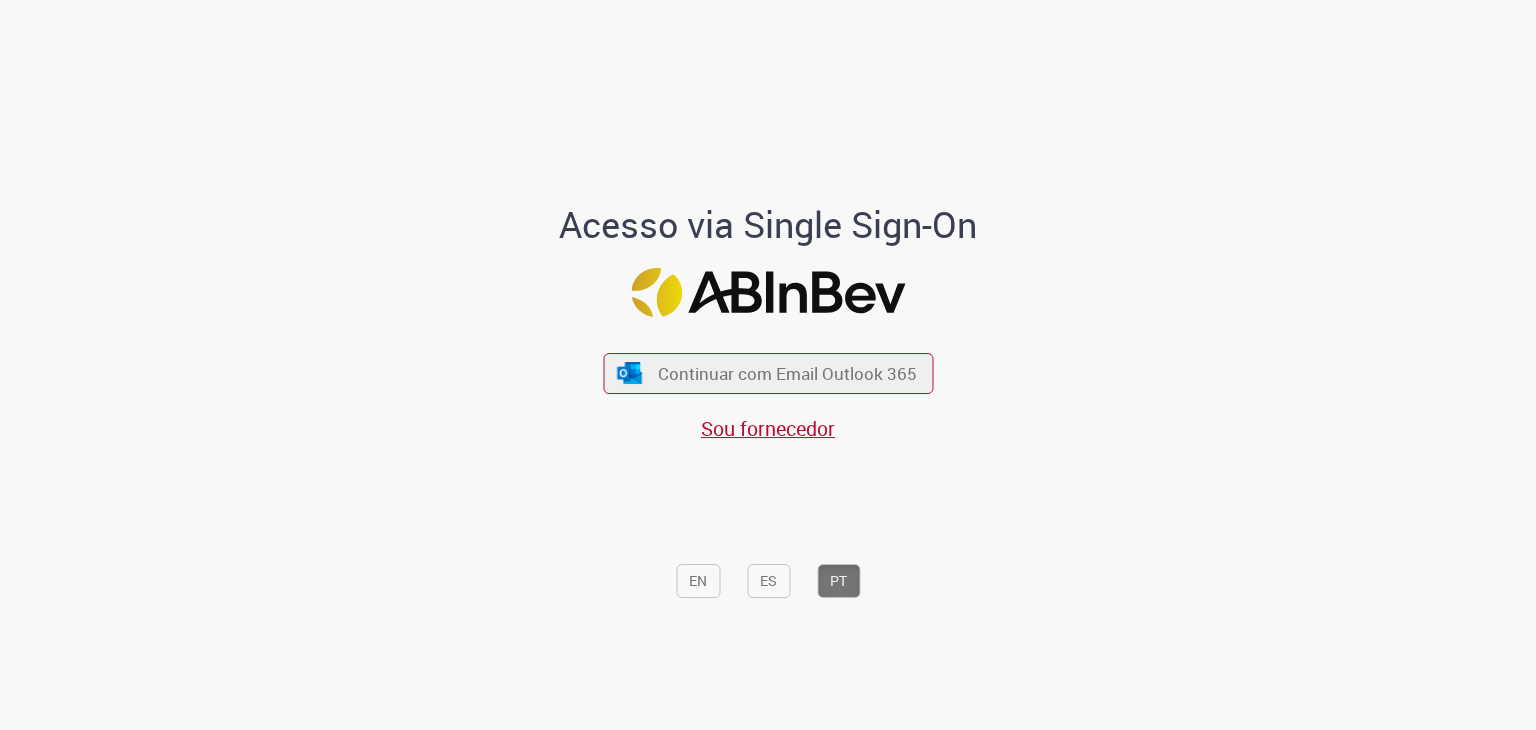 scroll, scrollTop: 0, scrollLeft: 0, axis: both 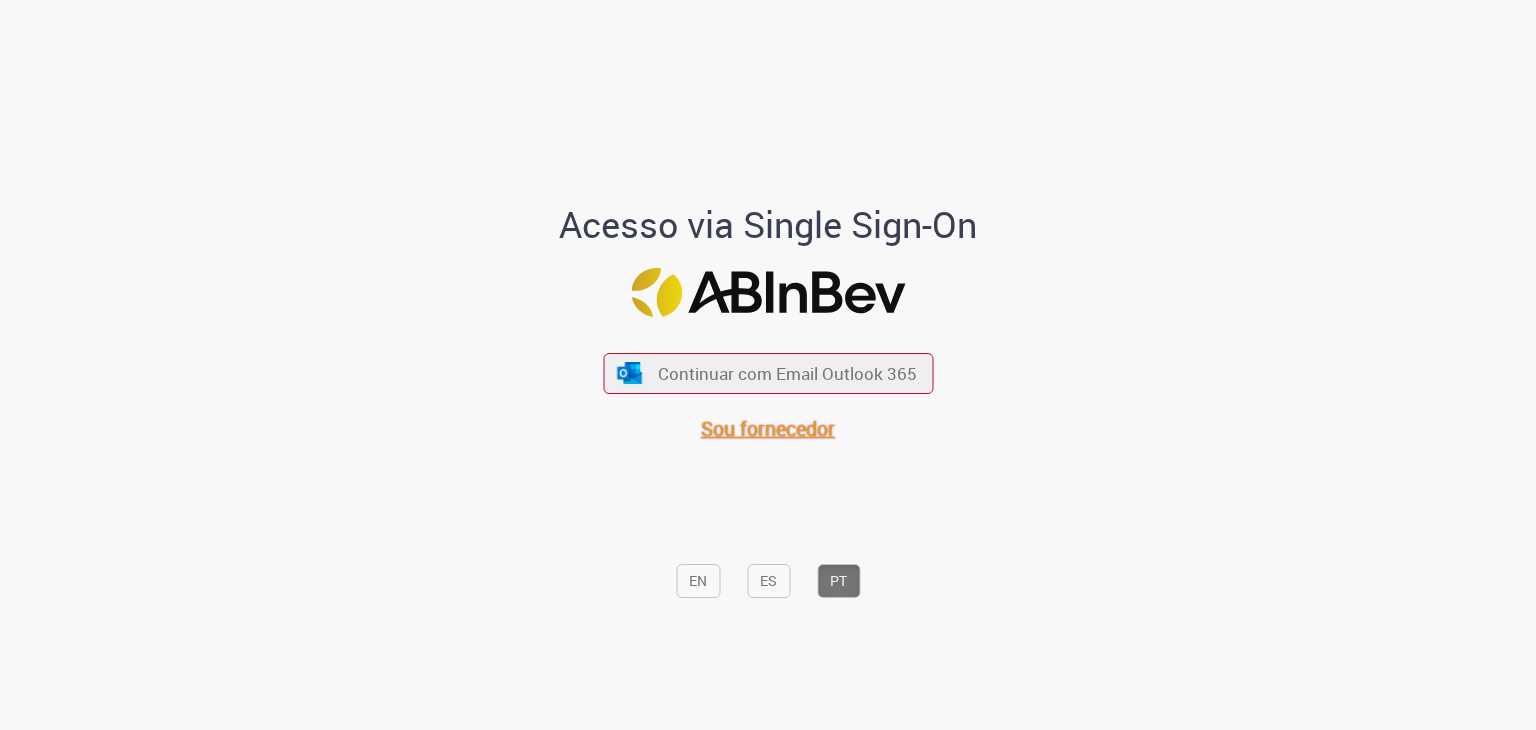 click on "Sou fornecedor" at bounding box center (768, 428) 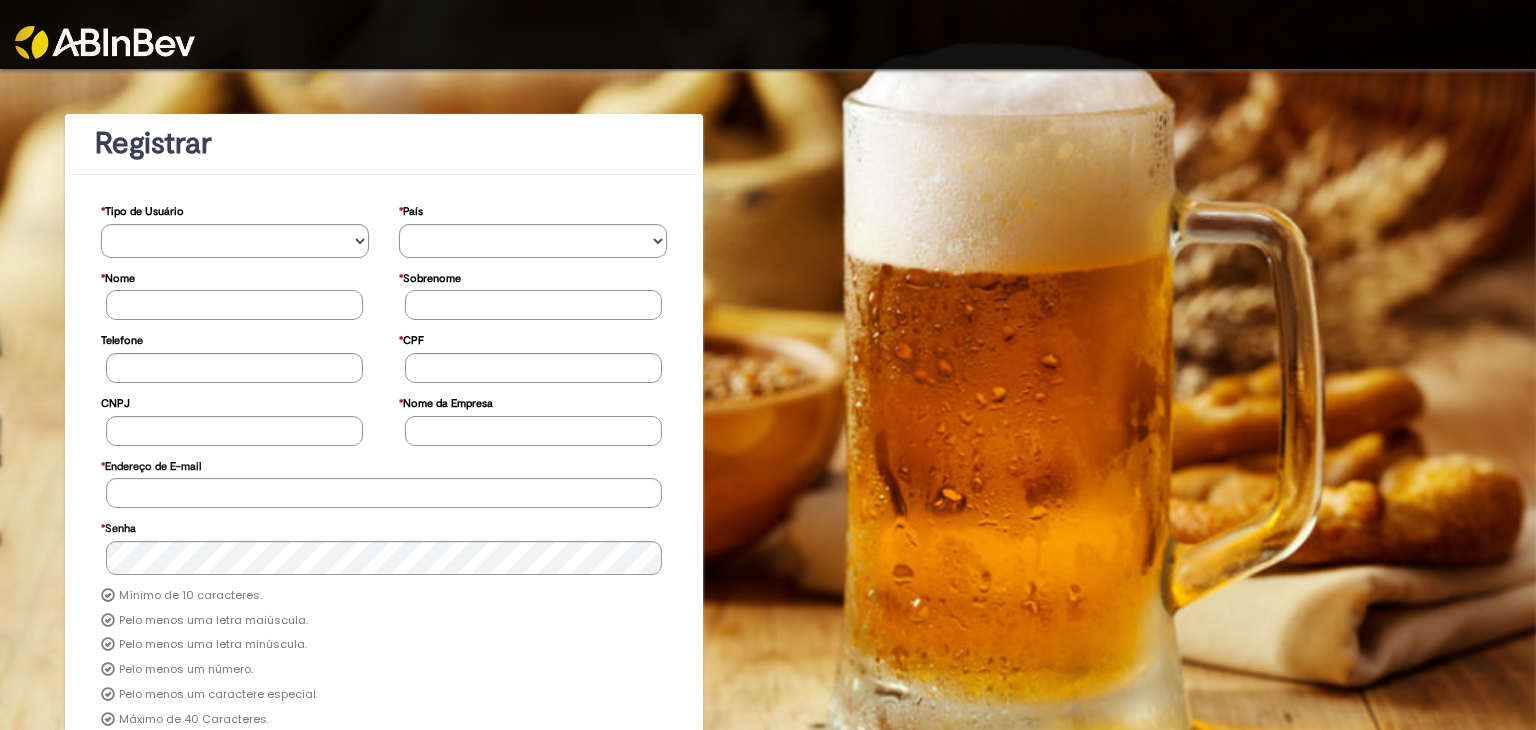 scroll, scrollTop: 0, scrollLeft: 0, axis: both 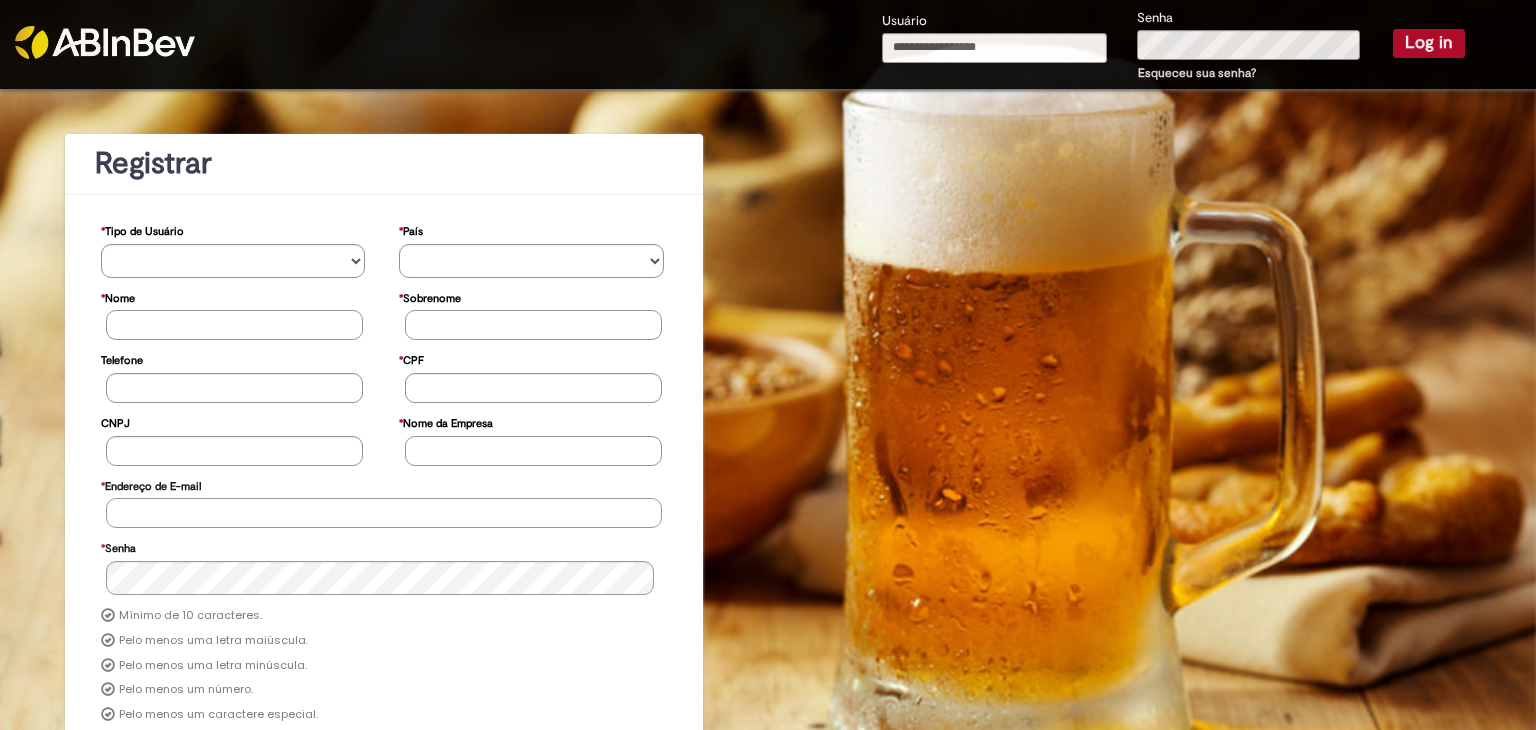 type on "**********" 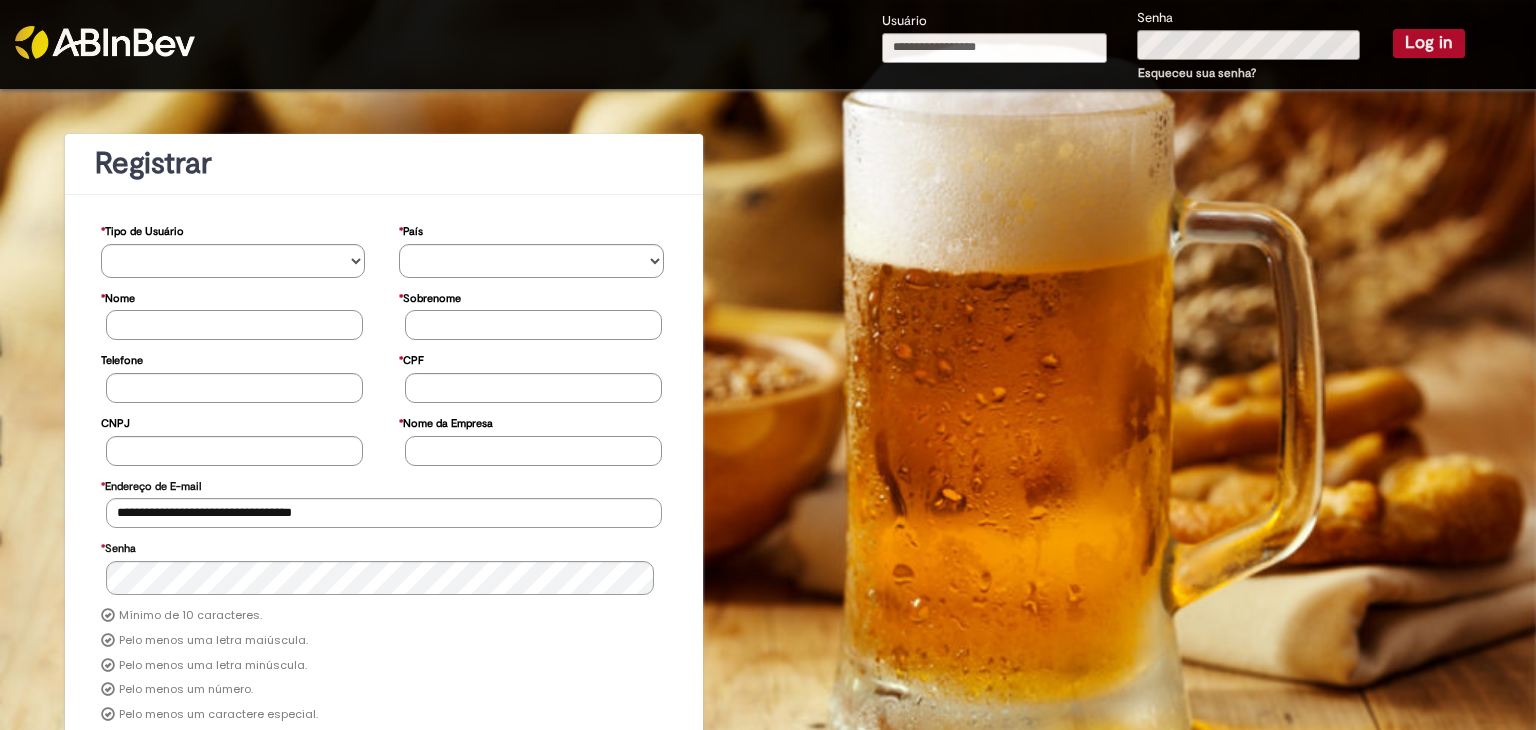 type on "**********" 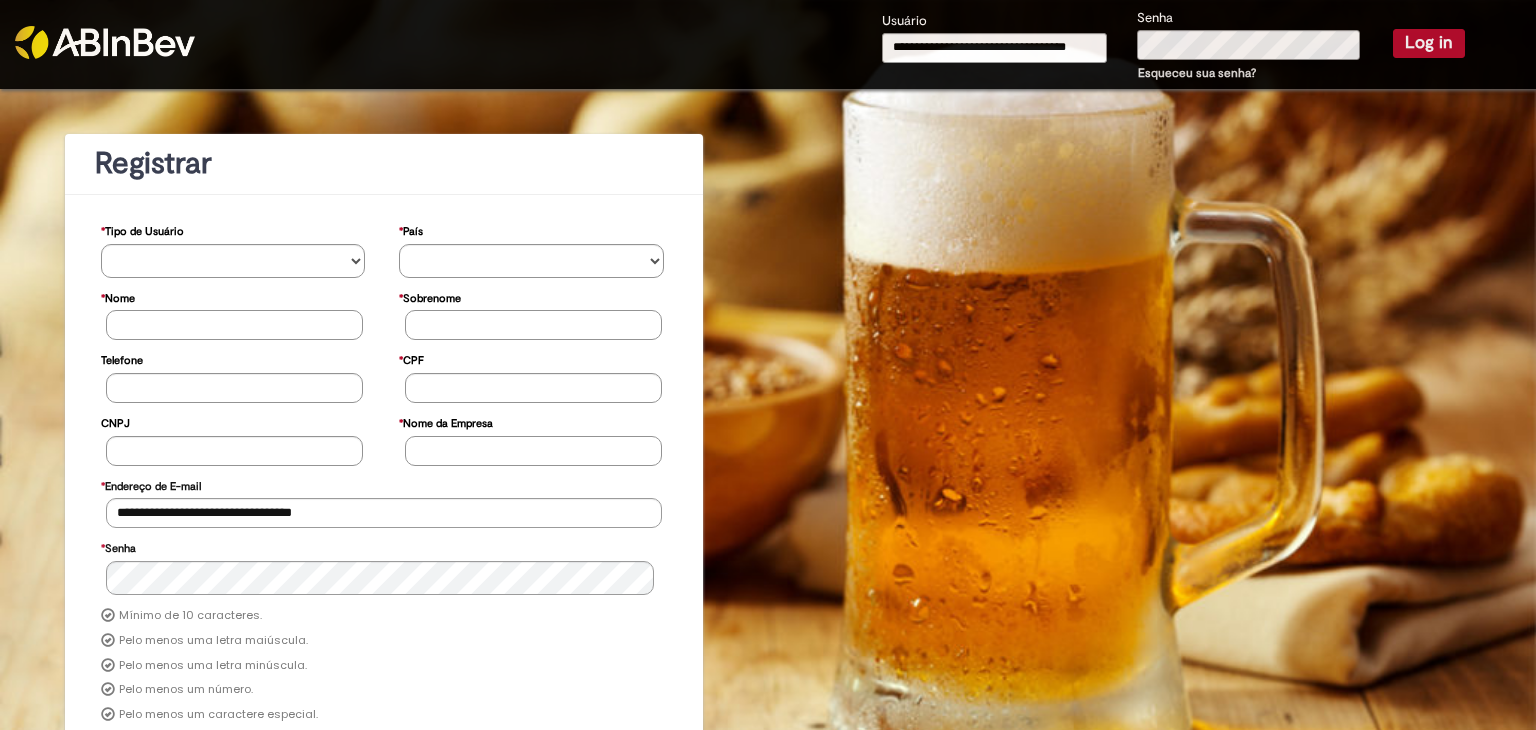 click on "Log in" at bounding box center (1429, 43) 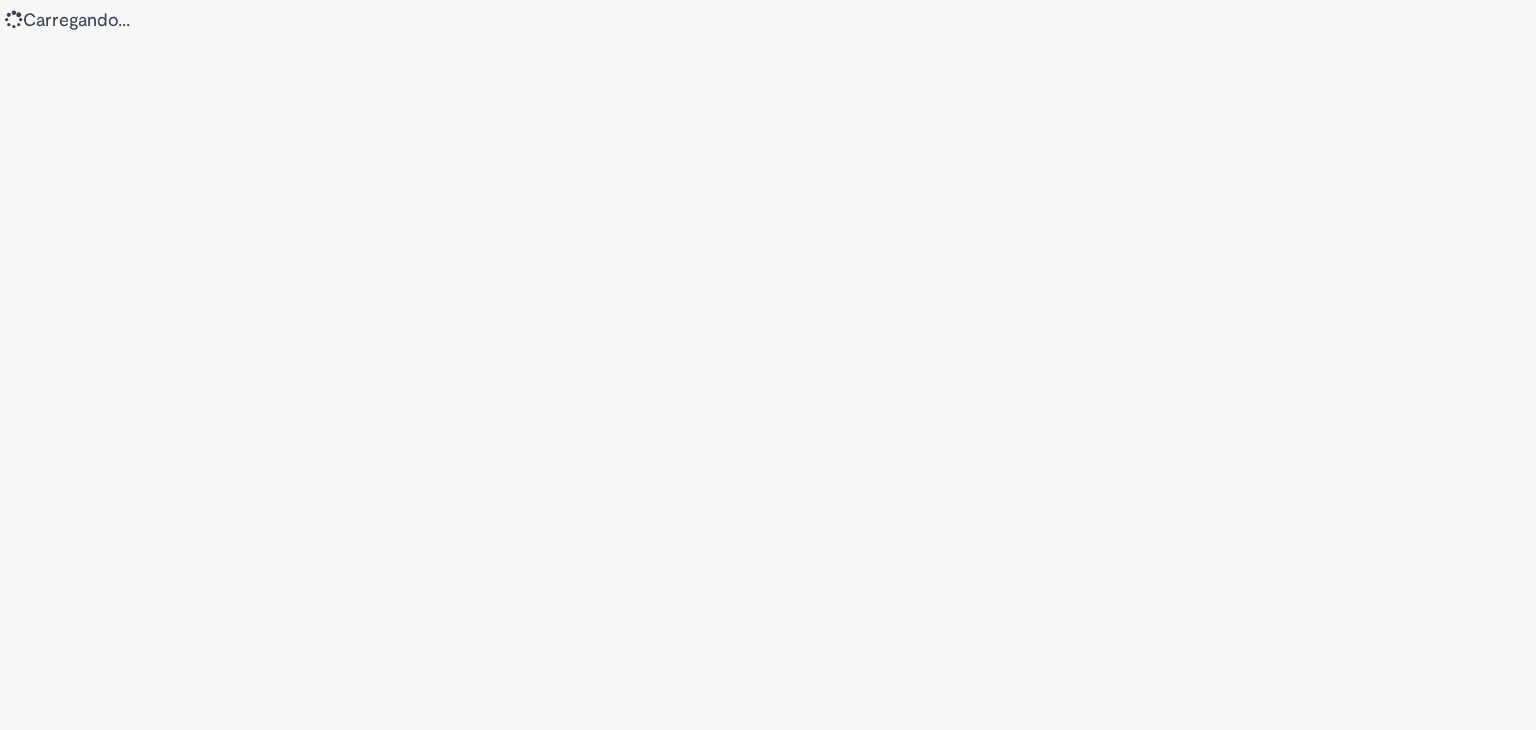 scroll, scrollTop: 0, scrollLeft: 0, axis: both 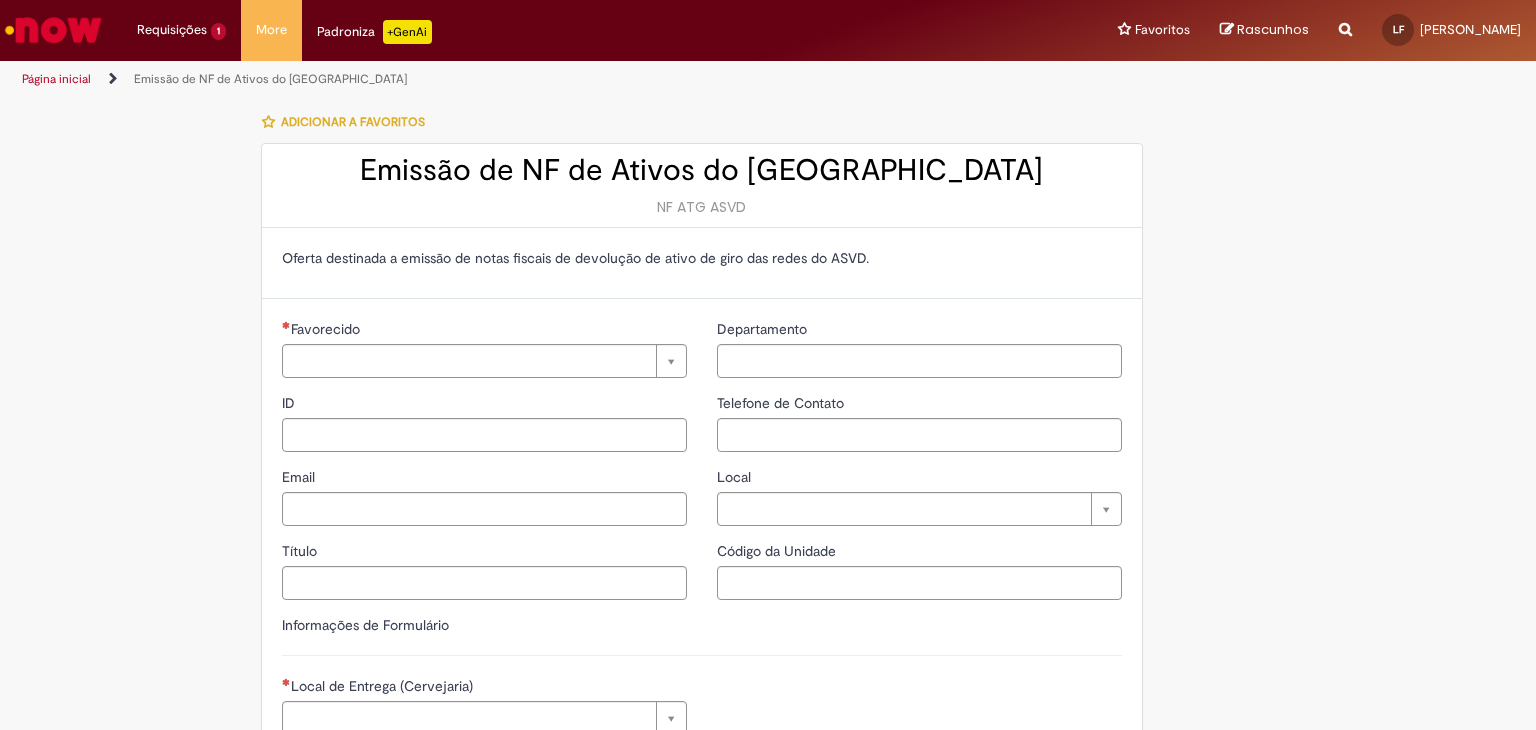 type on "**********" 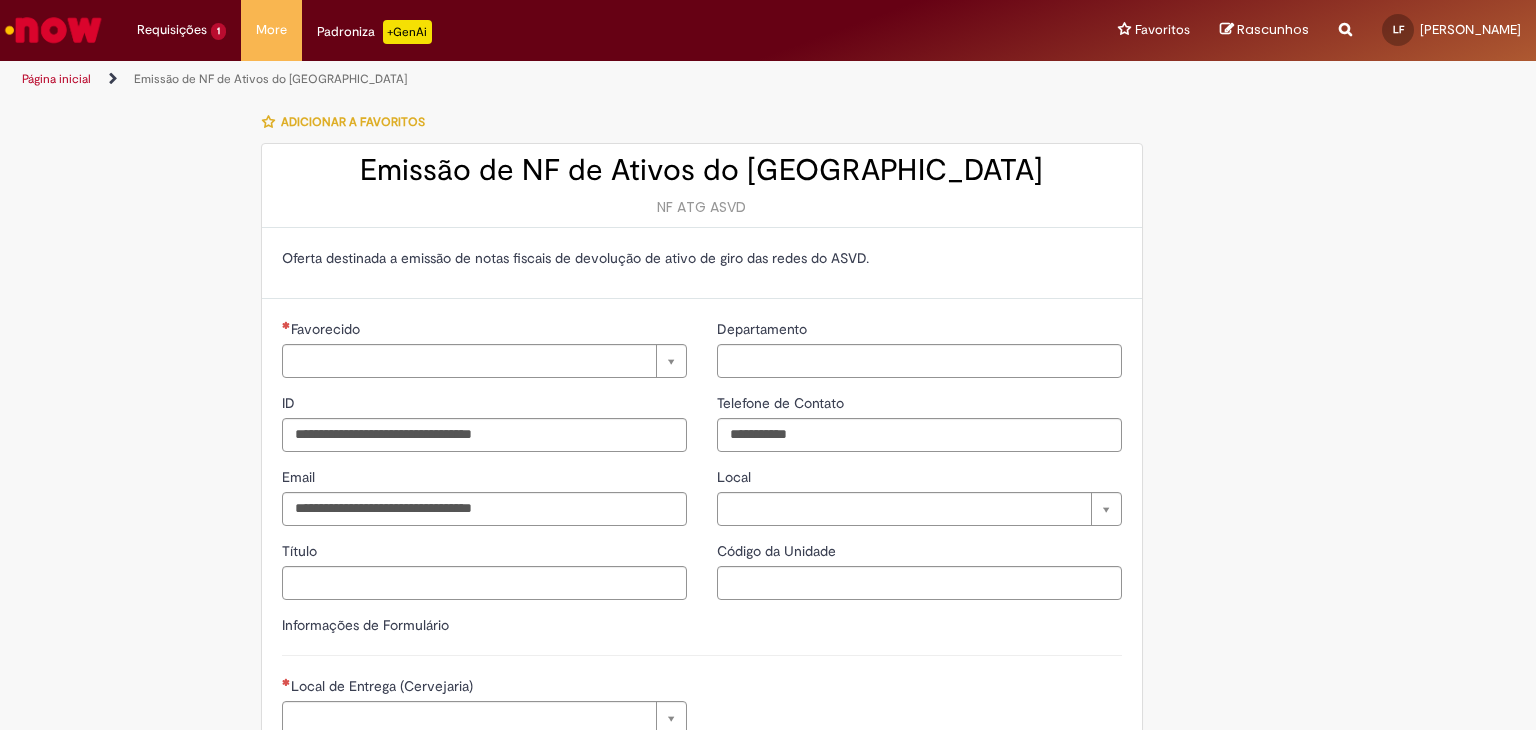 type on "**********" 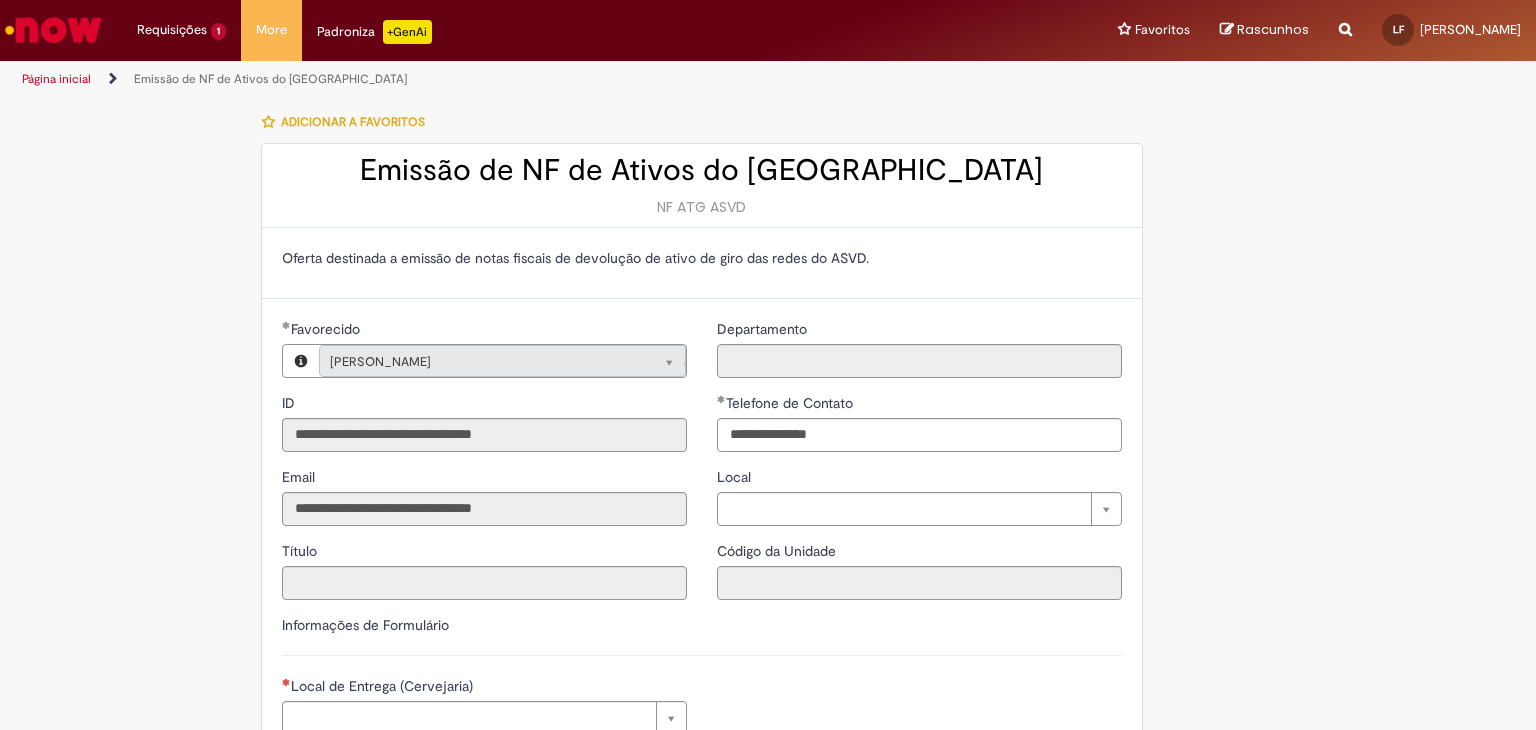 type on "**********" 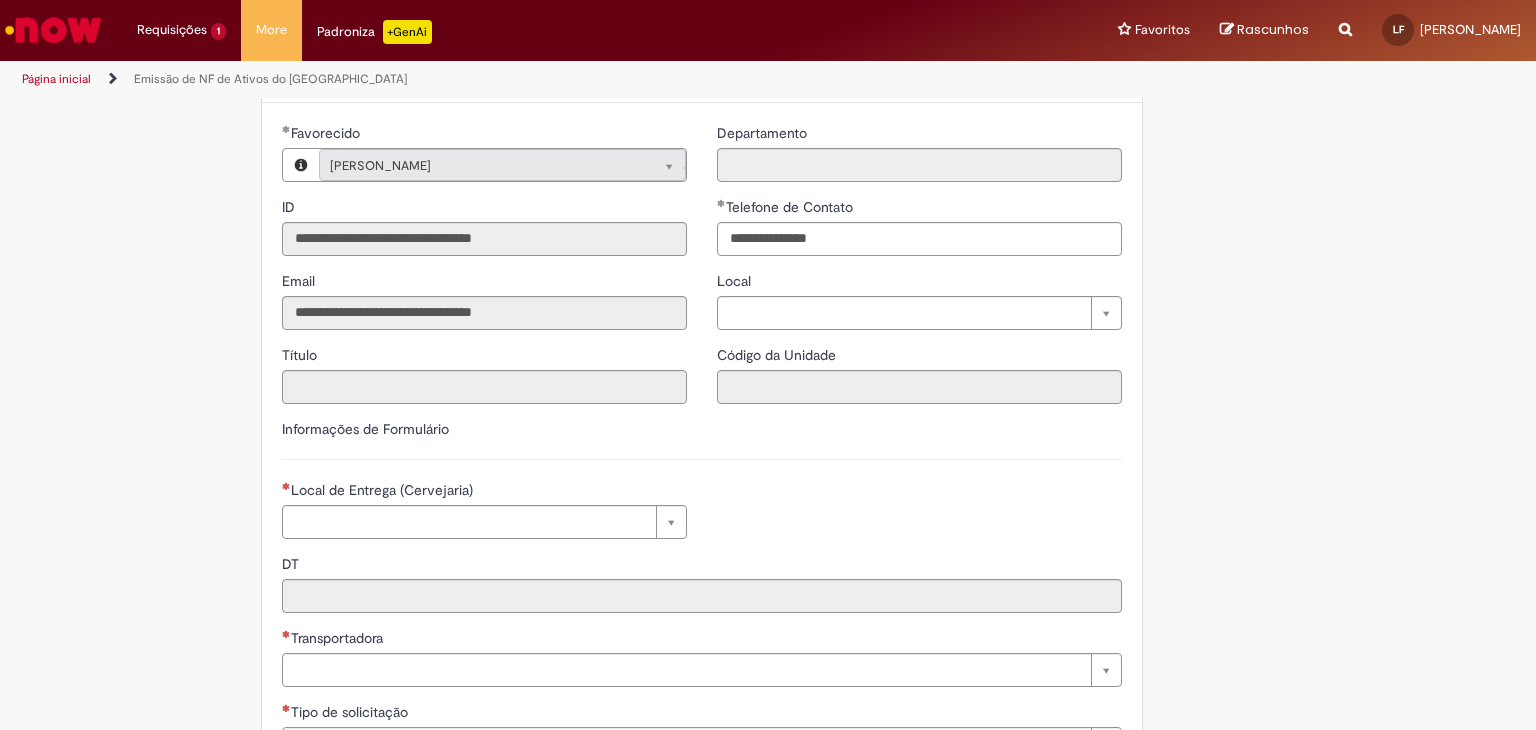 scroll, scrollTop: 200, scrollLeft: 0, axis: vertical 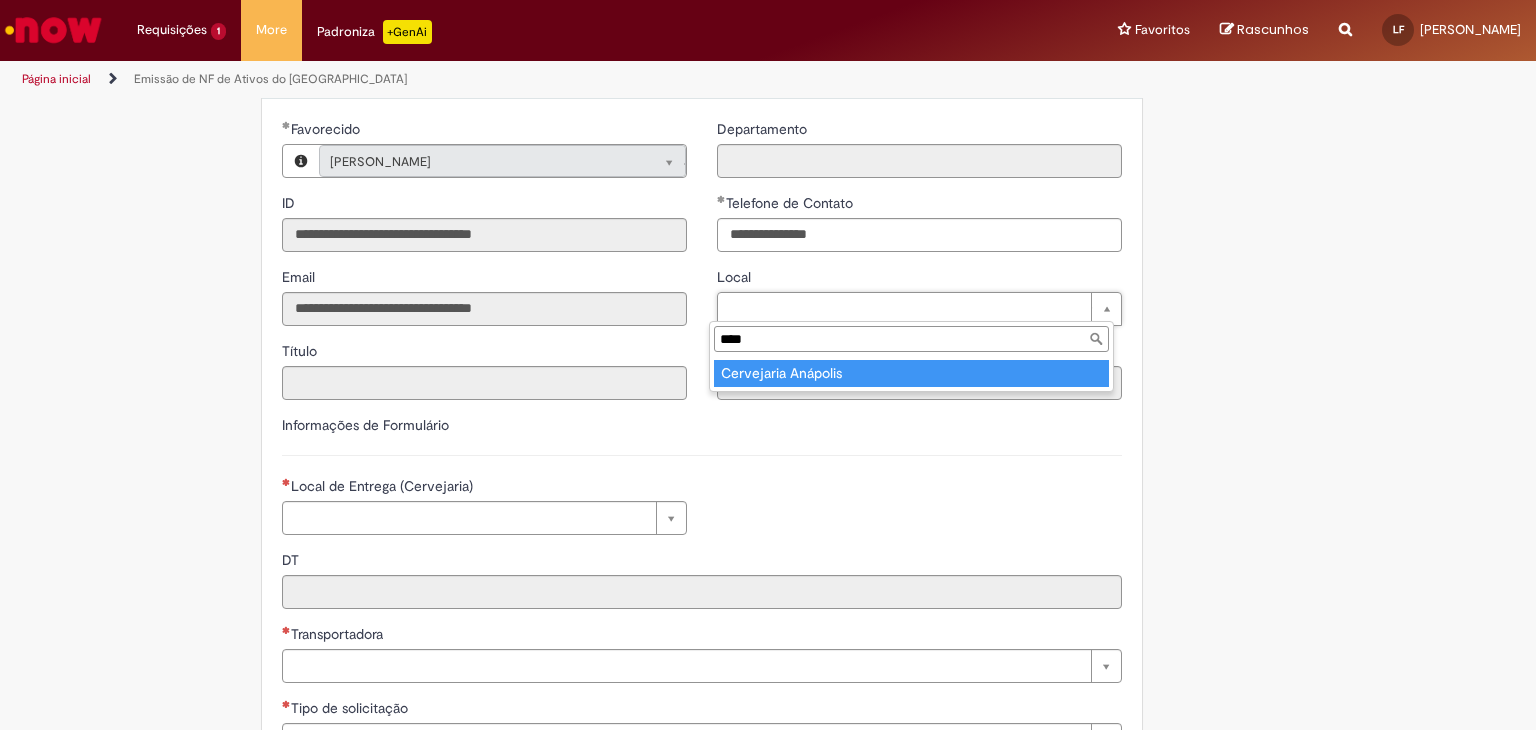 type on "****" 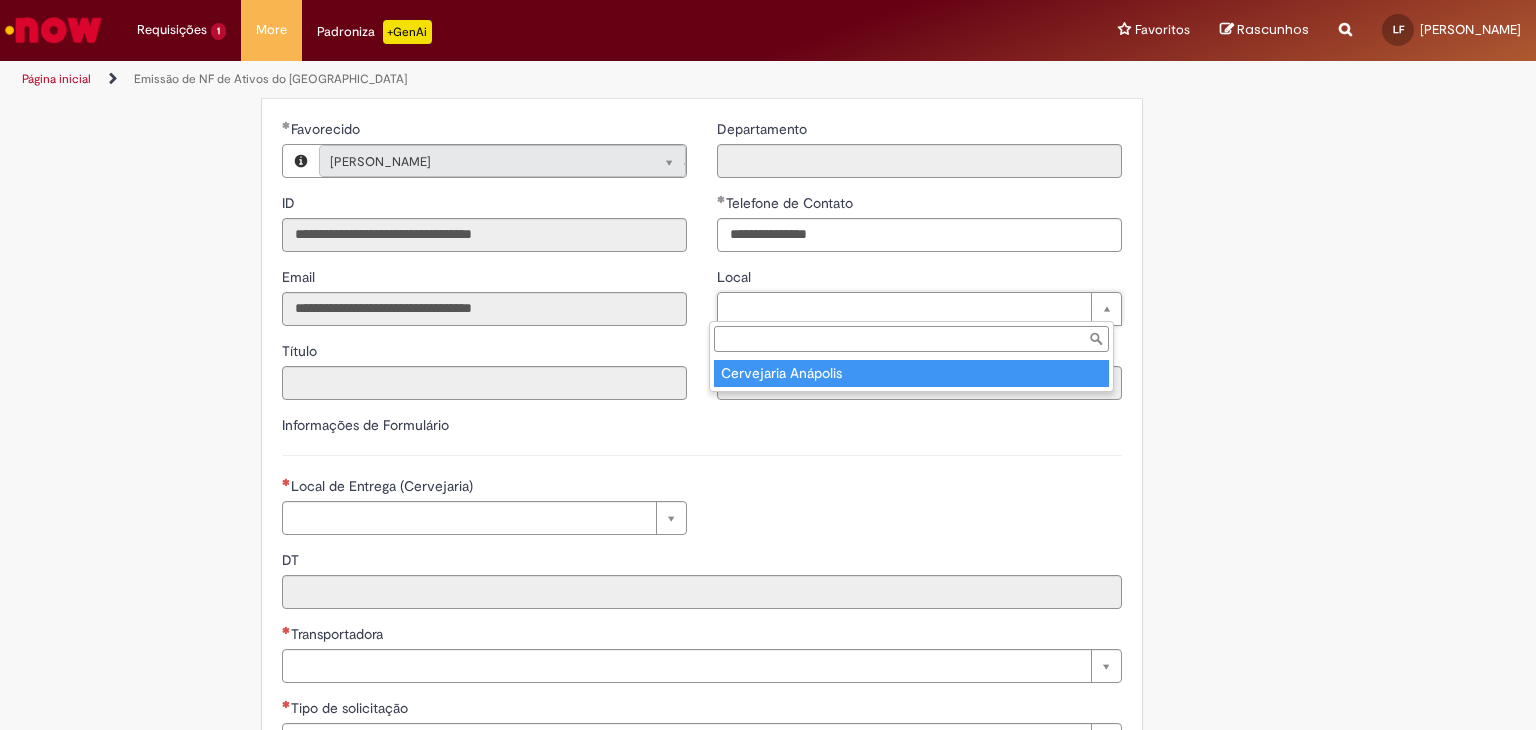 type on "****" 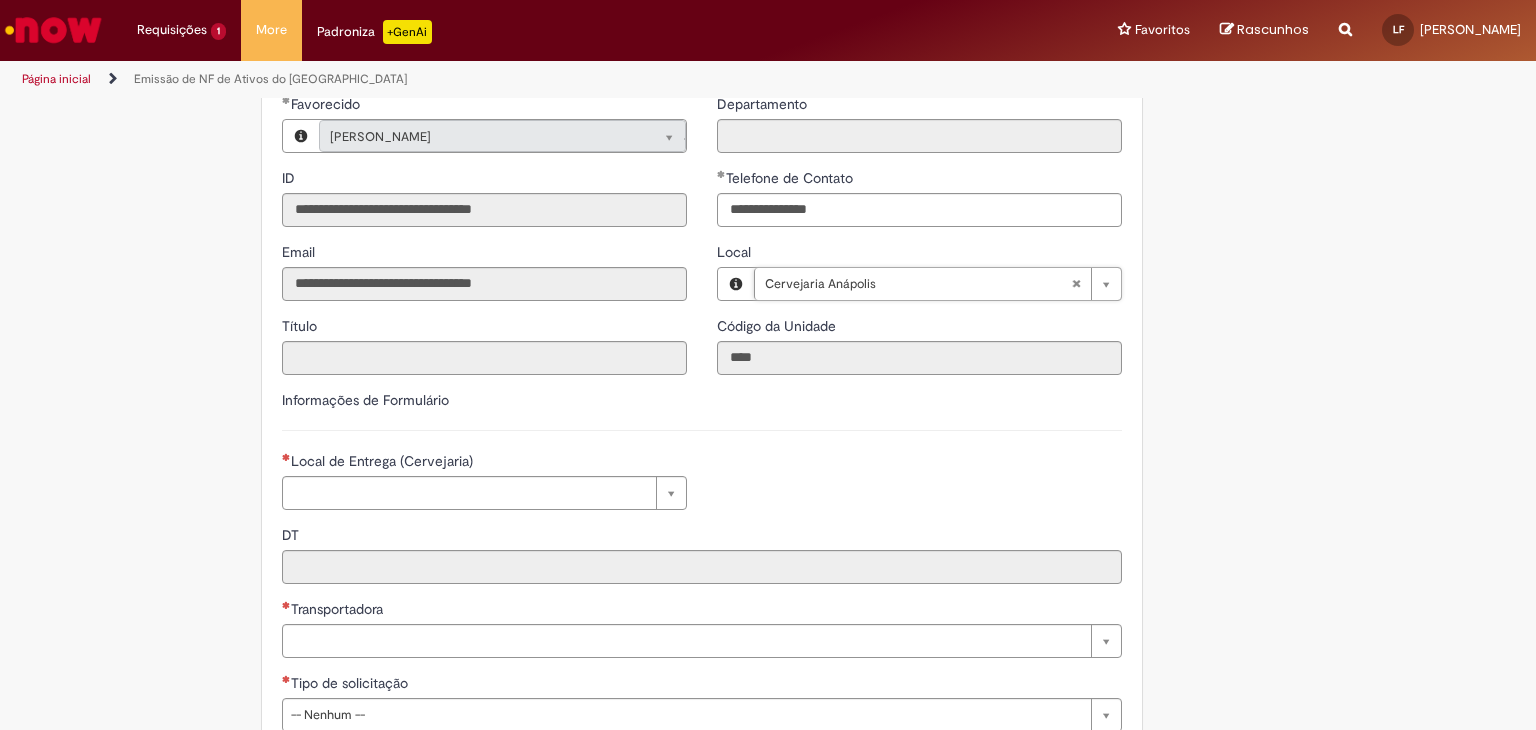 scroll, scrollTop: 300, scrollLeft: 0, axis: vertical 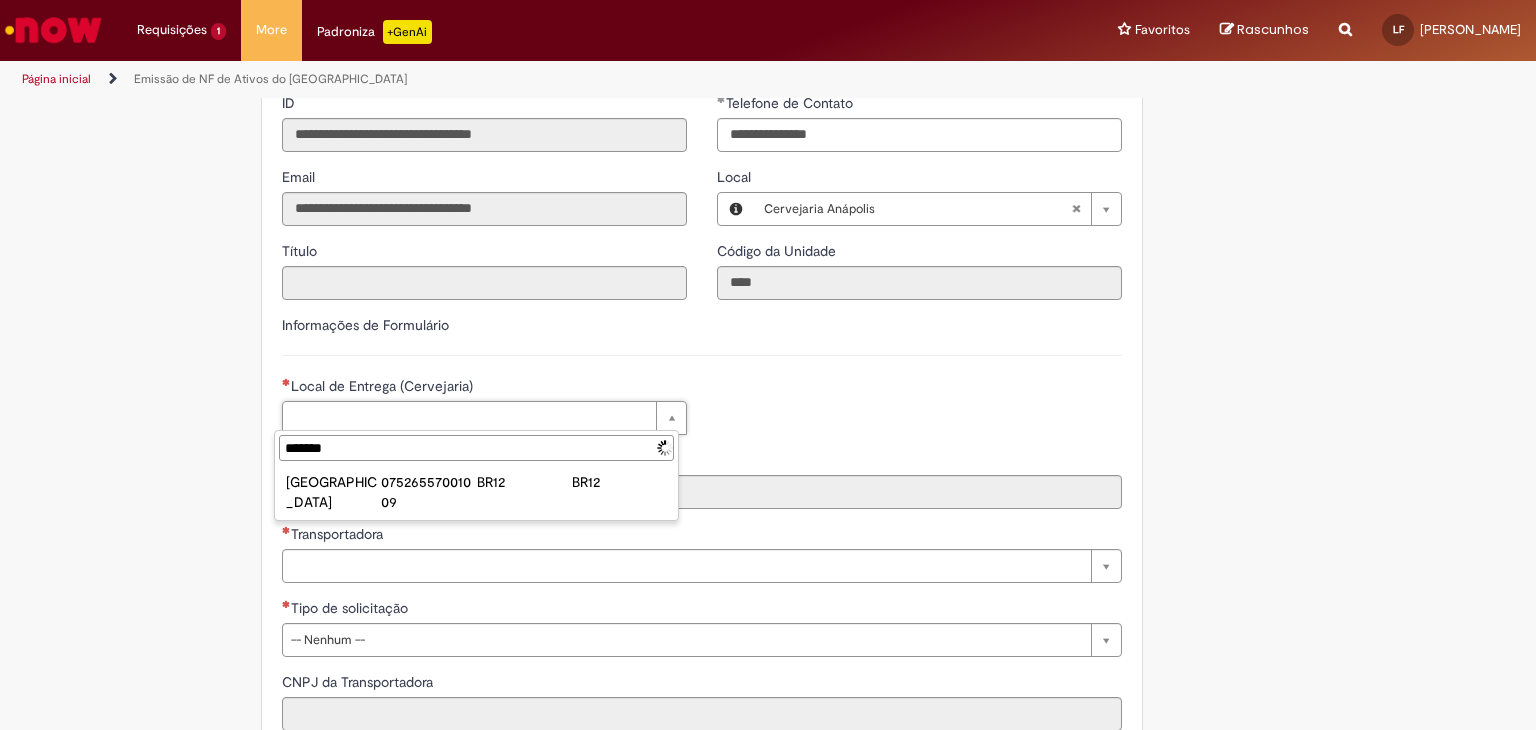 type on "********" 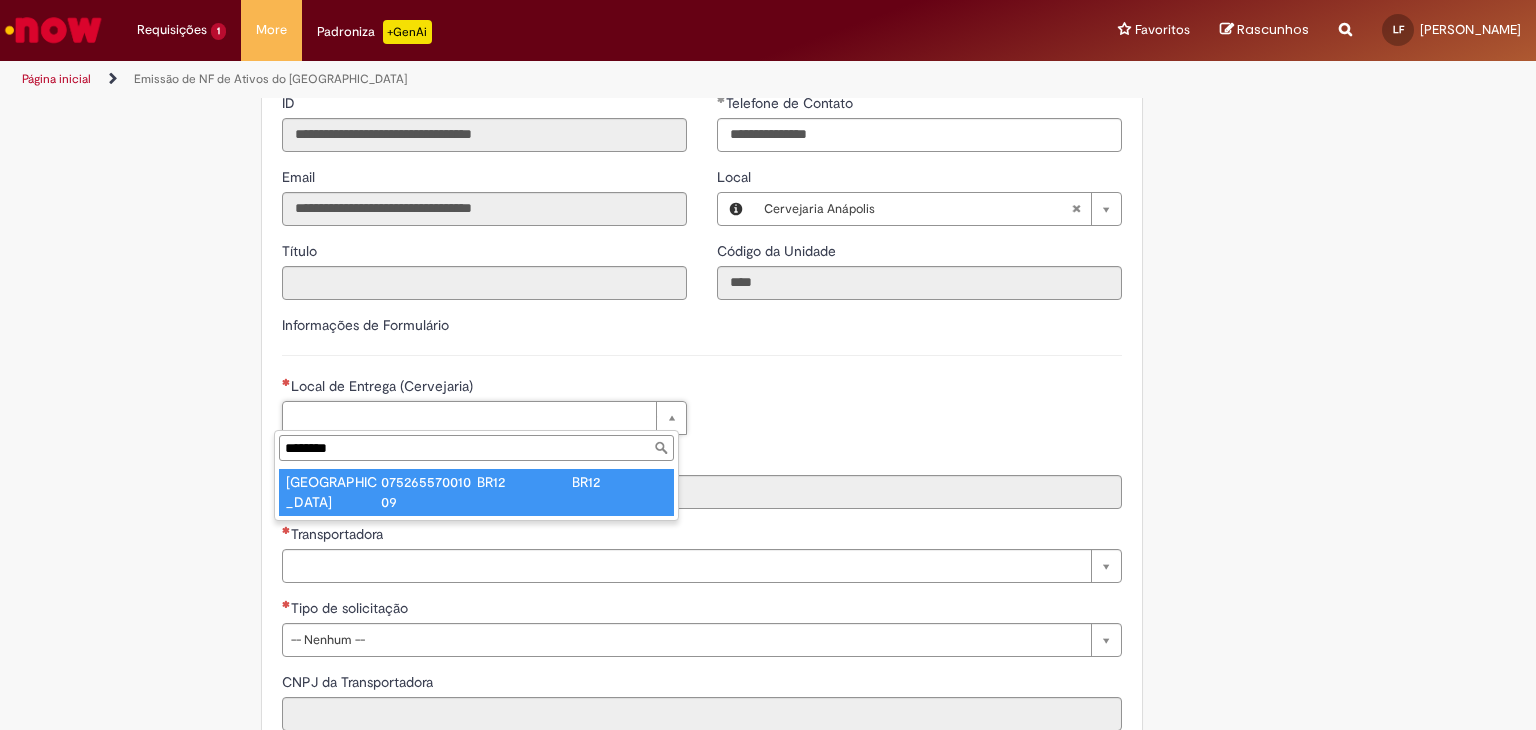 type on "********" 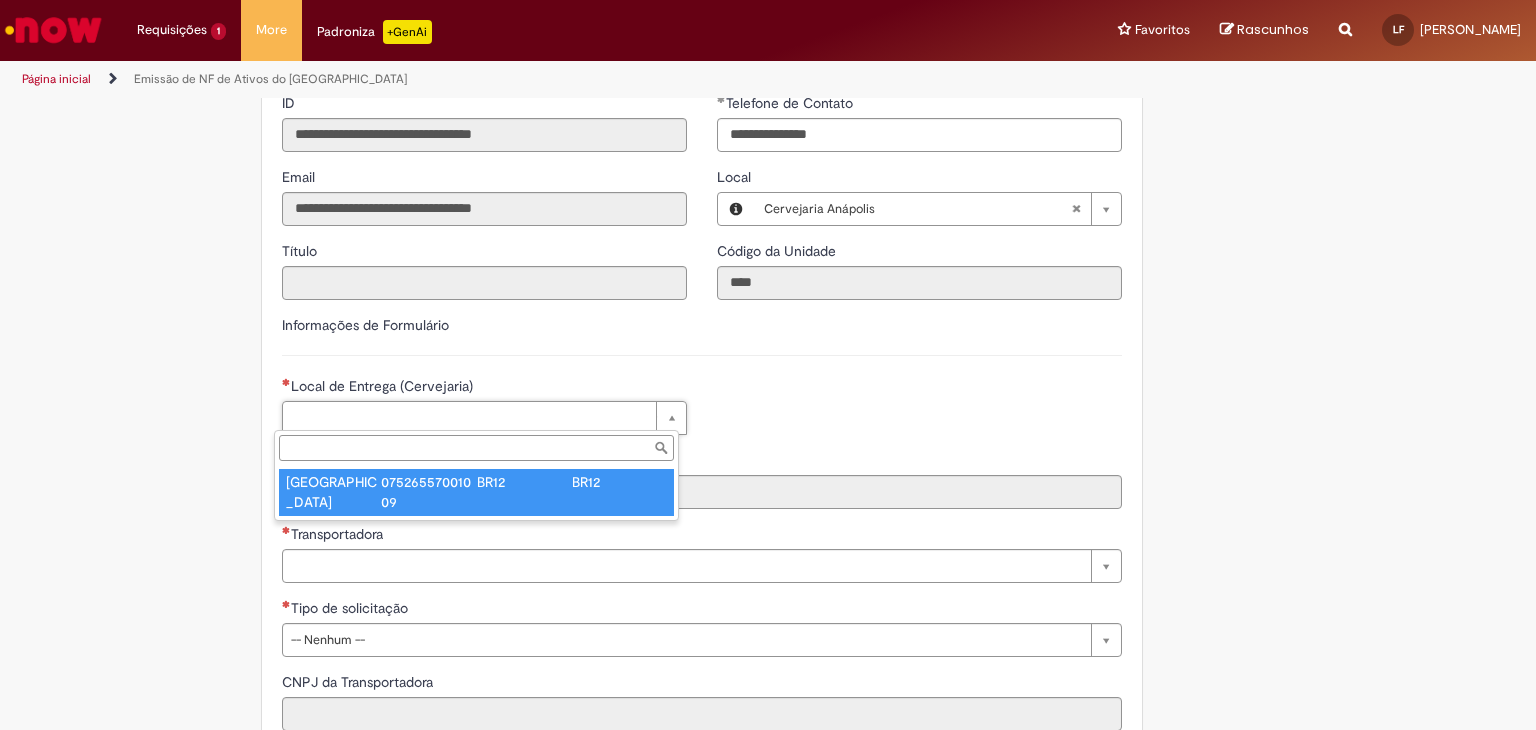 type on "****" 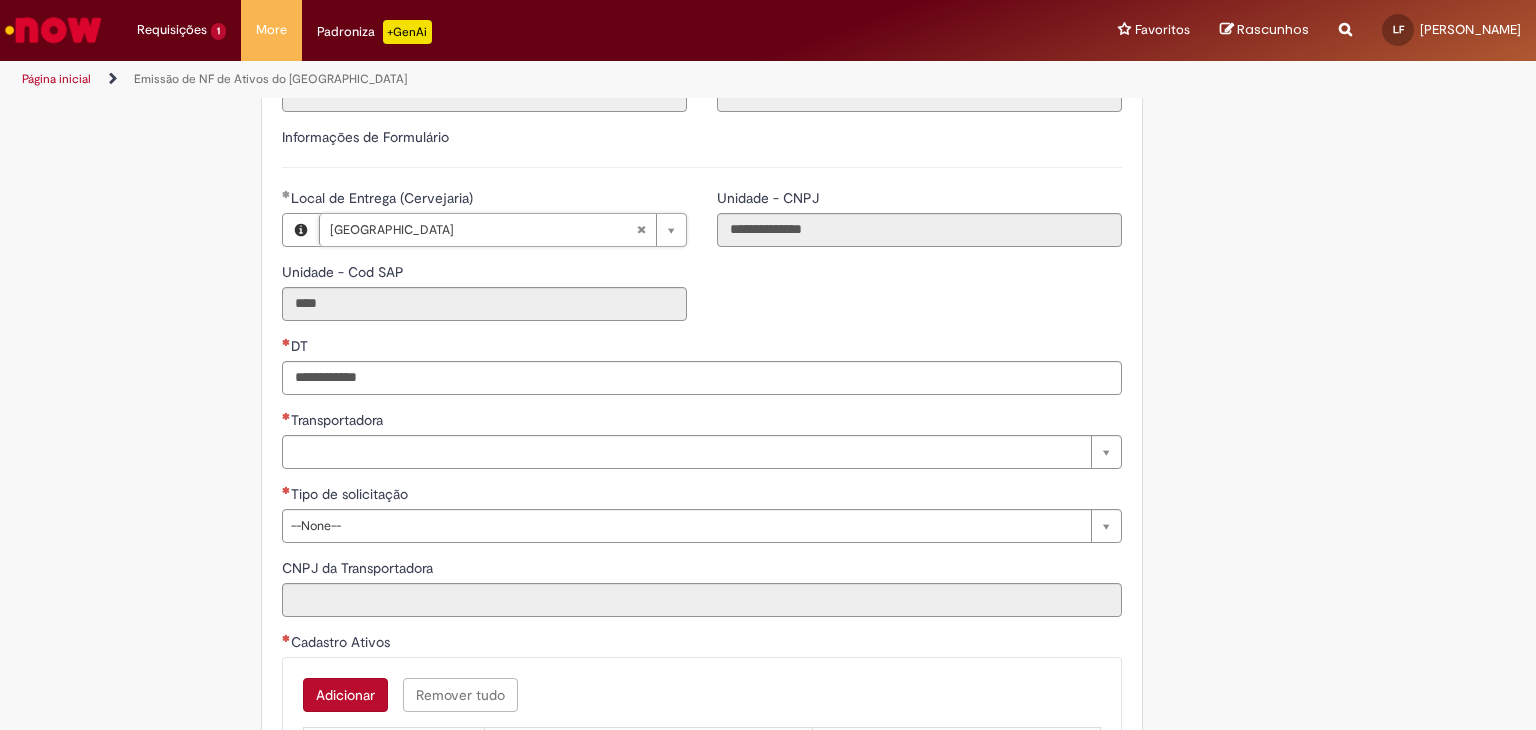scroll, scrollTop: 500, scrollLeft: 0, axis: vertical 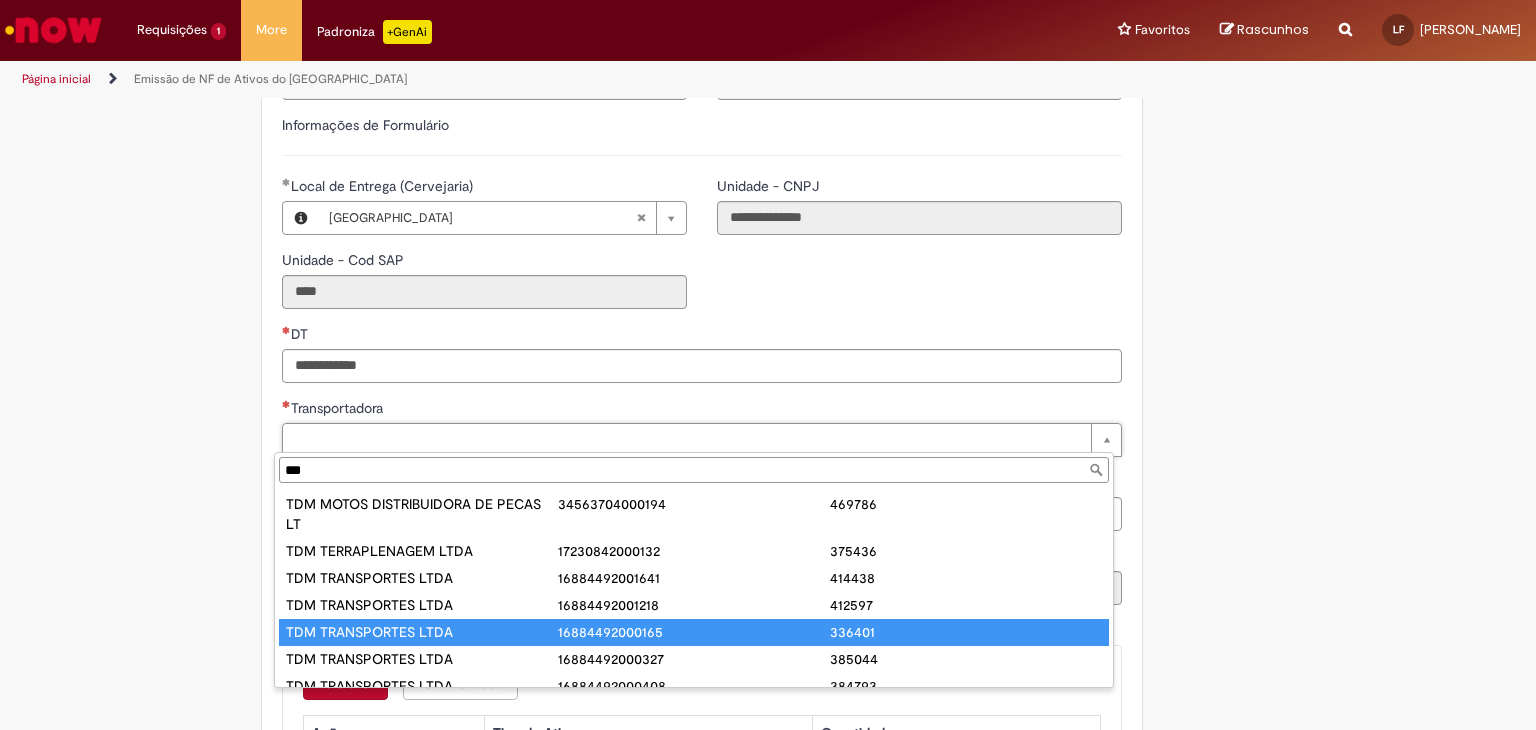 type on "***" 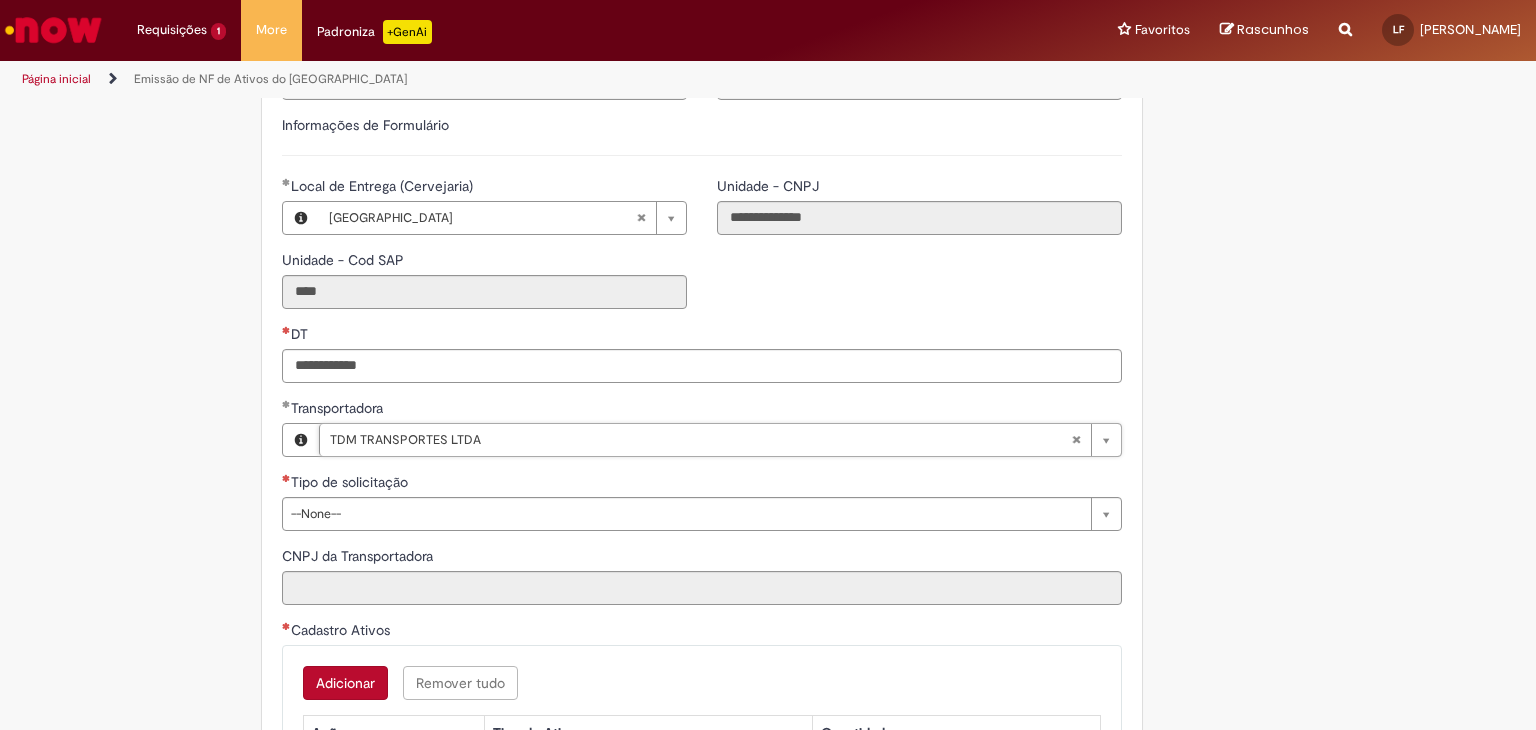 type on "**********" 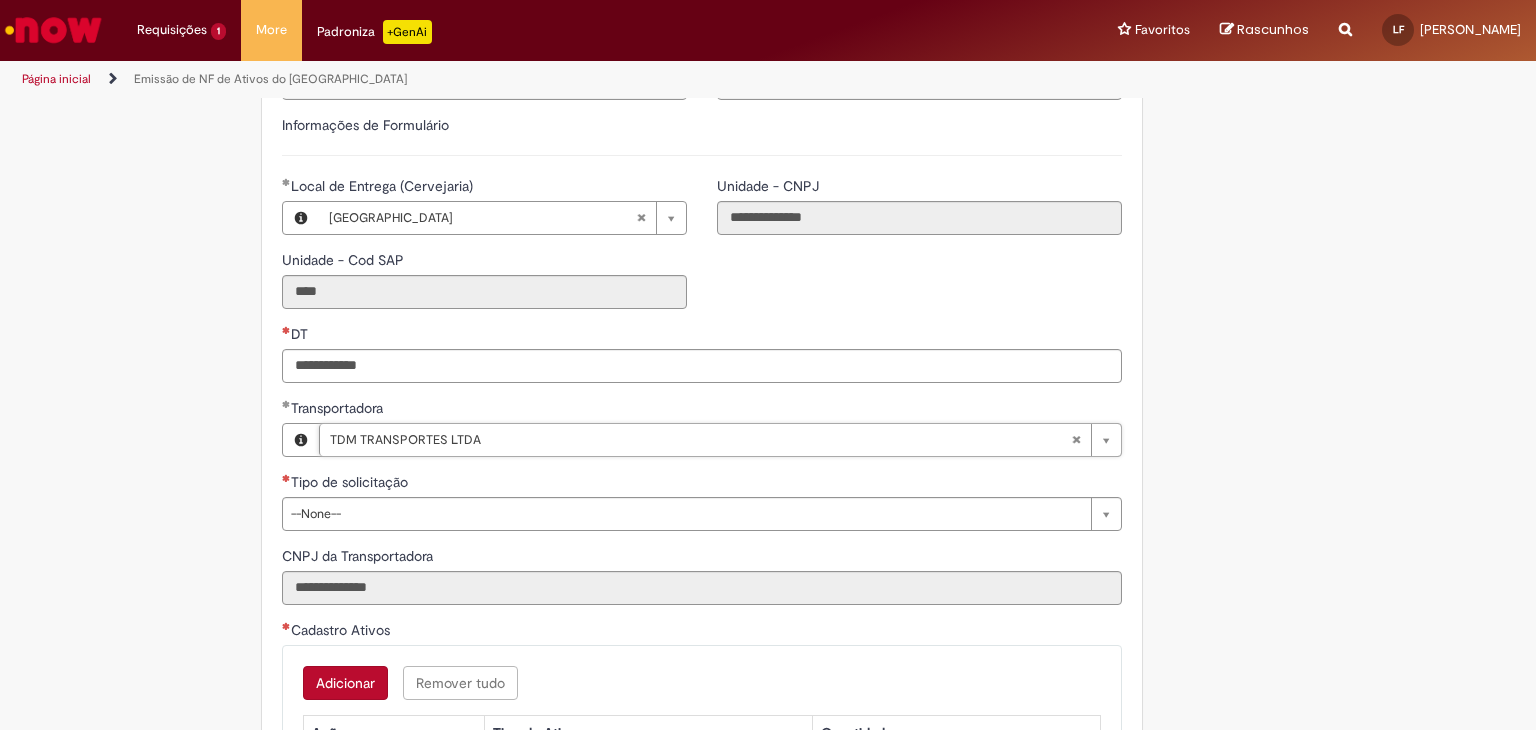 scroll, scrollTop: 600, scrollLeft: 0, axis: vertical 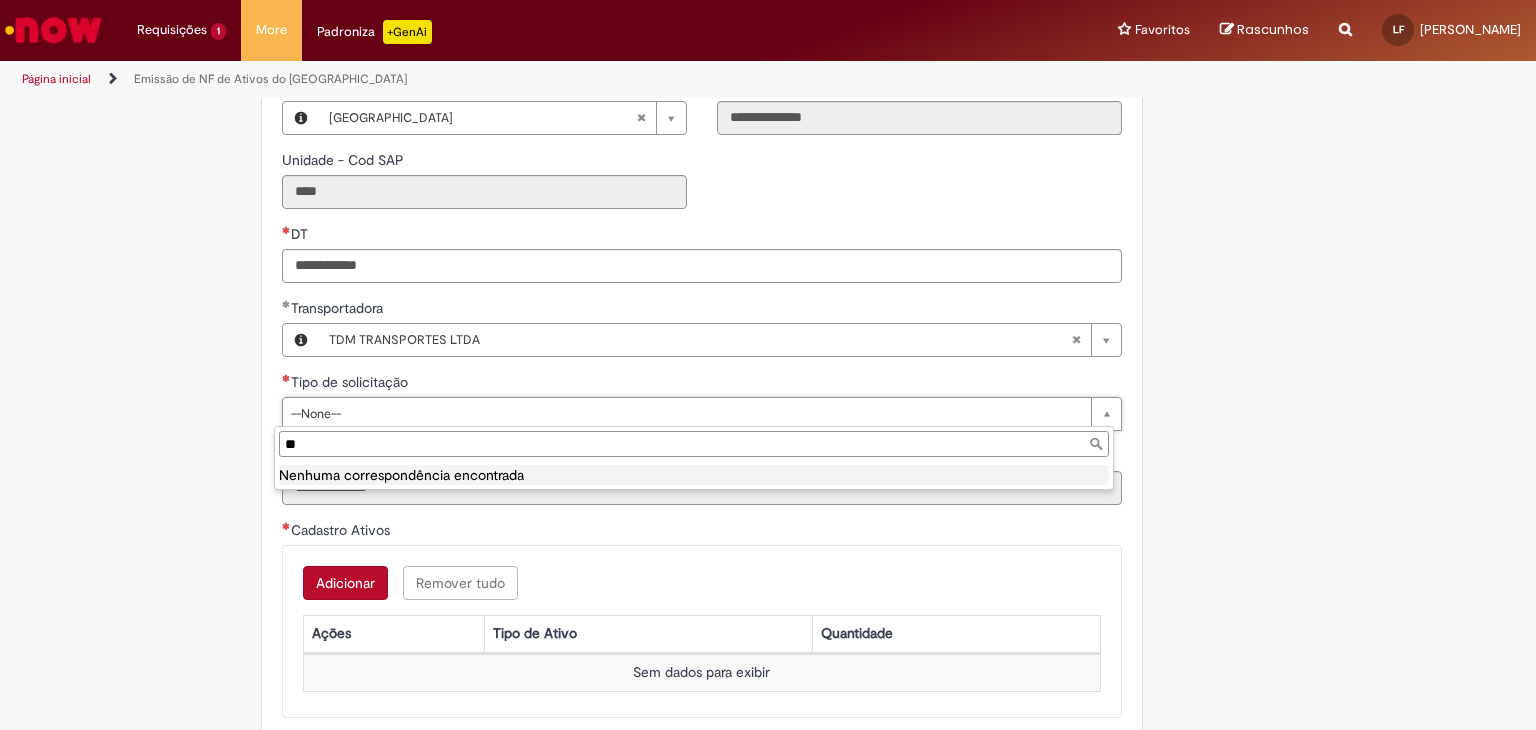 type on "*" 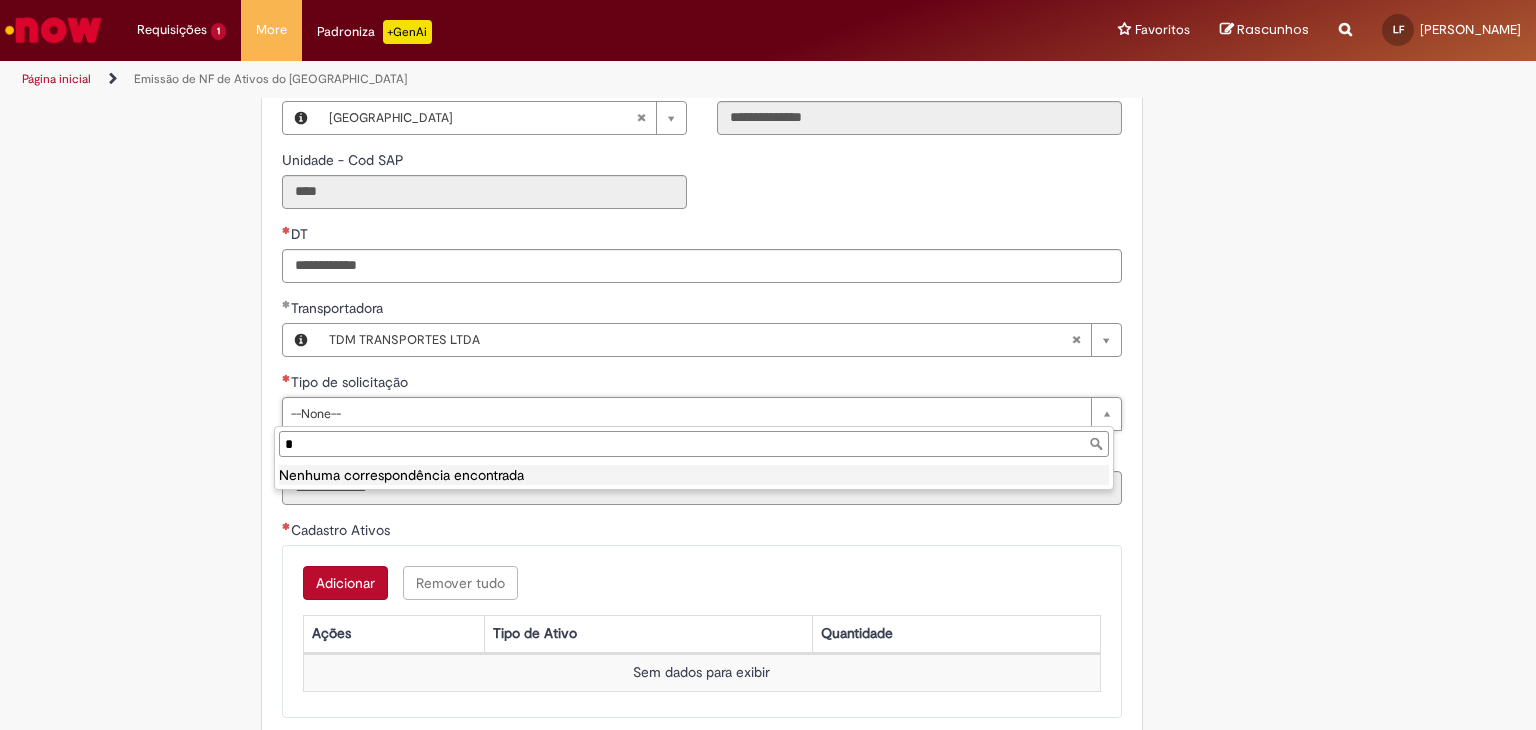 type 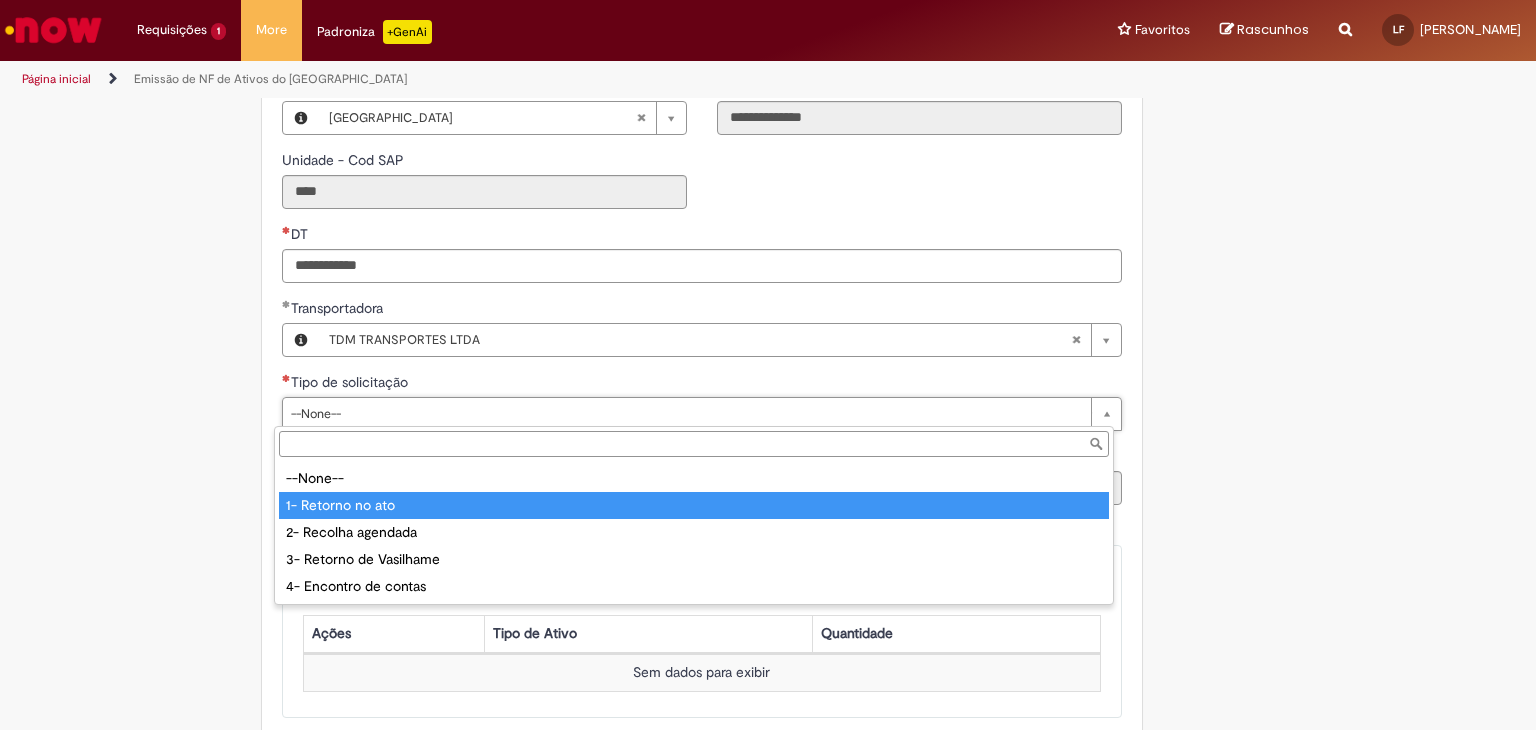 type on "**********" 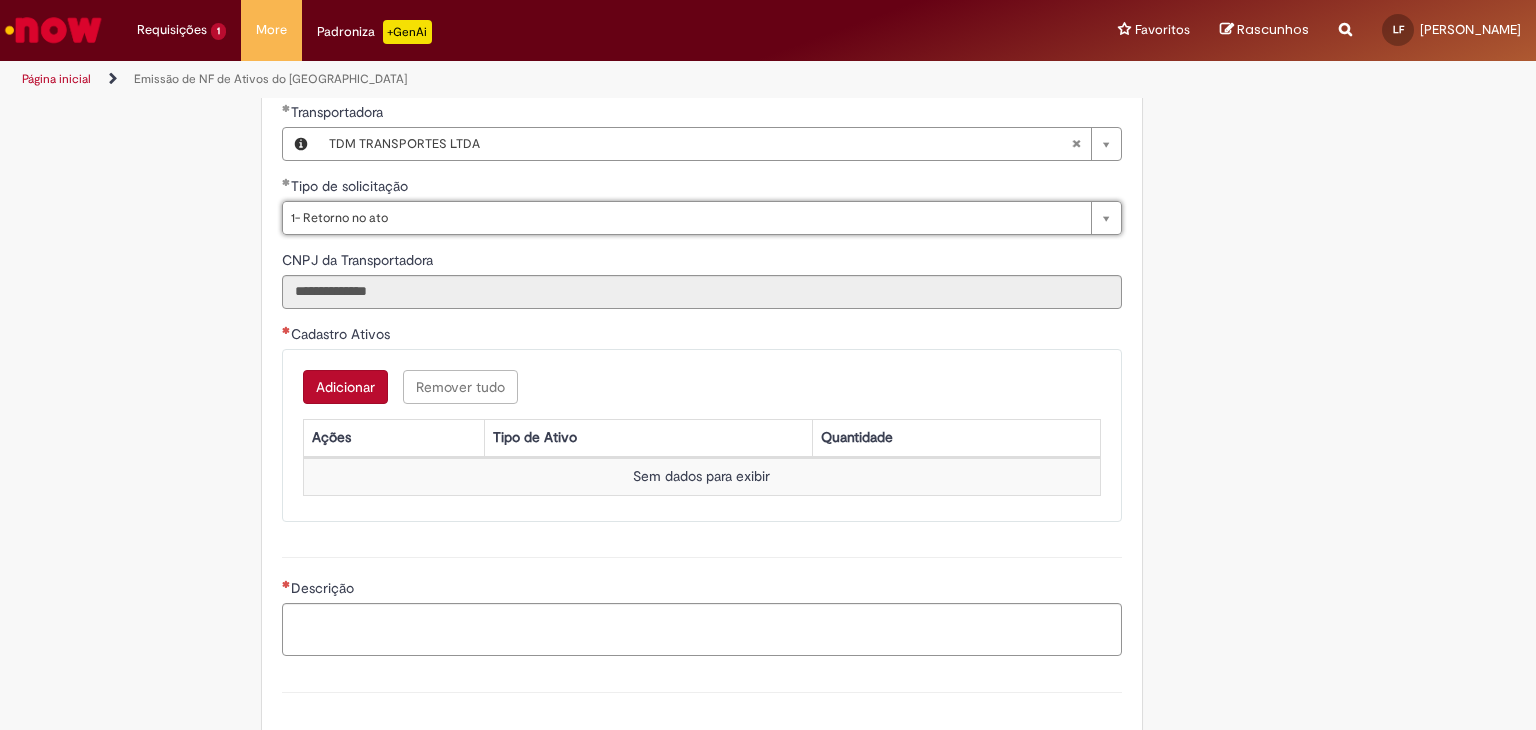 scroll, scrollTop: 800, scrollLeft: 0, axis: vertical 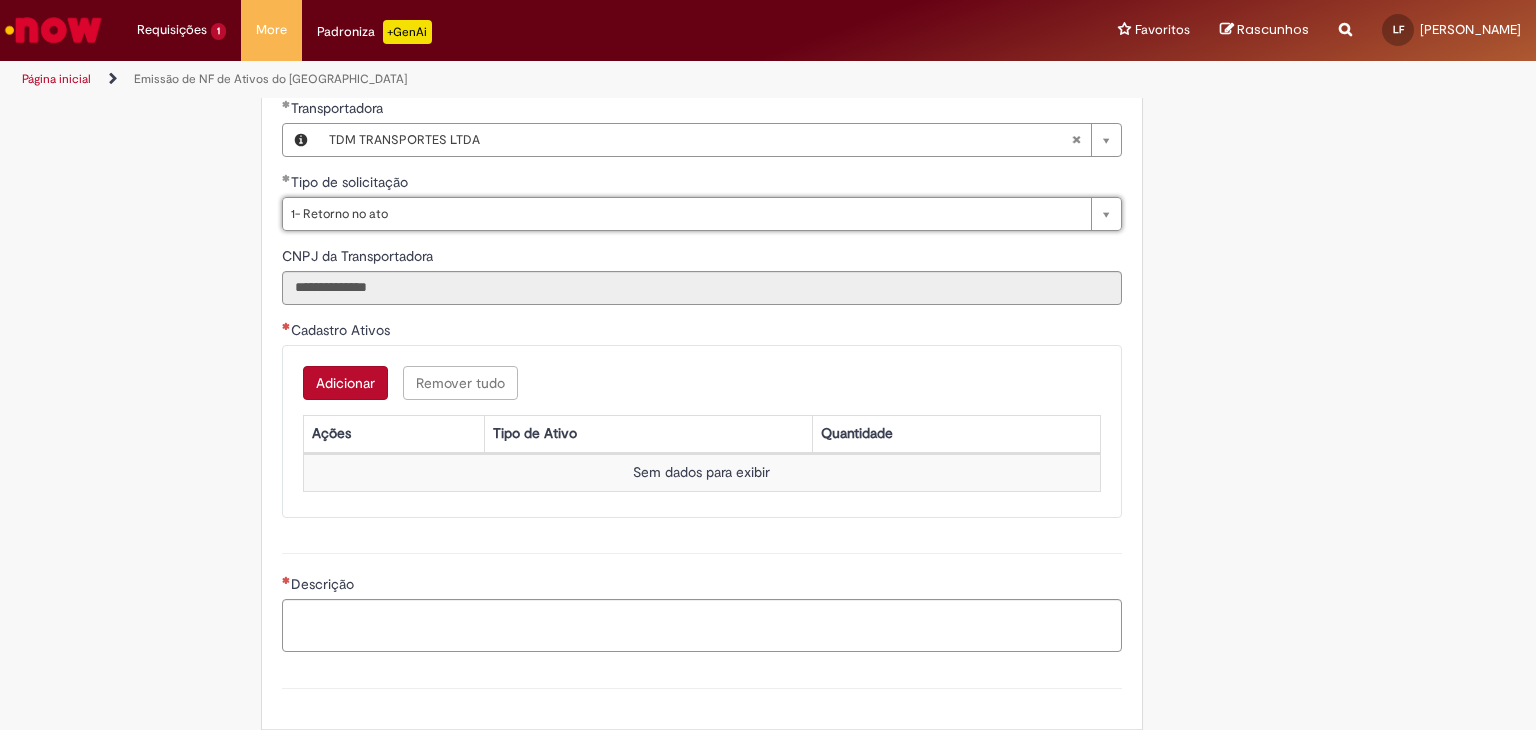 click on "Adicionar" at bounding box center (345, 383) 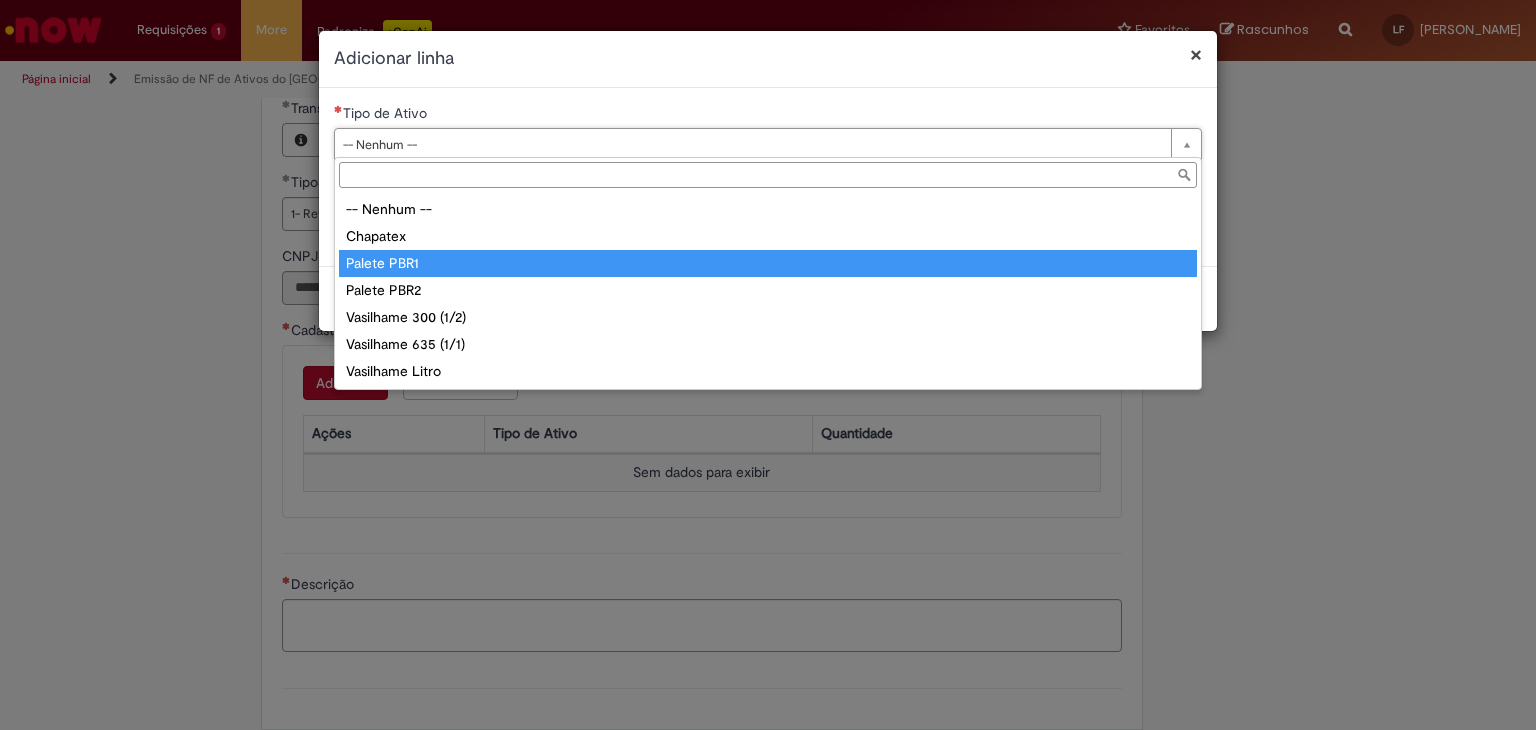 type on "**********" 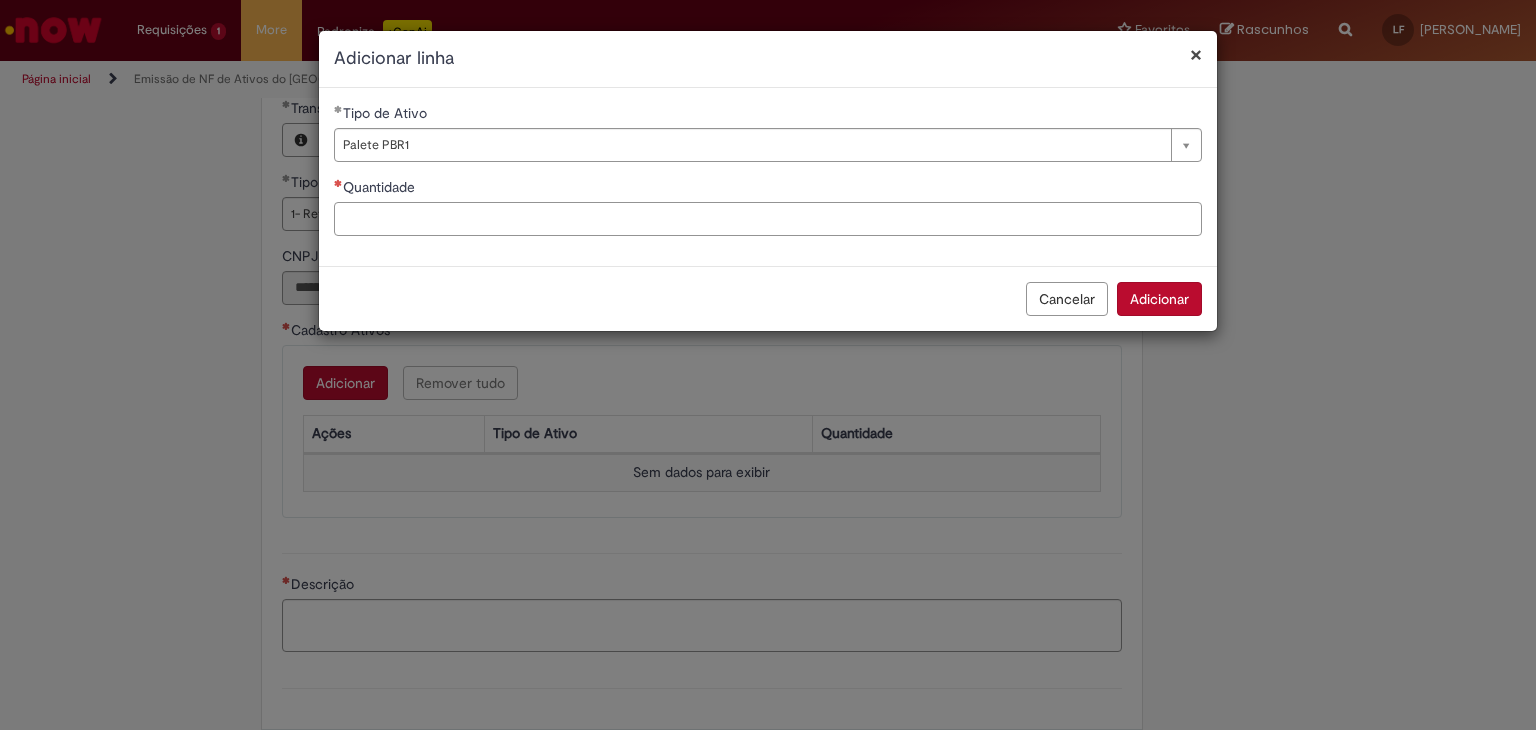 click on "Quantidade" at bounding box center (768, 219) 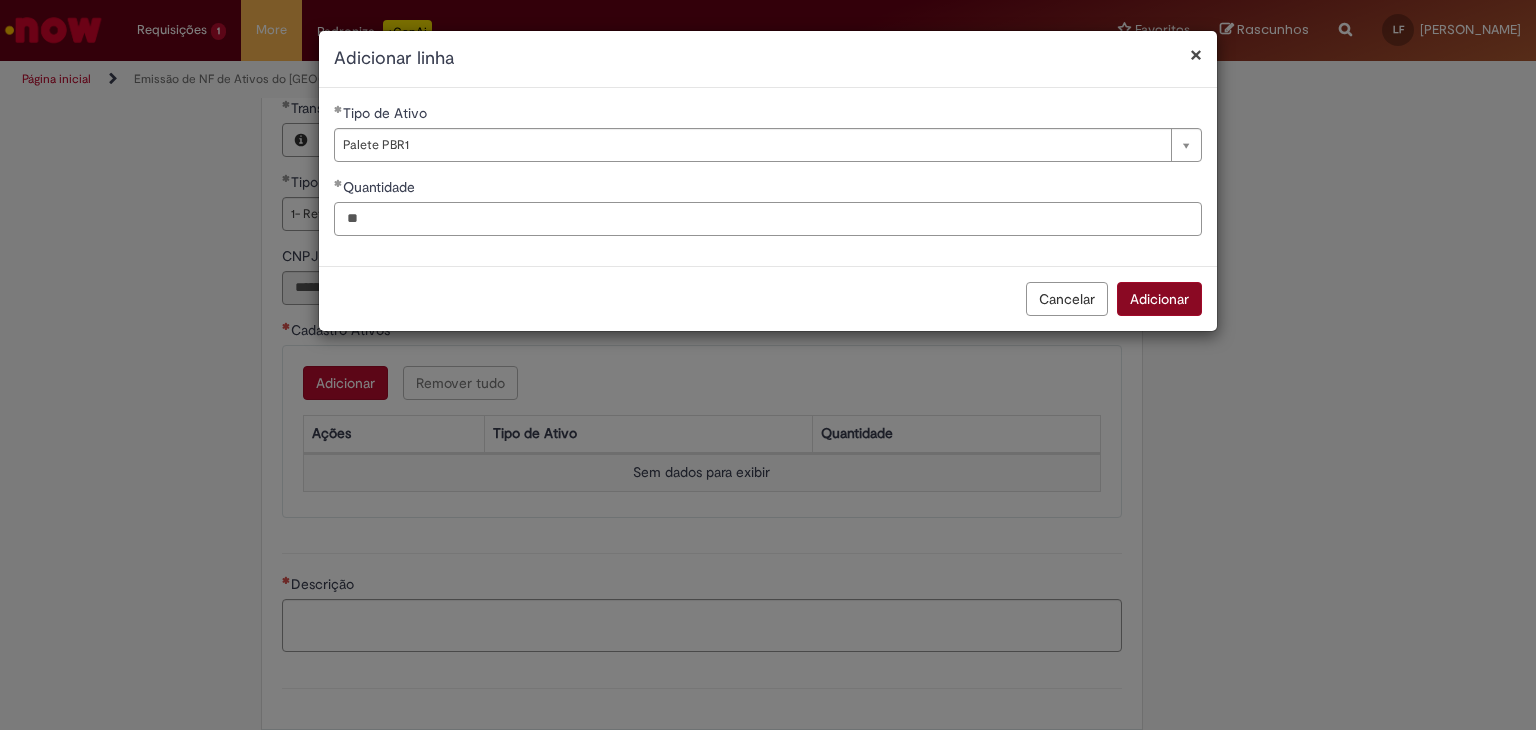 type on "**" 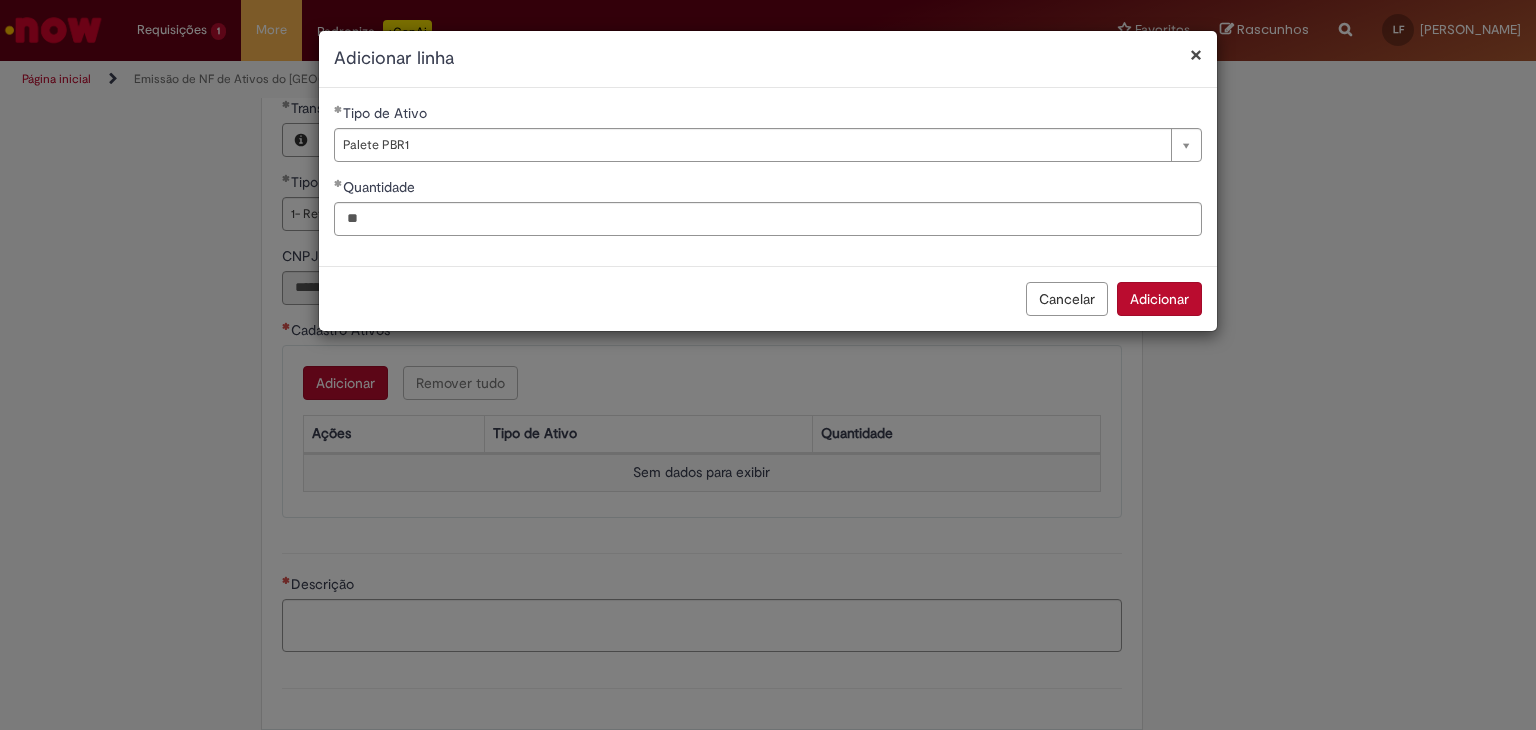 click on "Adicionar" at bounding box center [1159, 299] 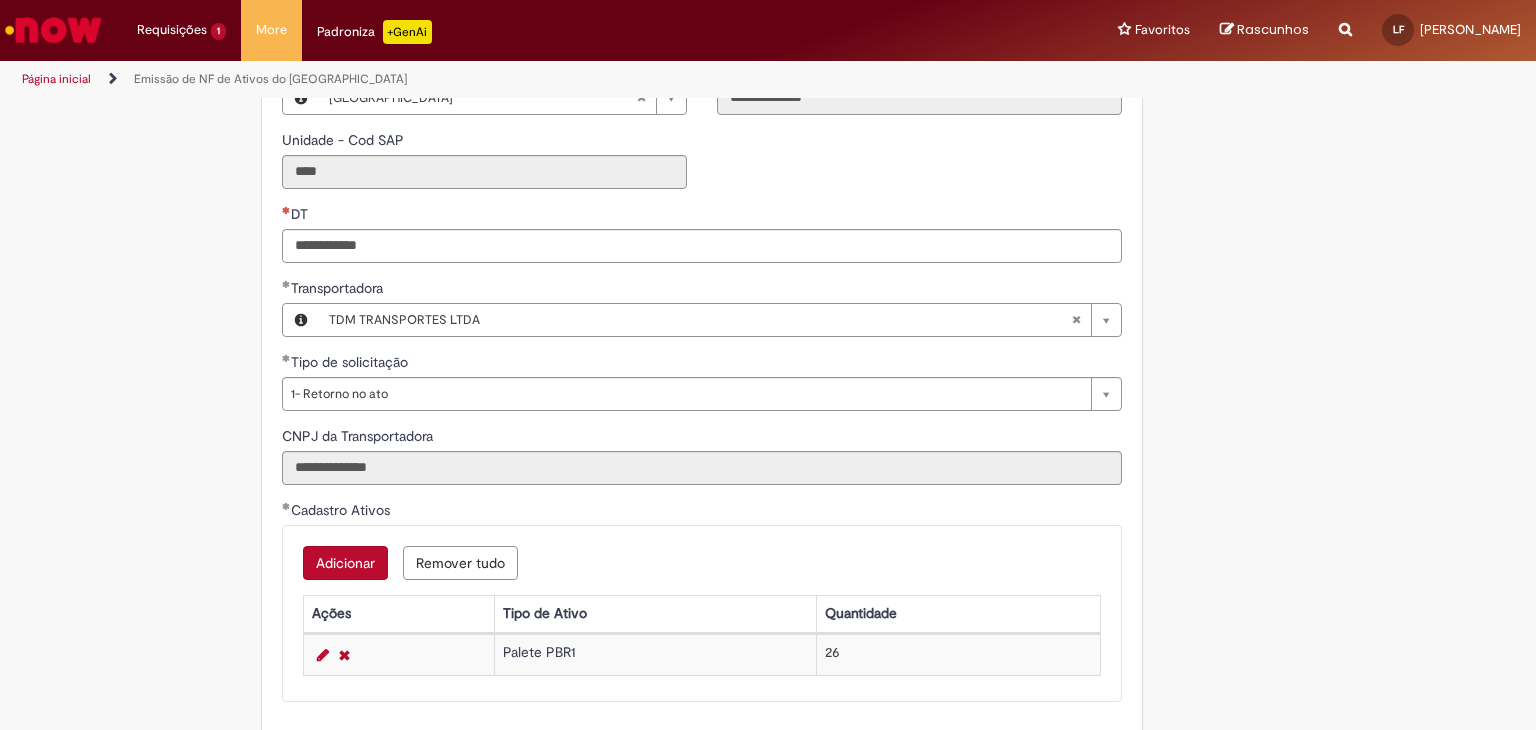scroll, scrollTop: 600, scrollLeft: 0, axis: vertical 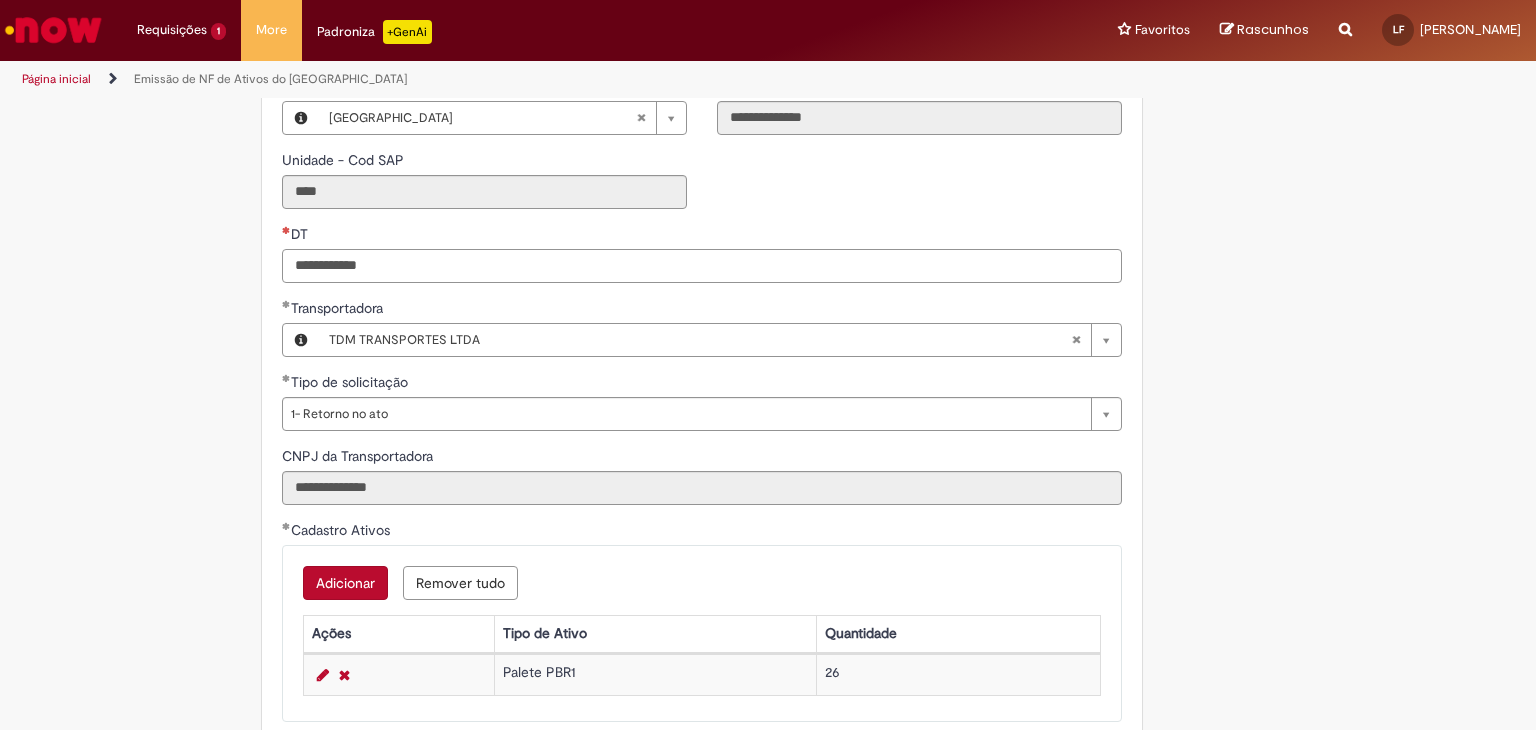 click on "DT" at bounding box center (702, 266) 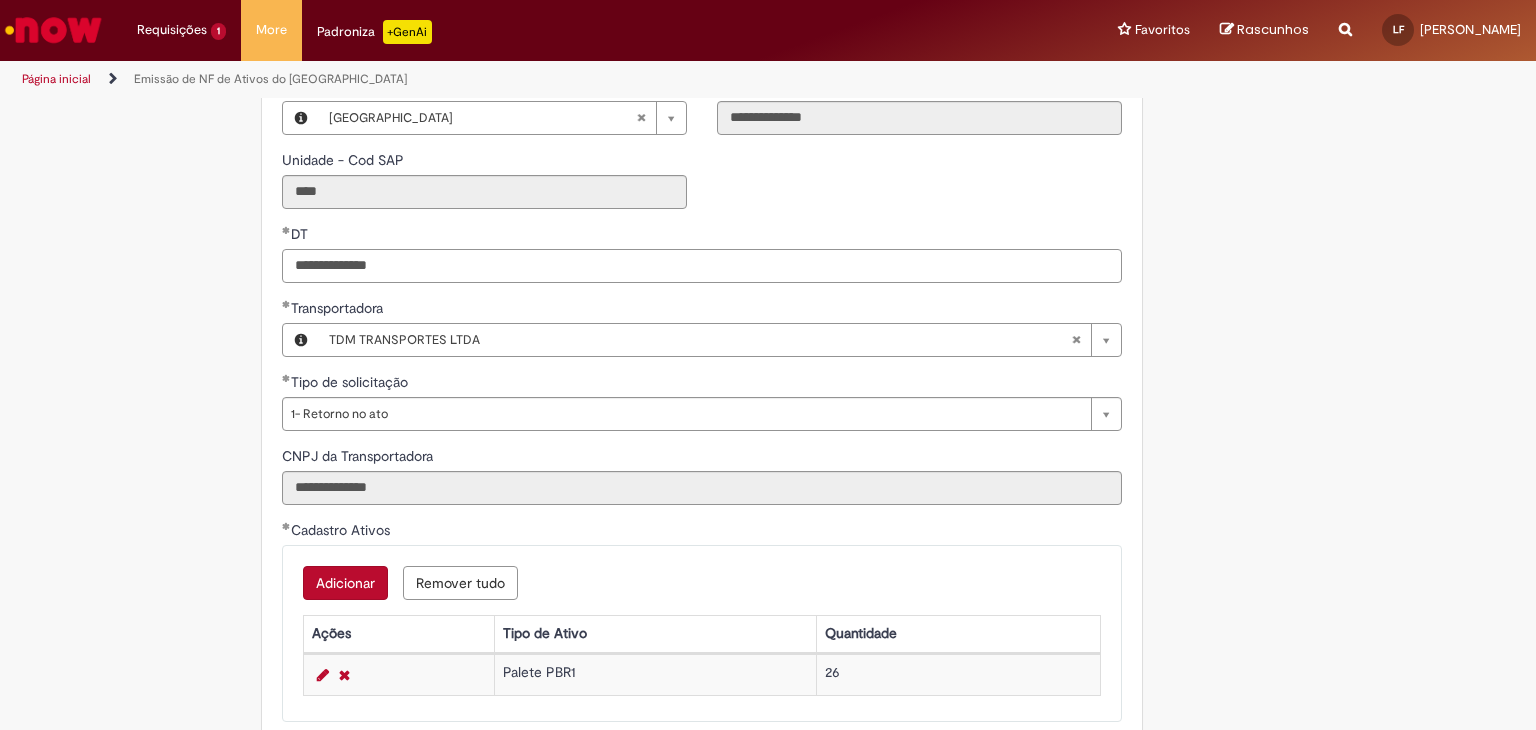 type on "**********" 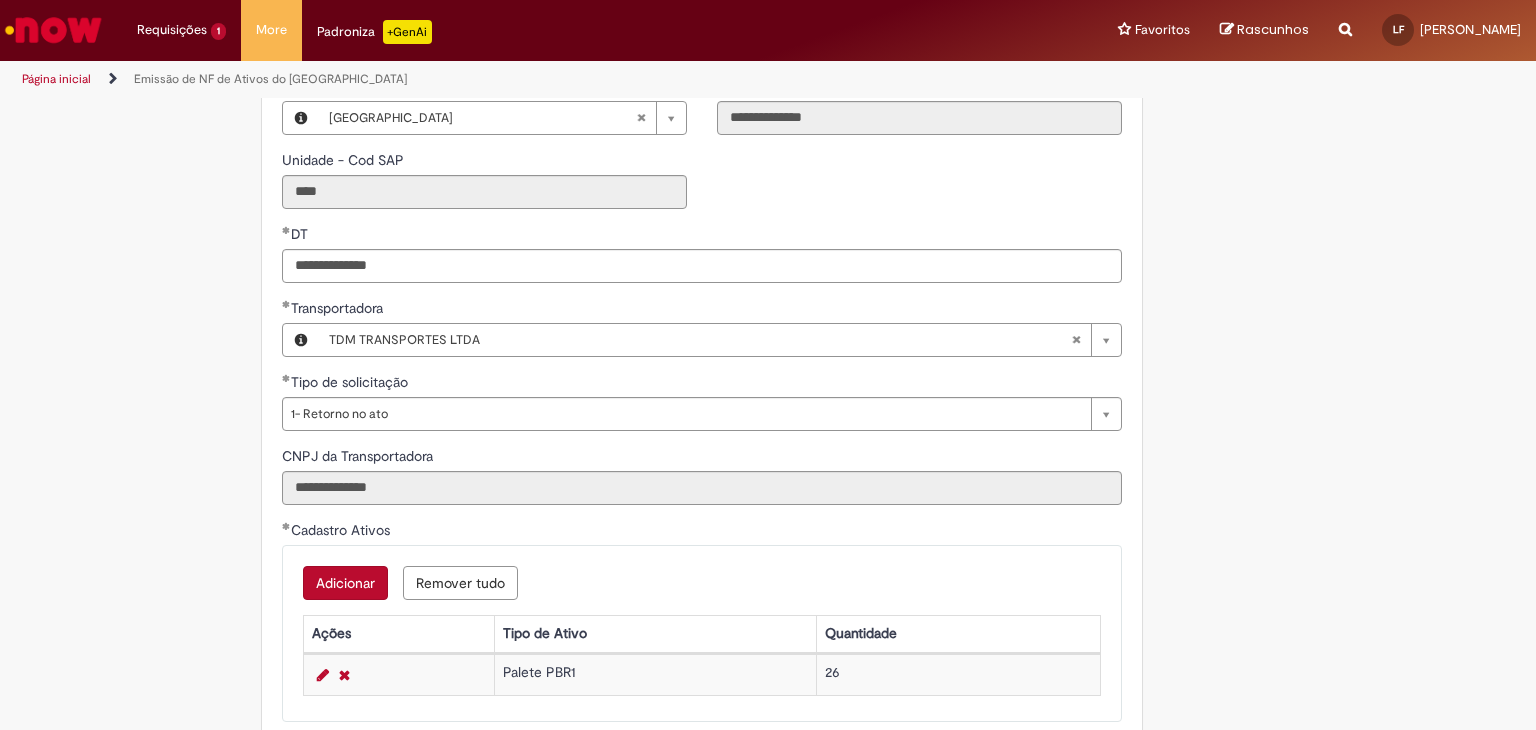 click on "**********" at bounding box center [768, 309] 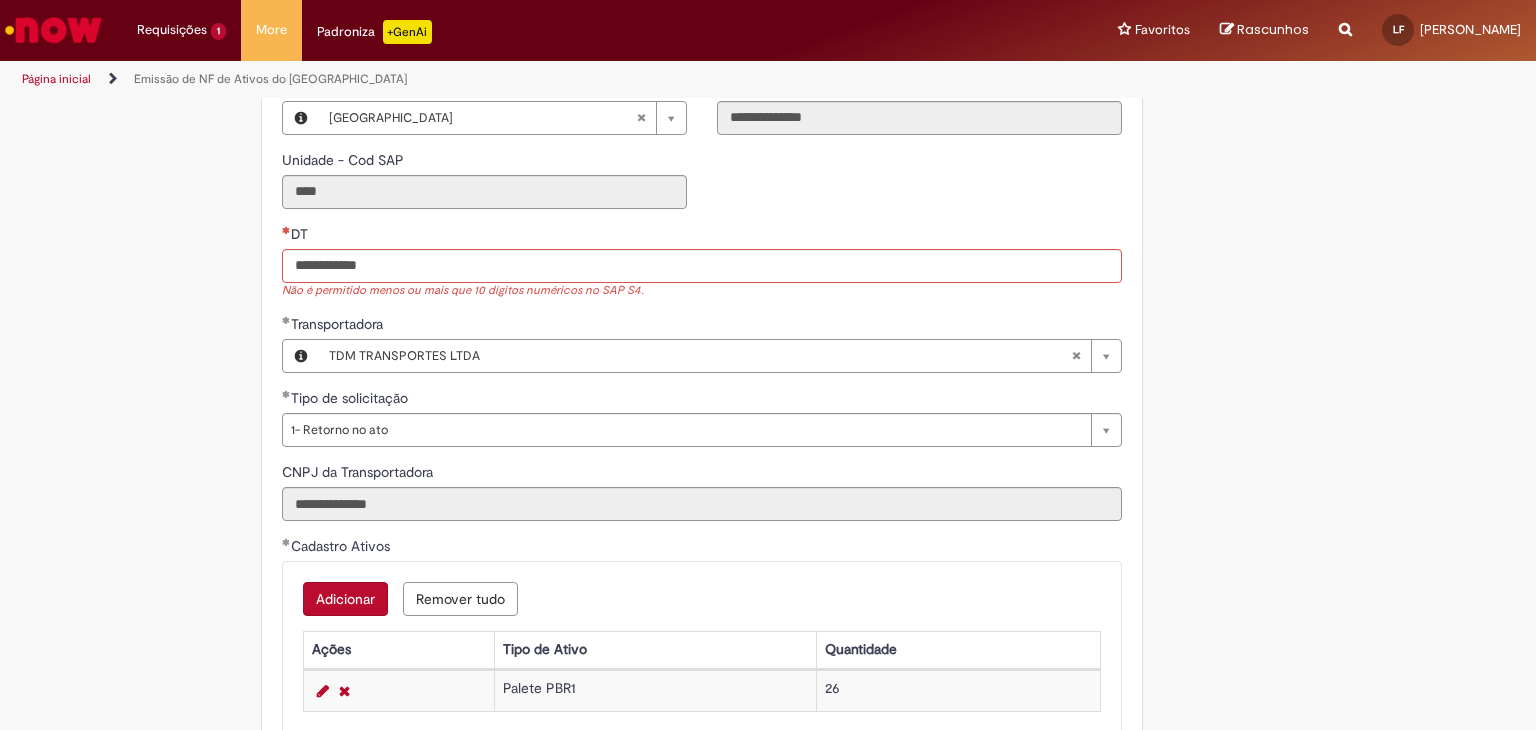 click on "DT" at bounding box center [702, 236] 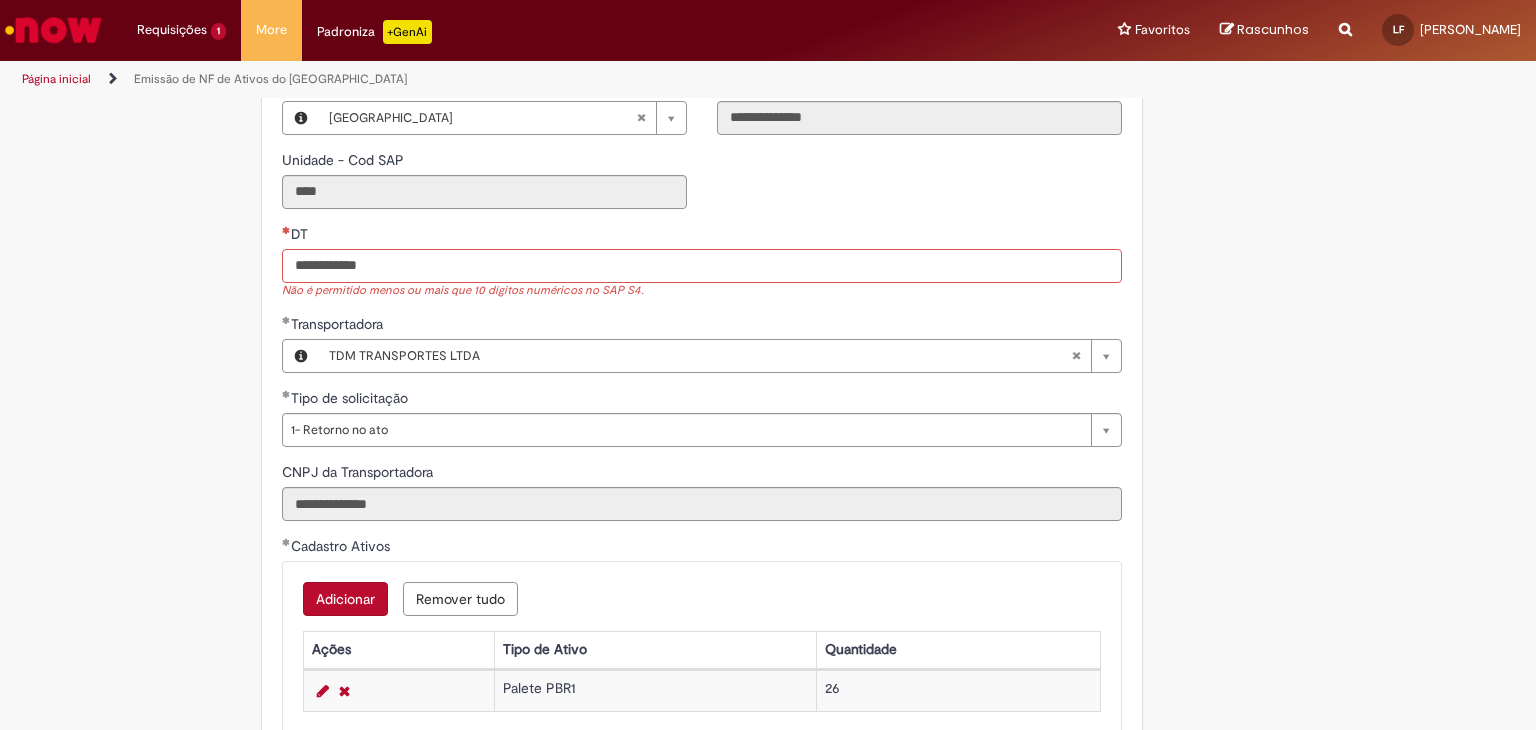 click on "DT" at bounding box center [702, 266] 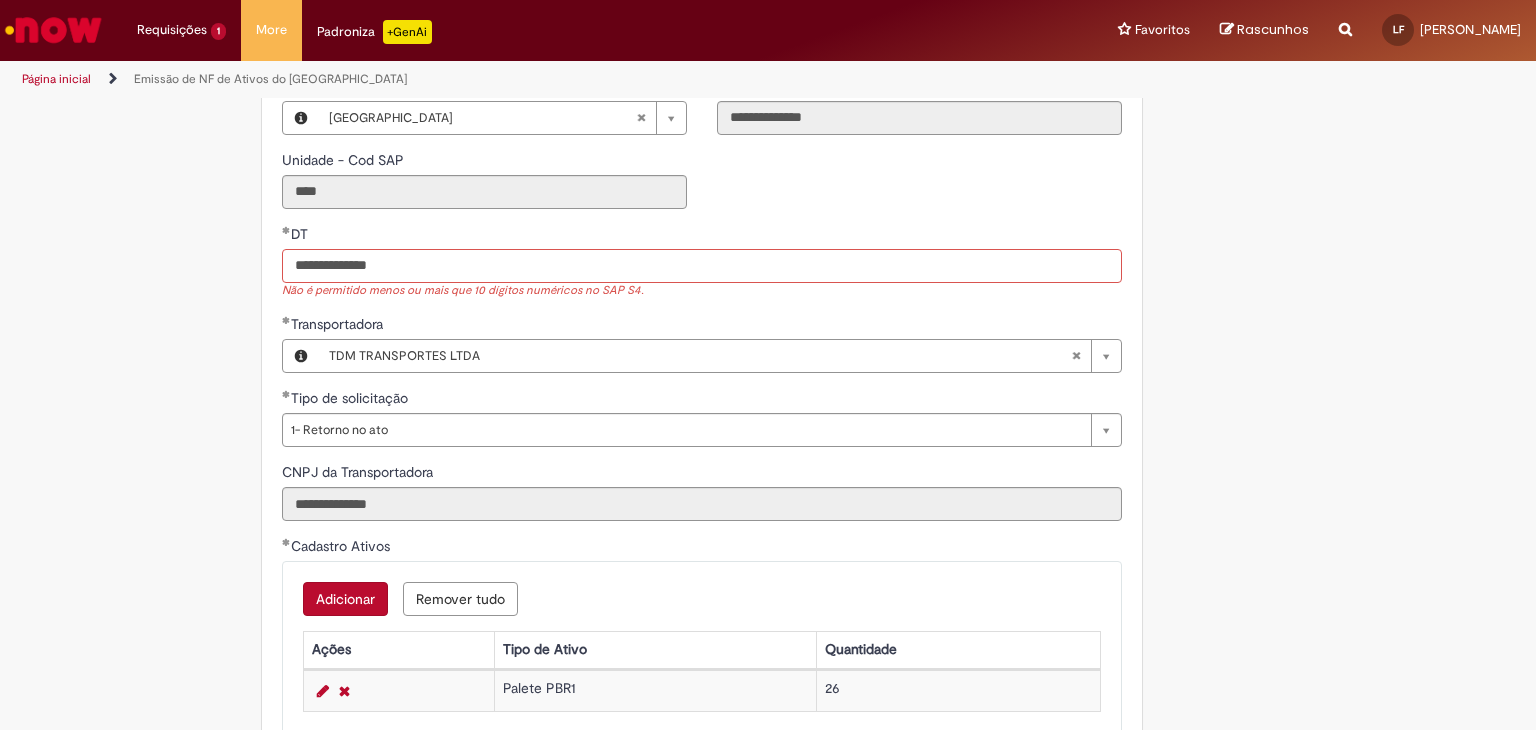 click on "**********" at bounding box center (702, 266) 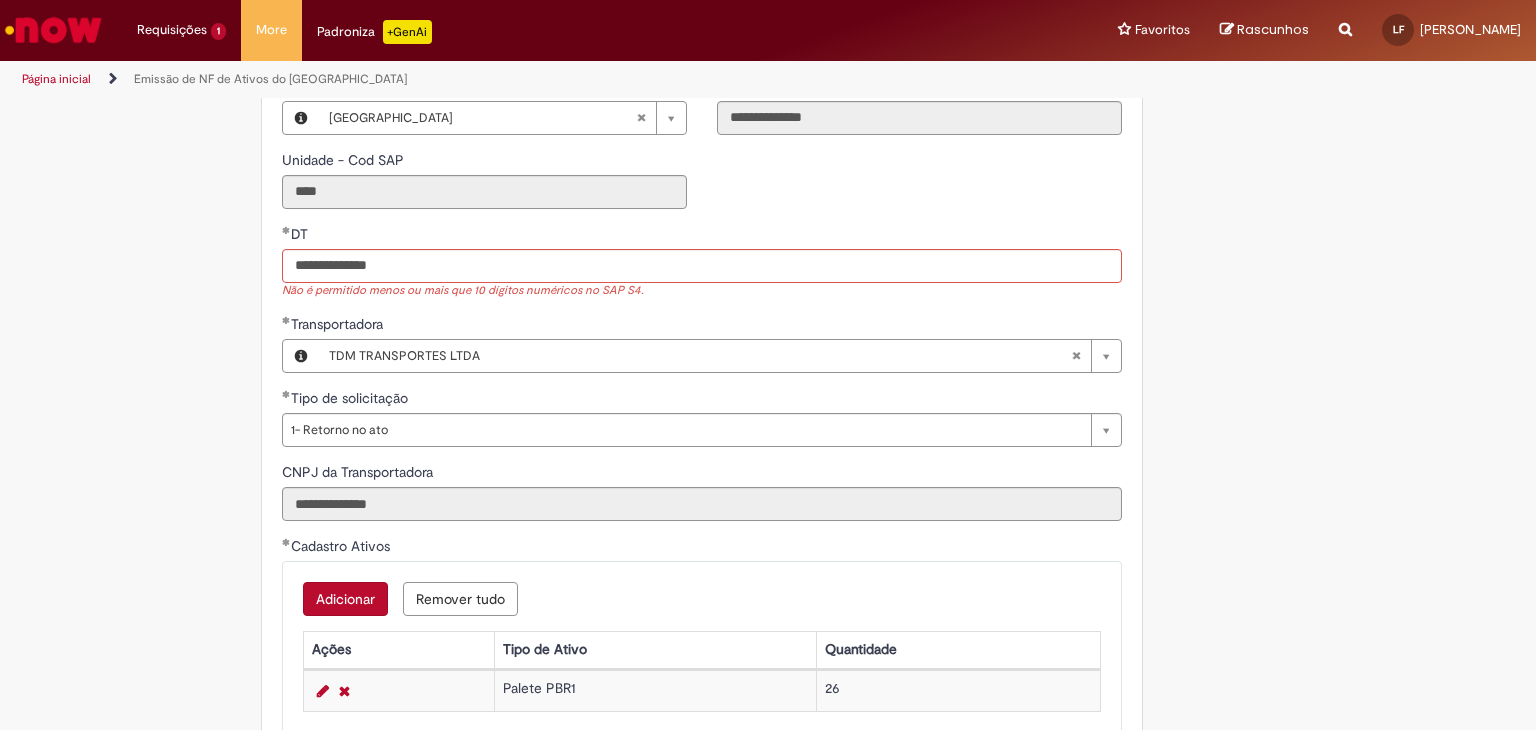 type 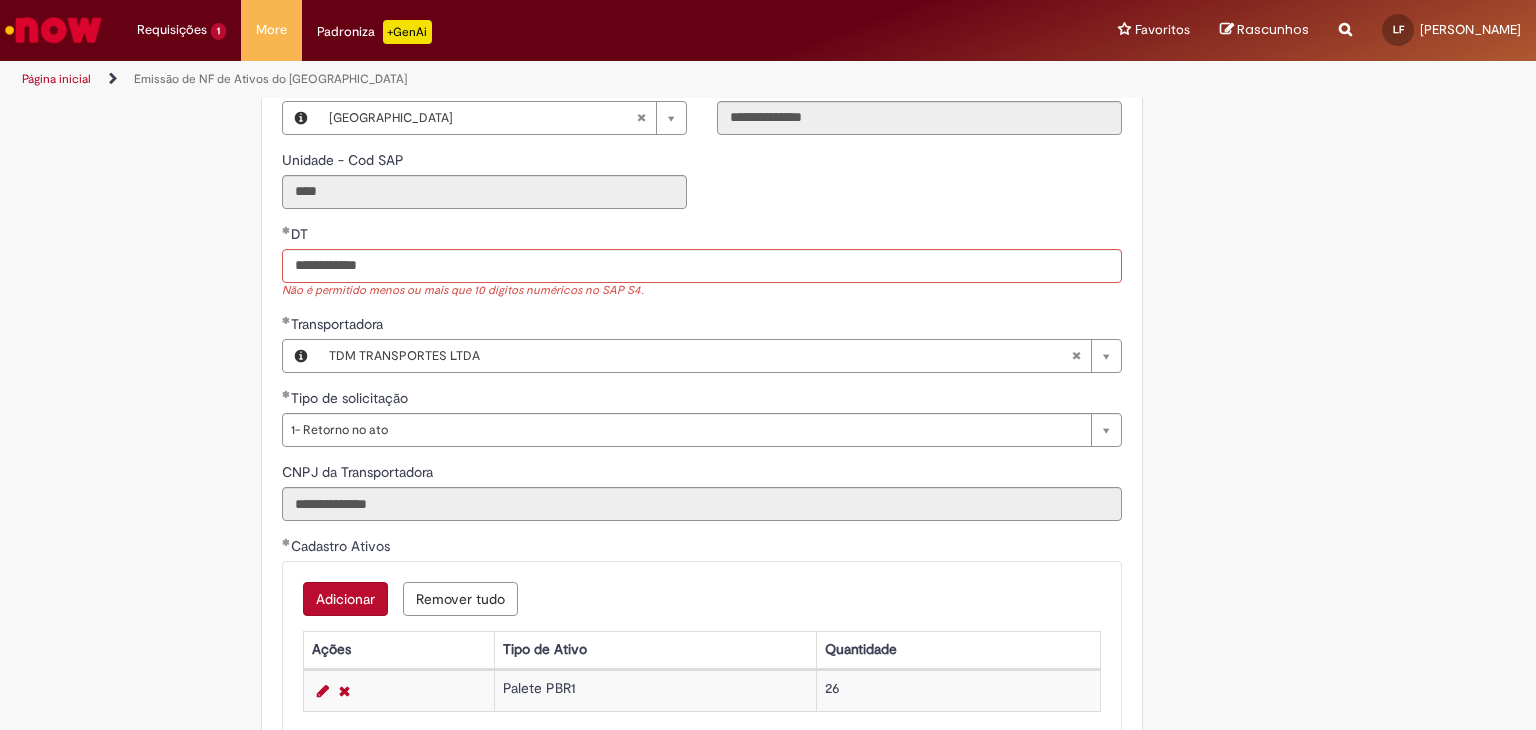 type 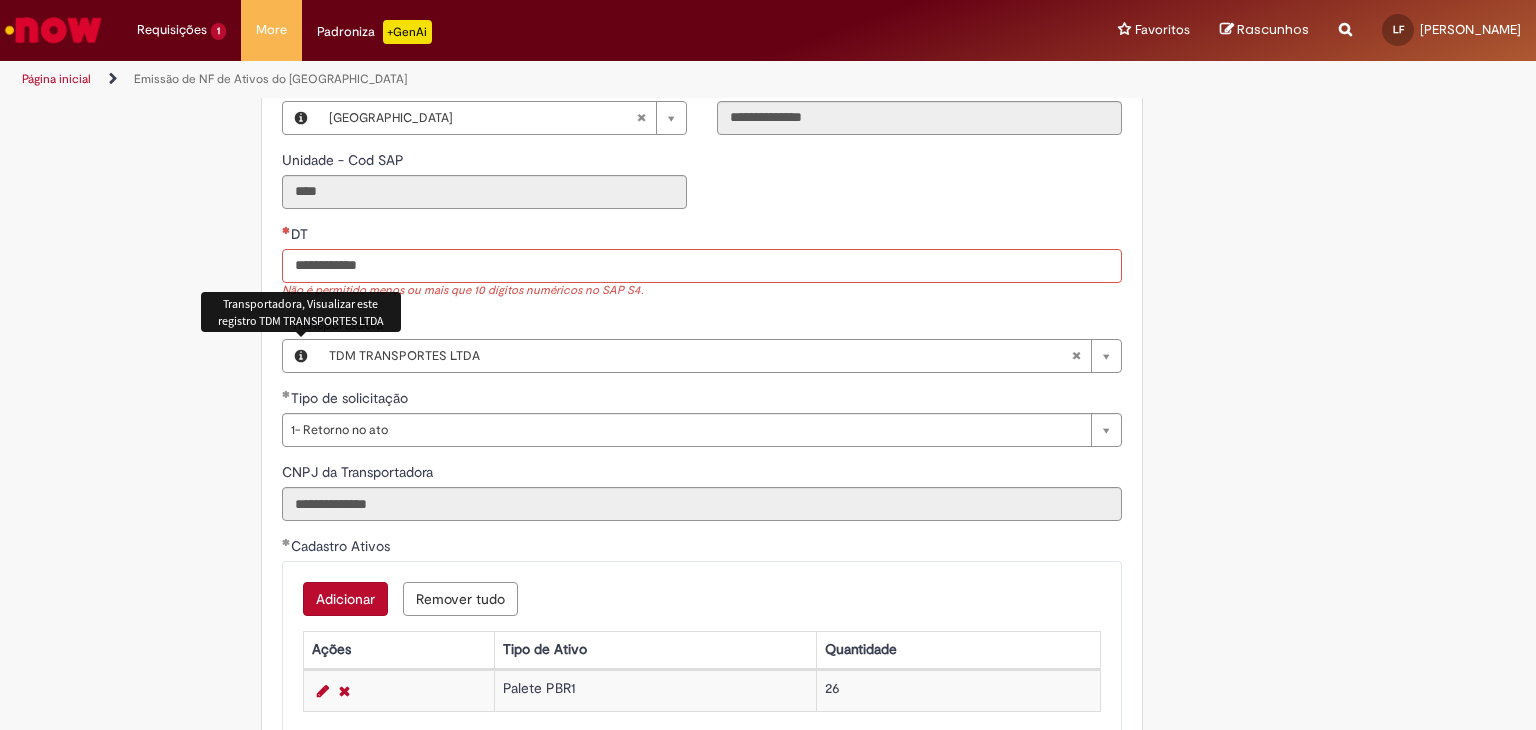 click on "DT" at bounding box center [702, 266] 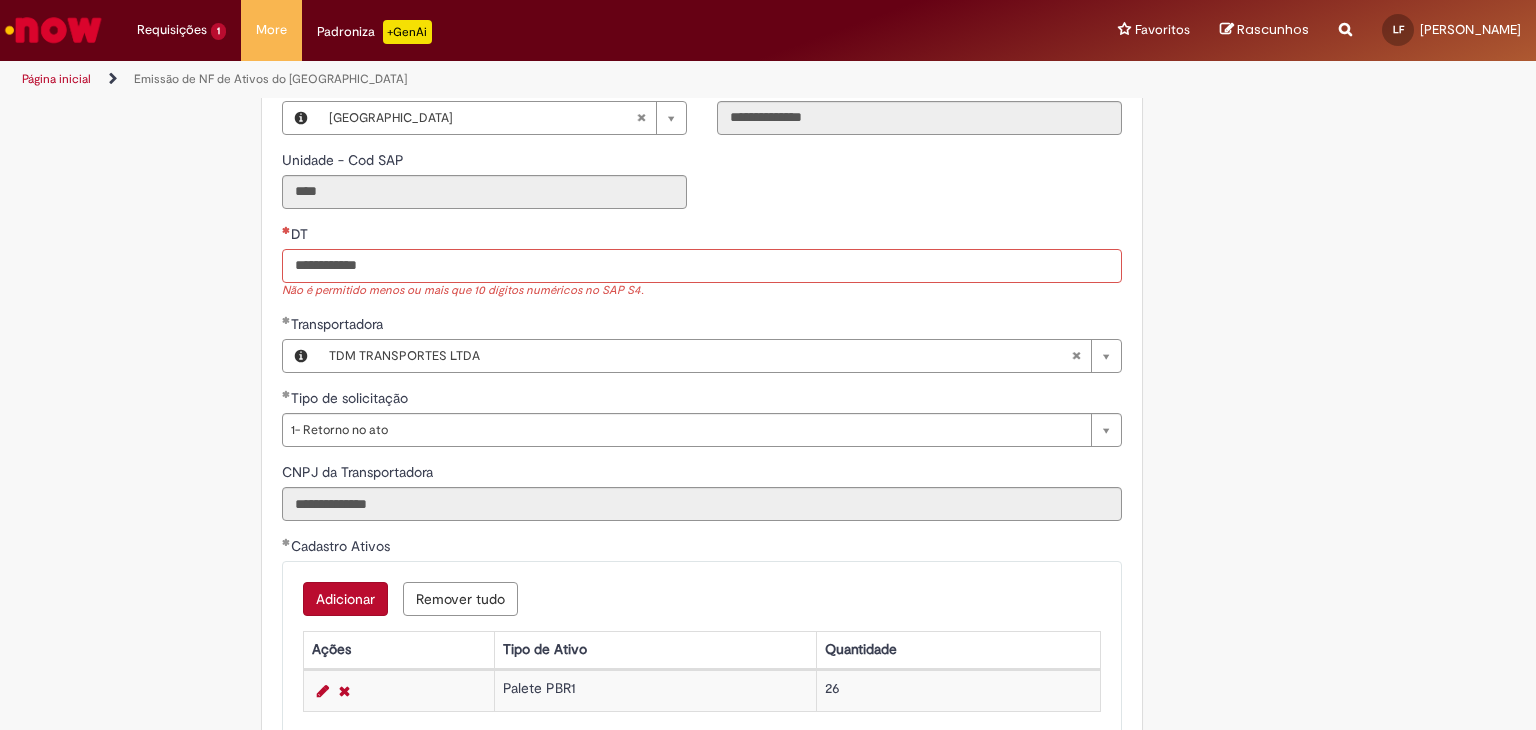 paste on "**********" 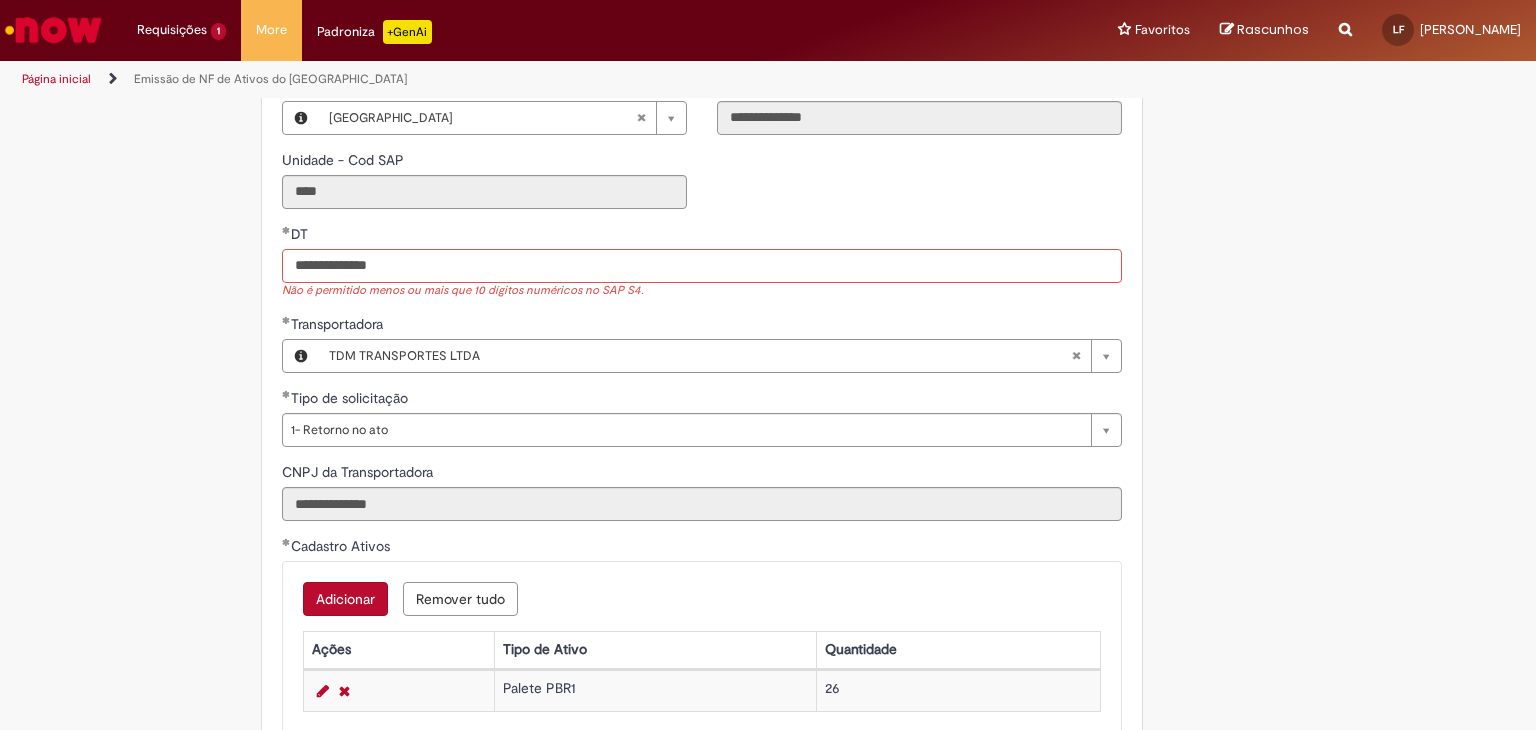 type on "**********" 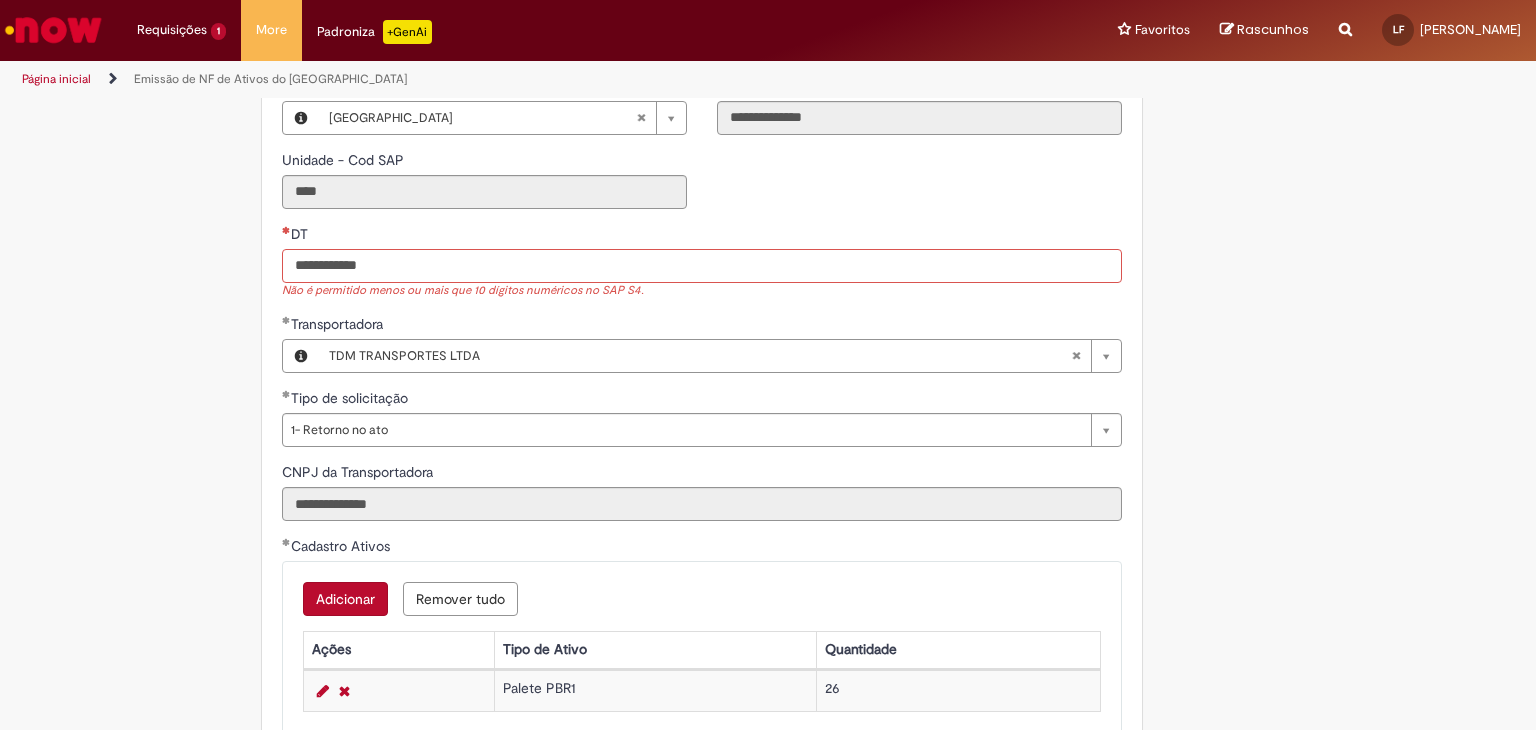 click on "DT" at bounding box center [702, 266] 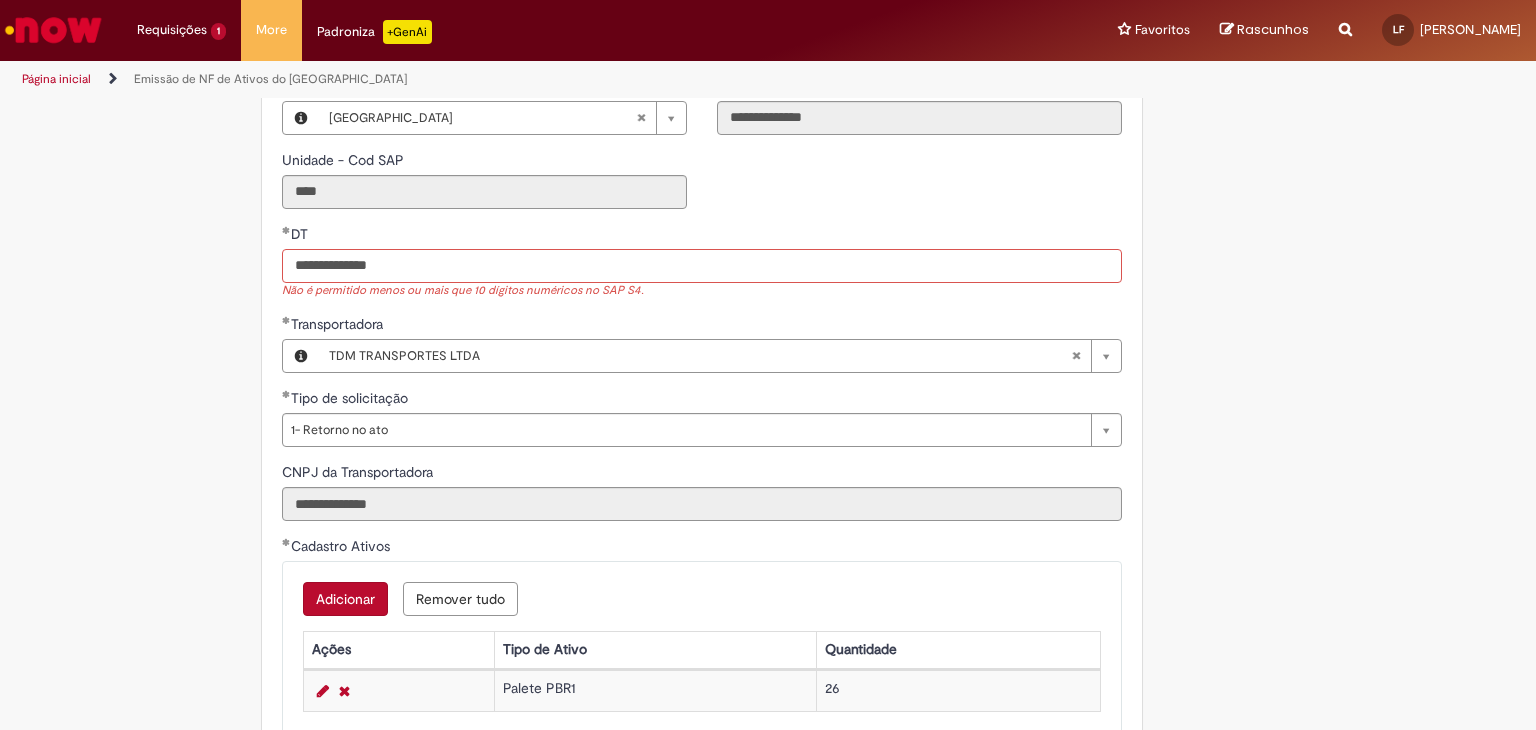 type on "**********" 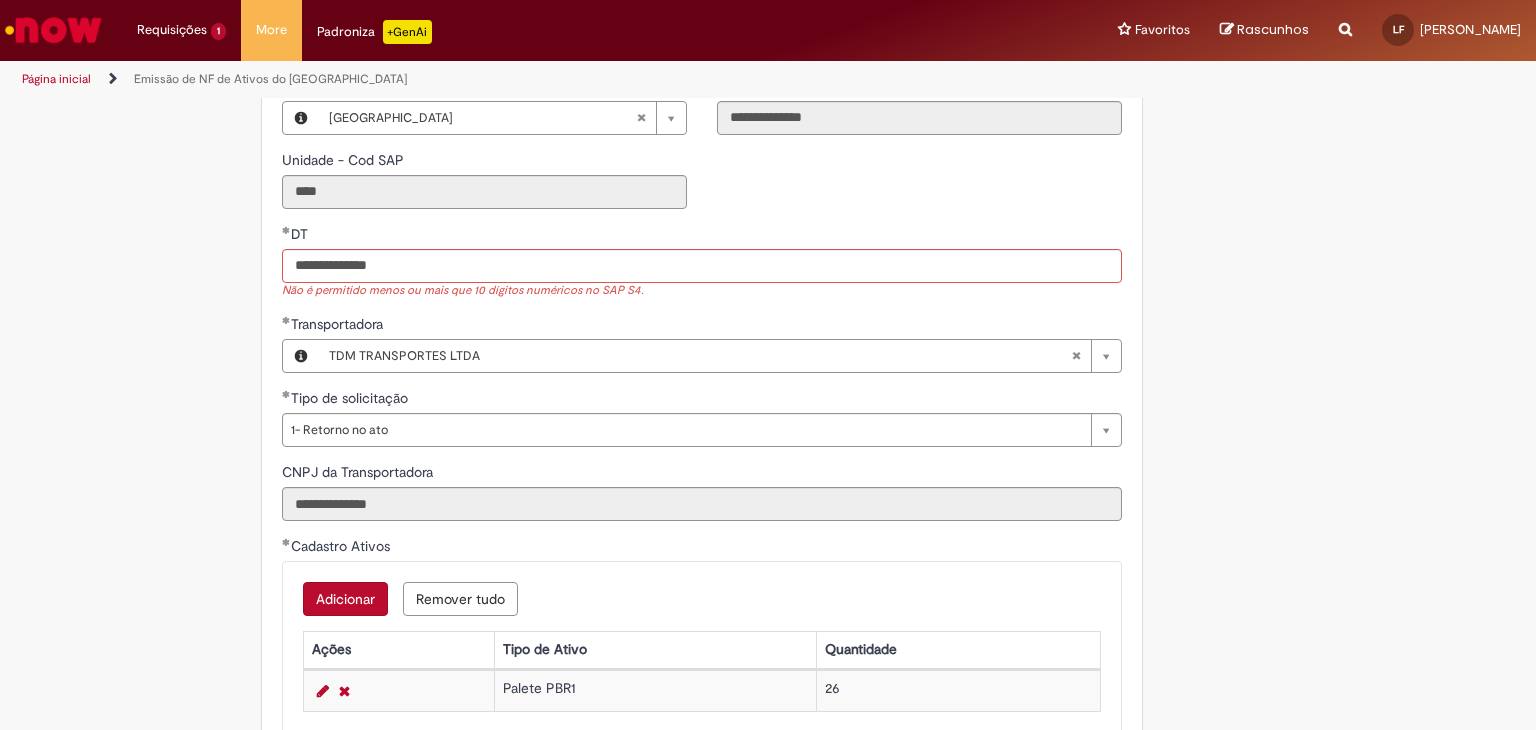type 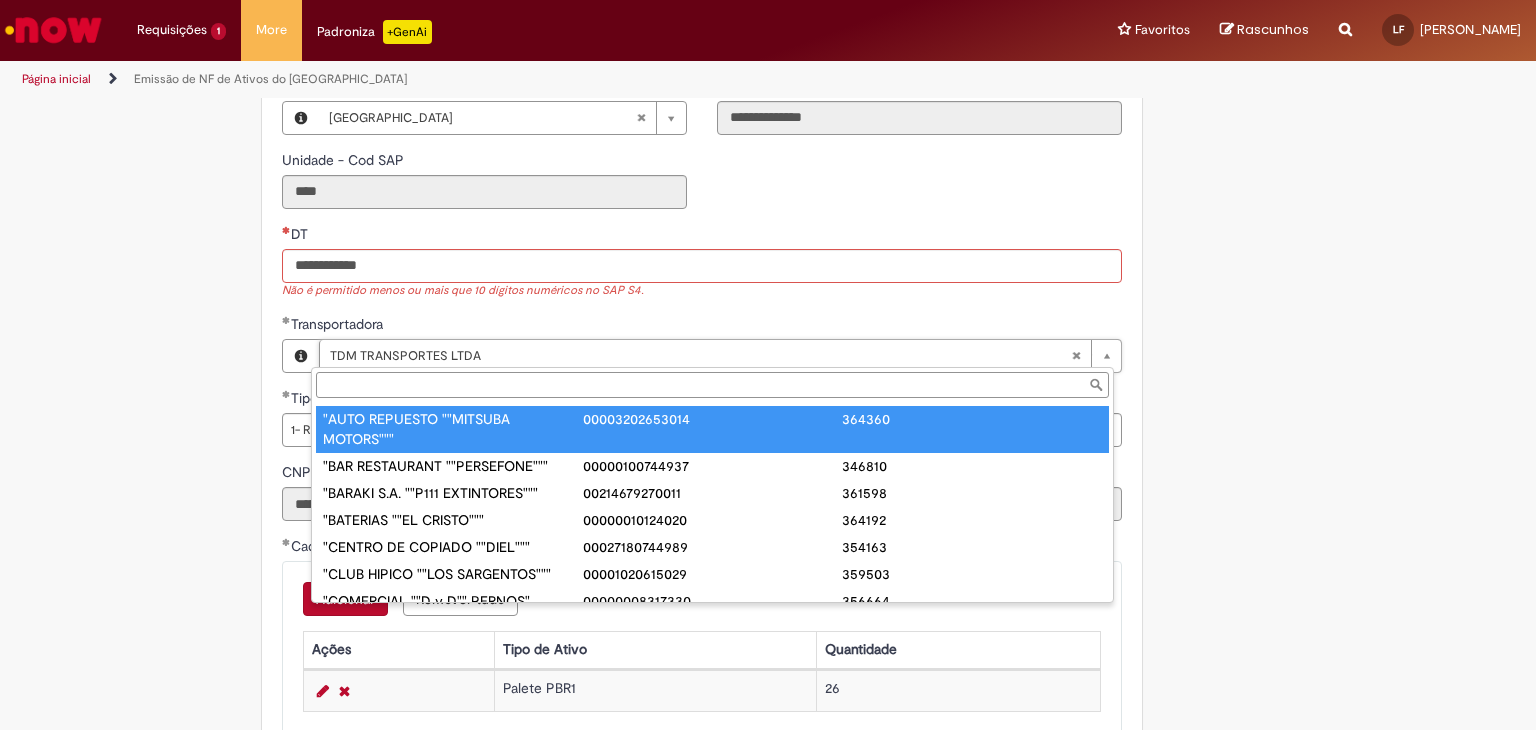 type on "**********" 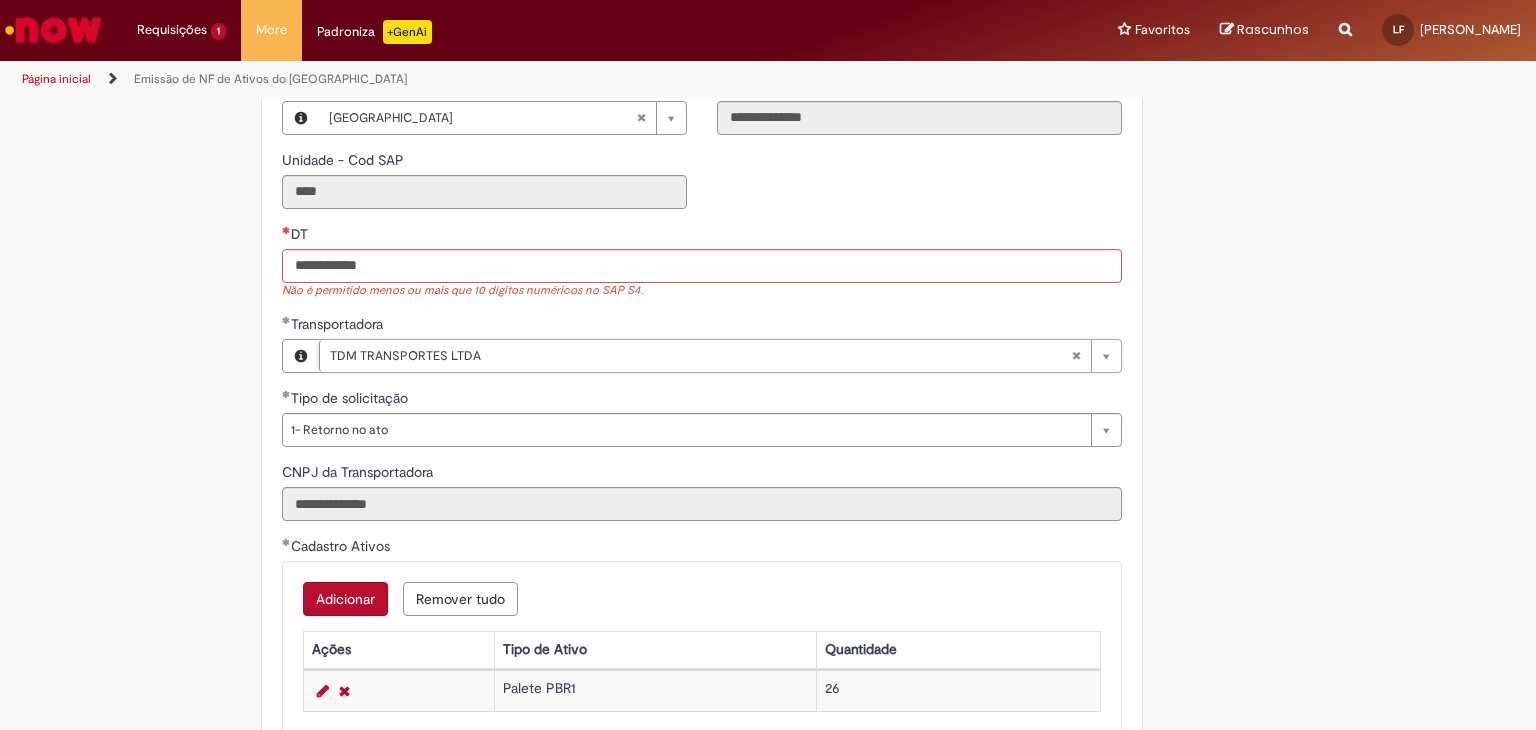 scroll, scrollTop: 0, scrollLeft: 165, axis: horizontal 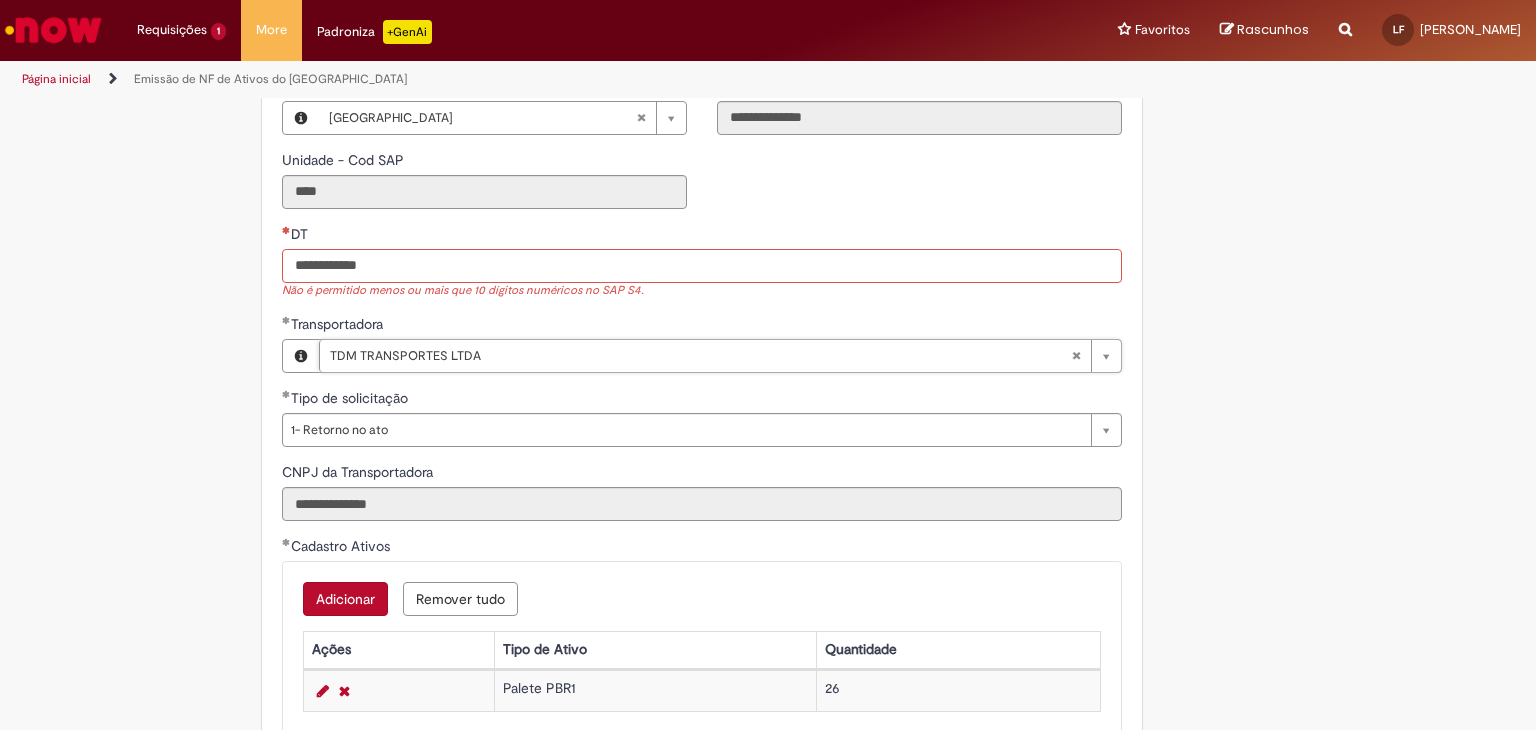 click on "DT" at bounding box center (702, 266) 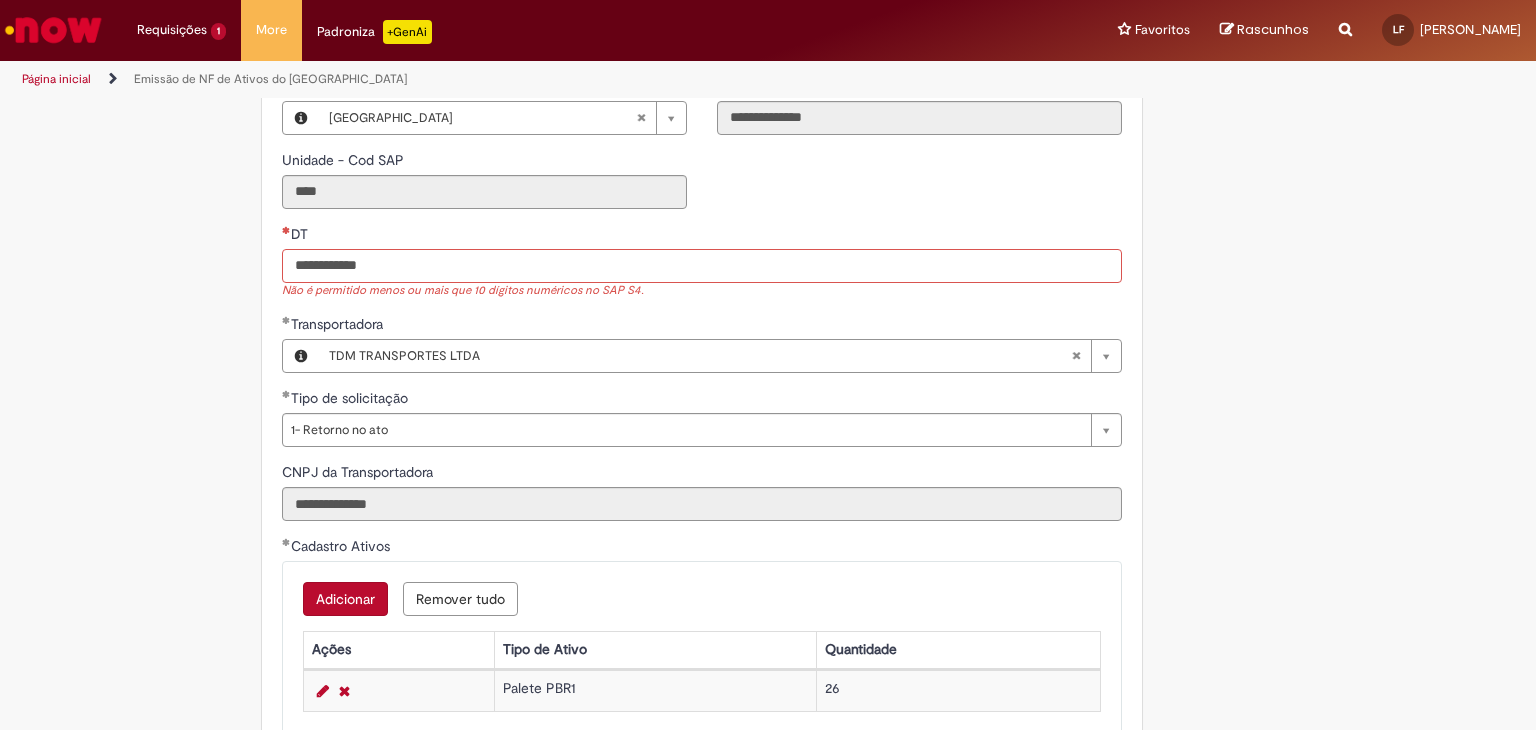 paste on "**********" 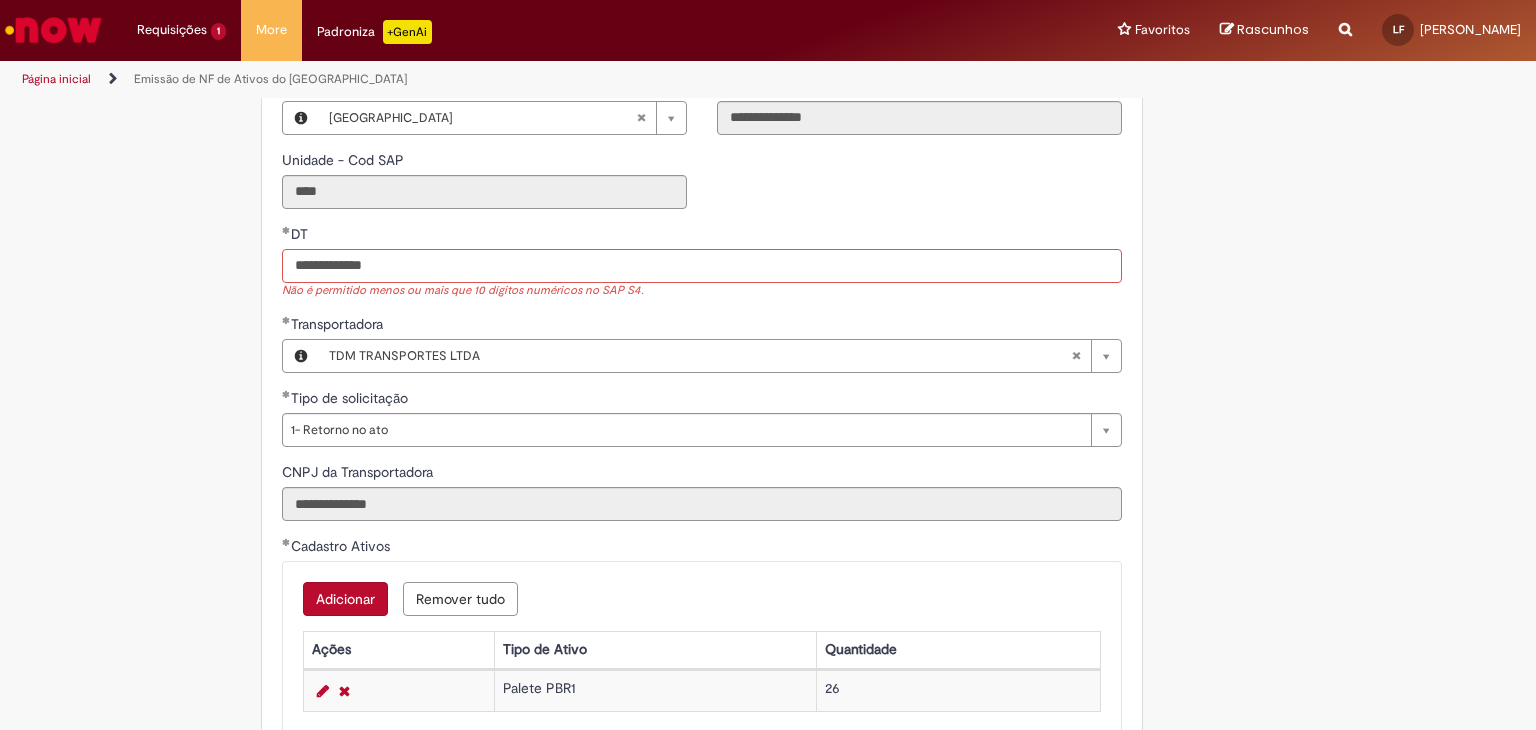 type on "**********" 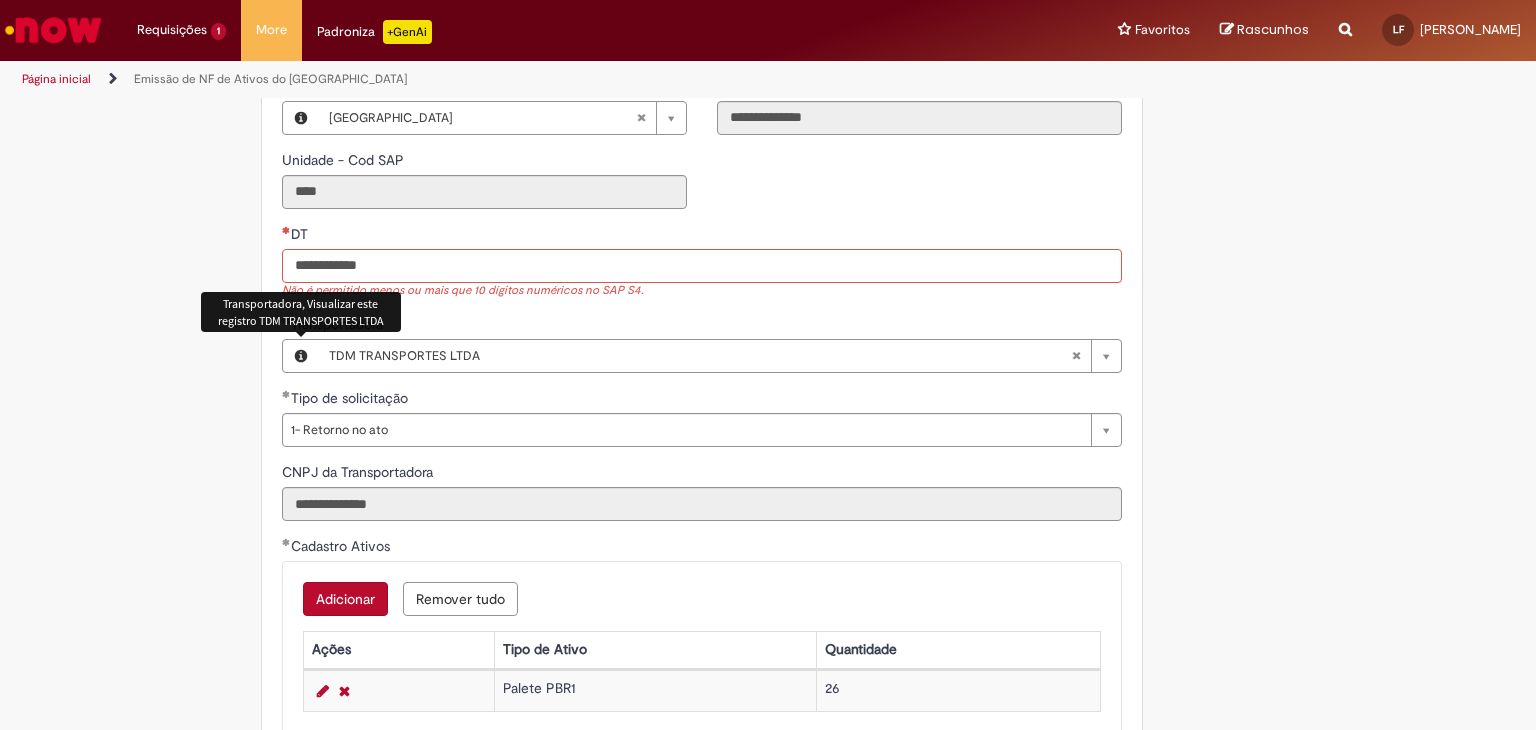 click on "DT" at bounding box center (702, 266) 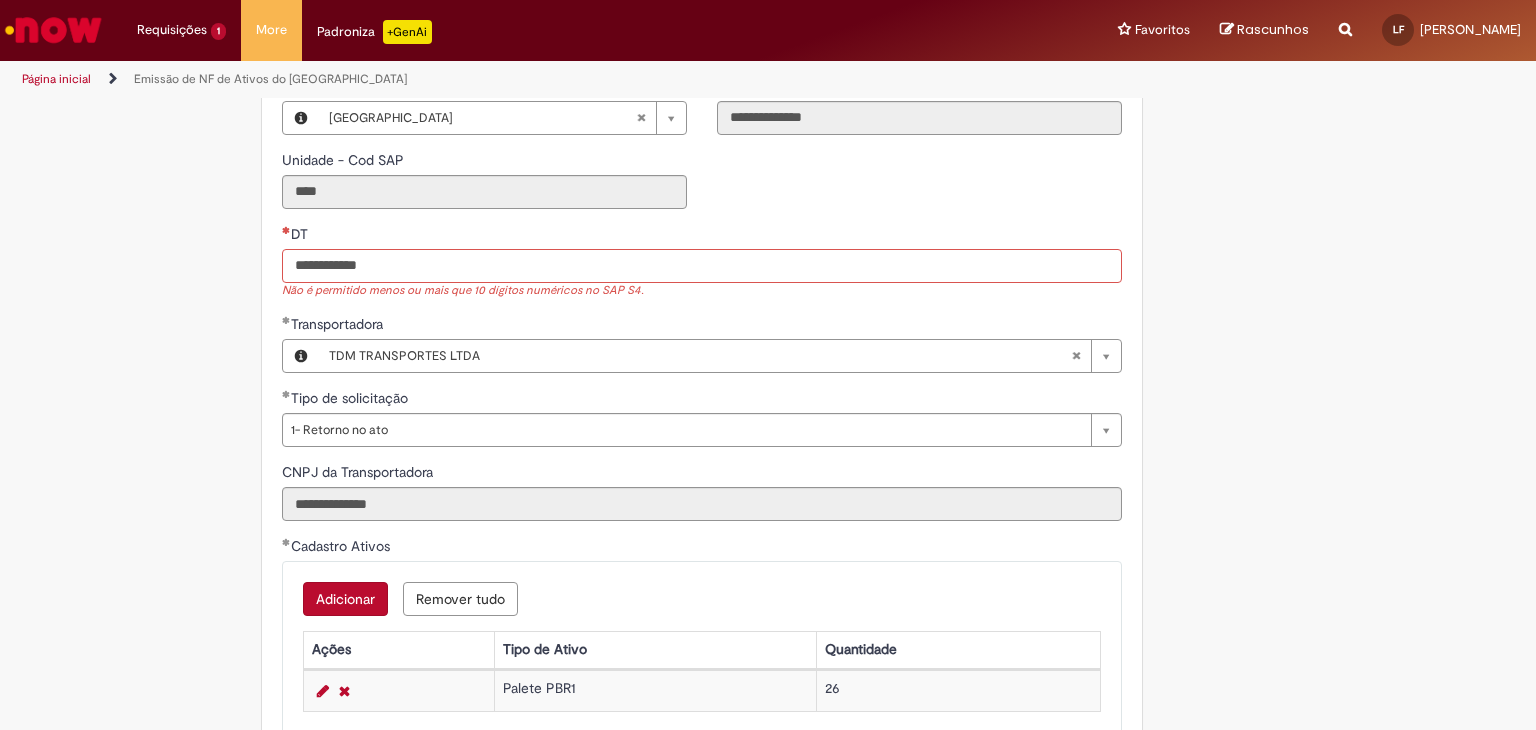 paste on "**********" 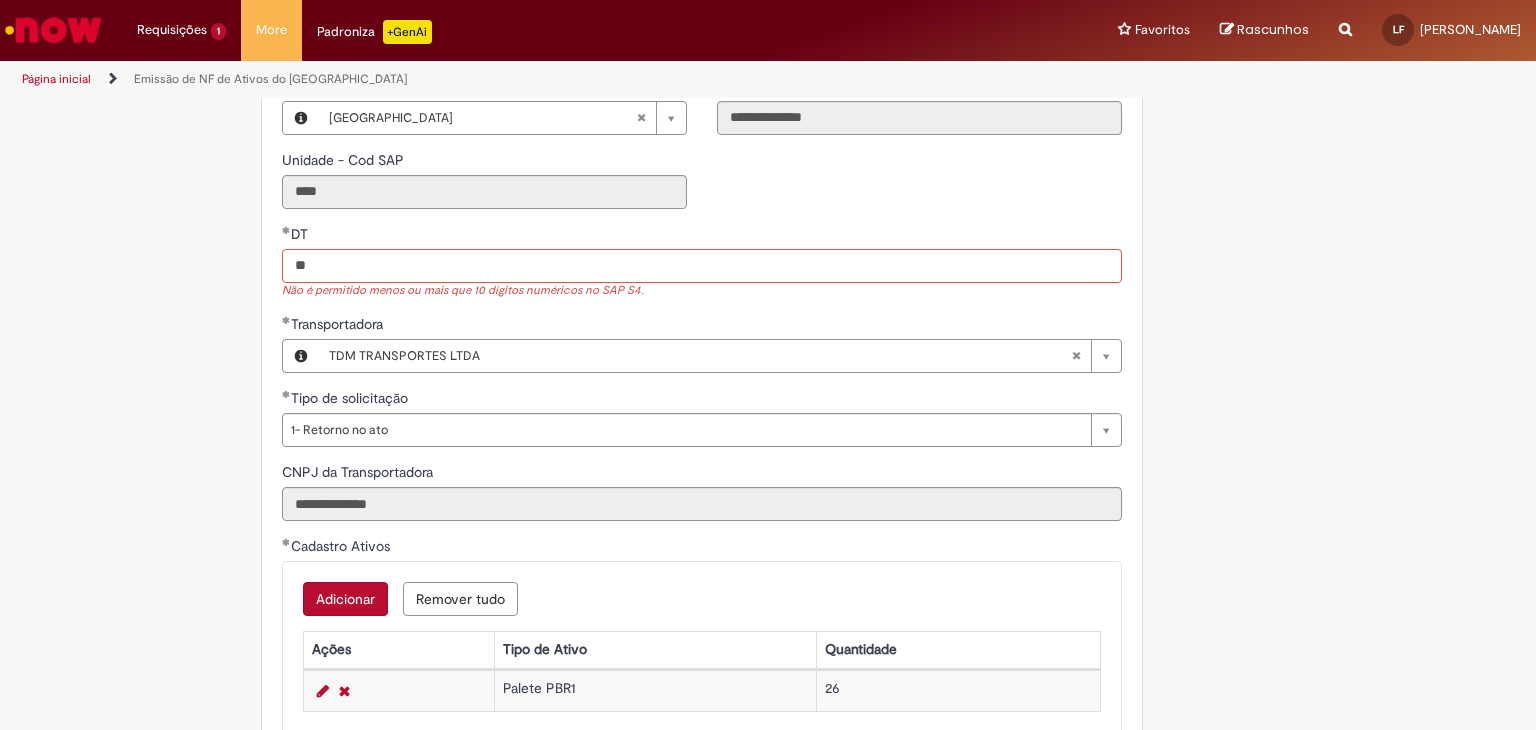 type on "*" 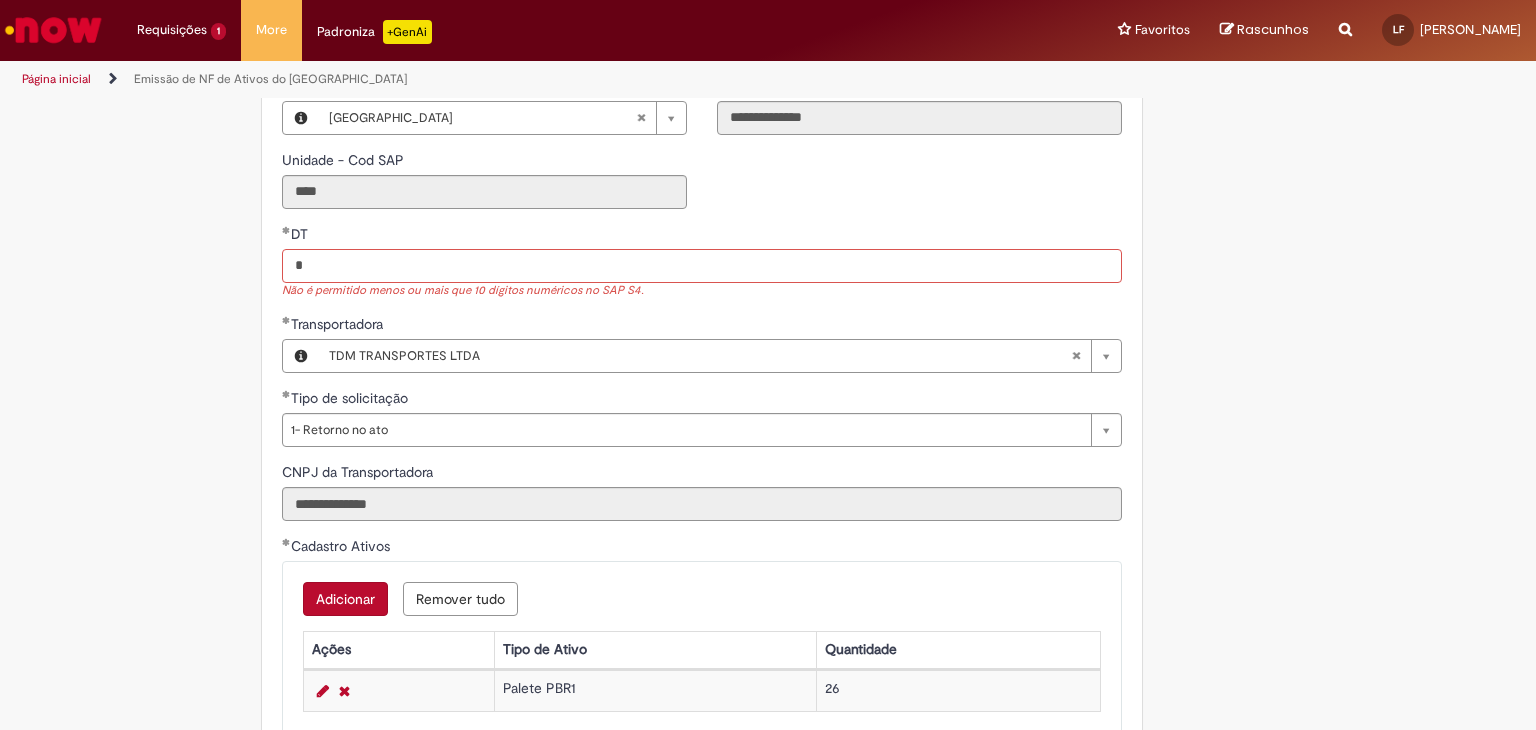 type 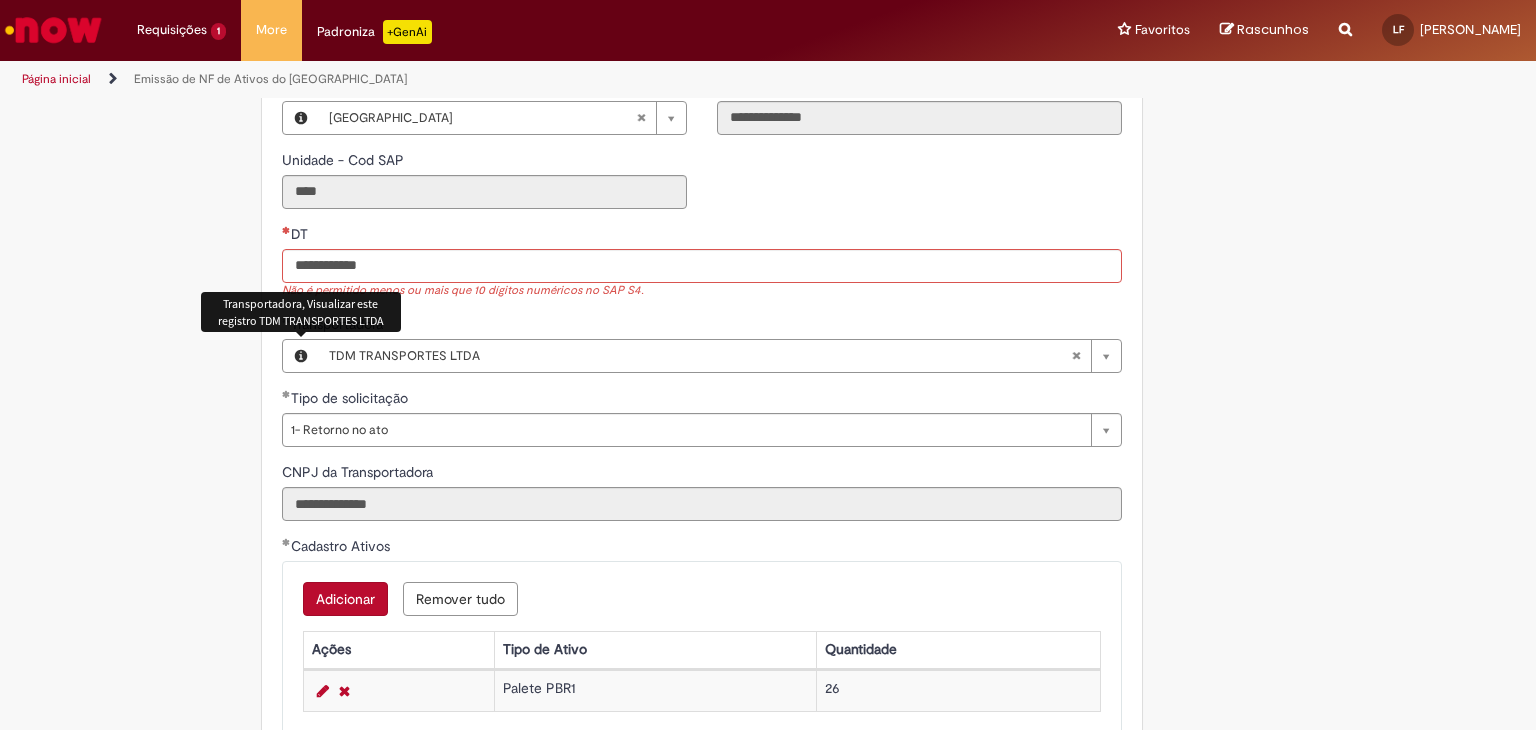 click on "**********" at bounding box center (768, 317) 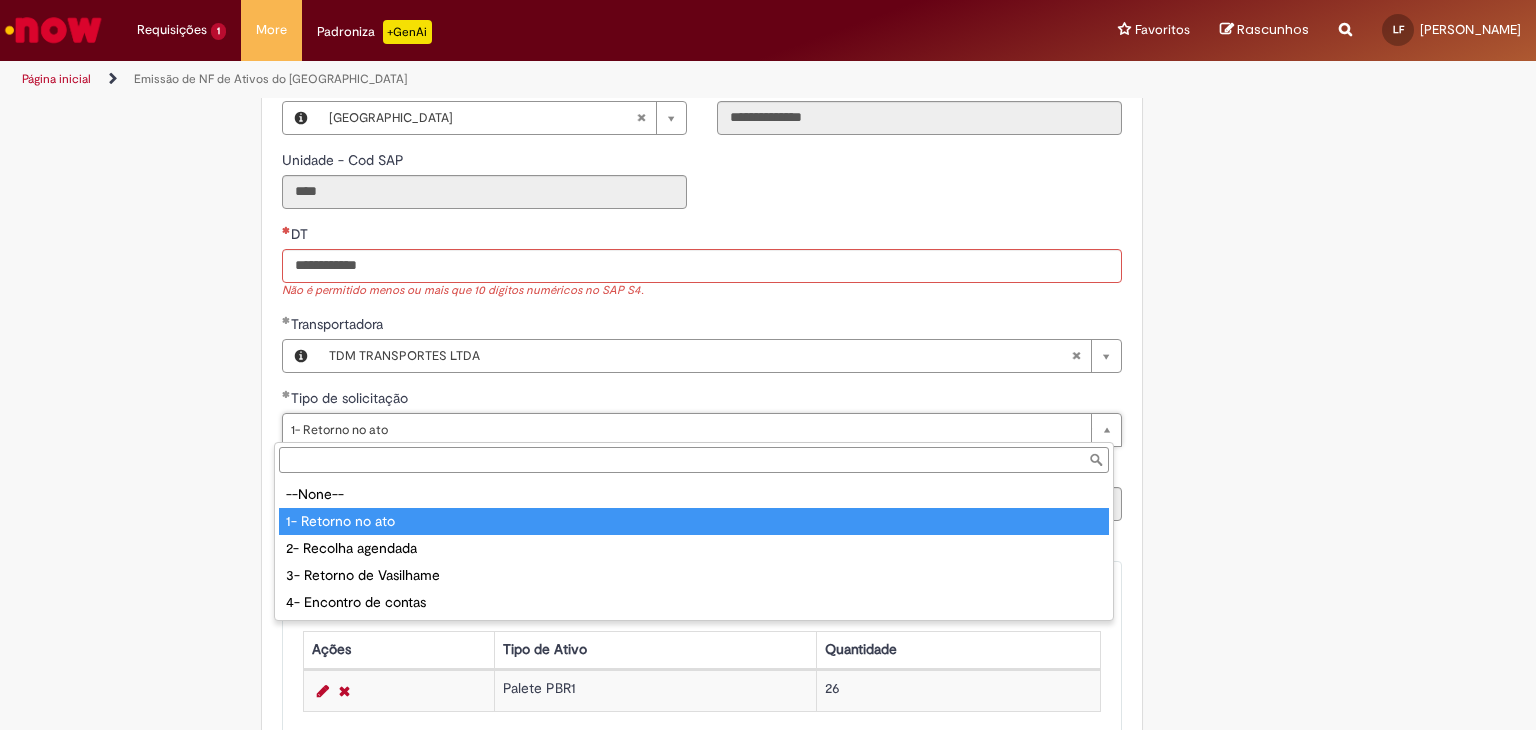 type on "**********" 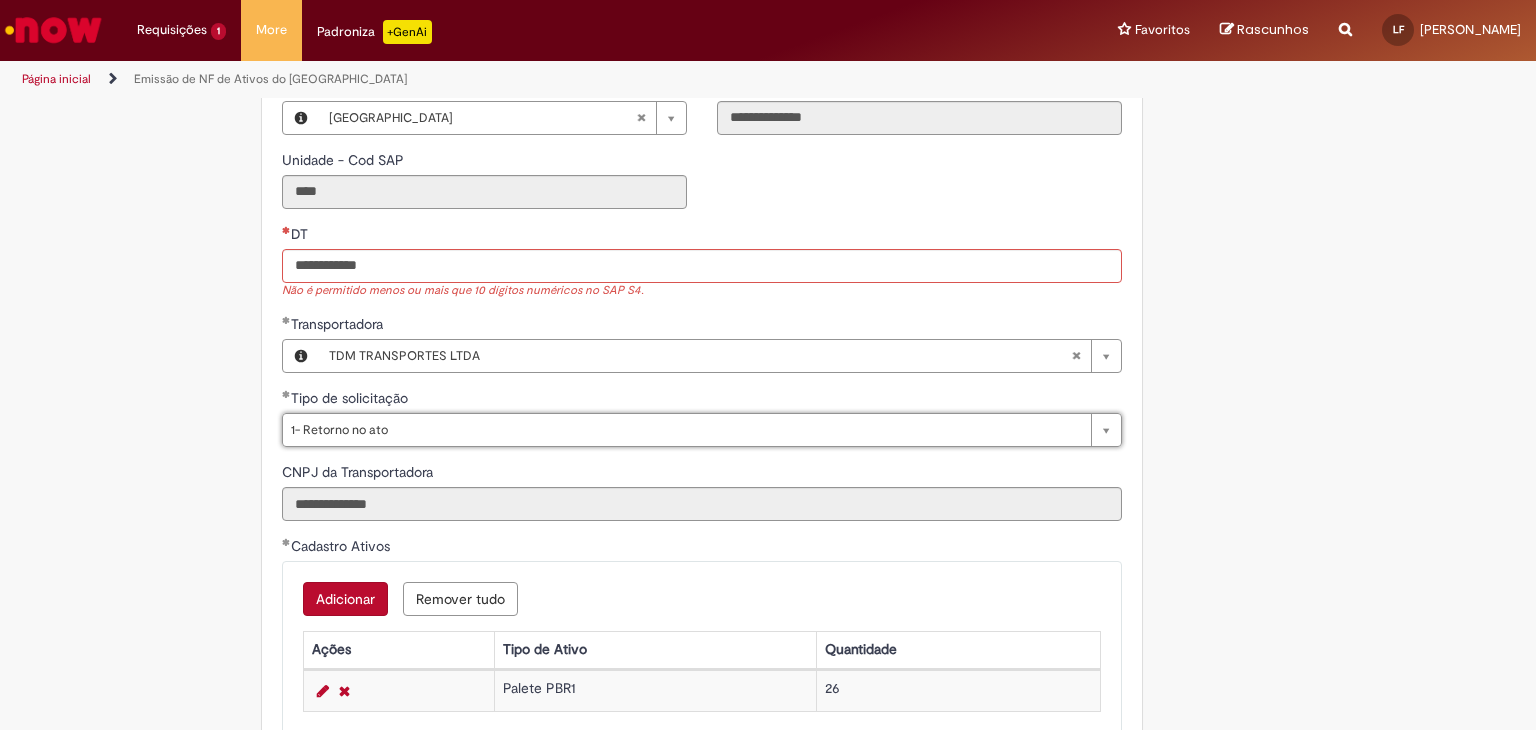 drag, startPoint x: 184, startPoint y: 429, endPoint x: 646, endPoint y: 565, distance: 481.6015 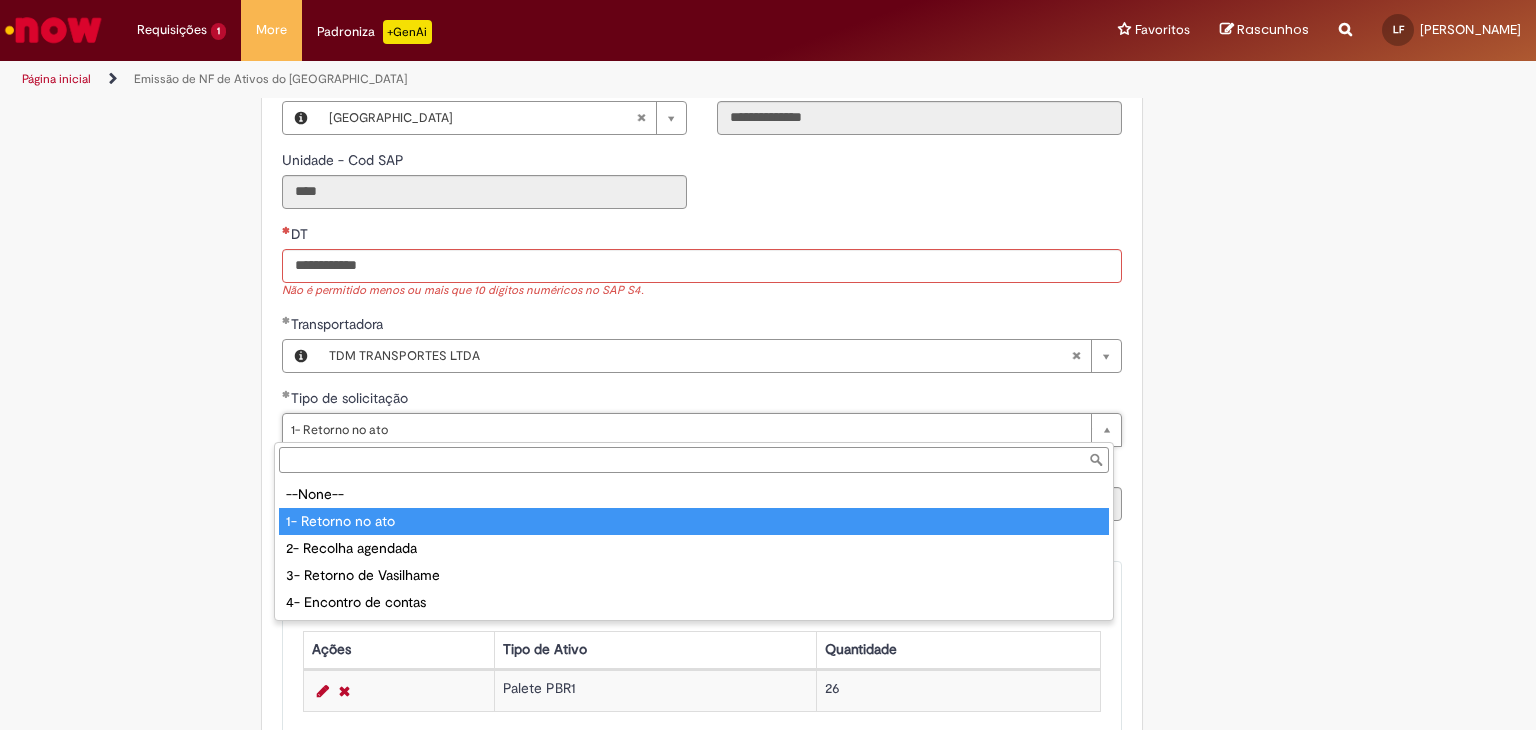 scroll, scrollTop: 0, scrollLeft: 0, axis: both 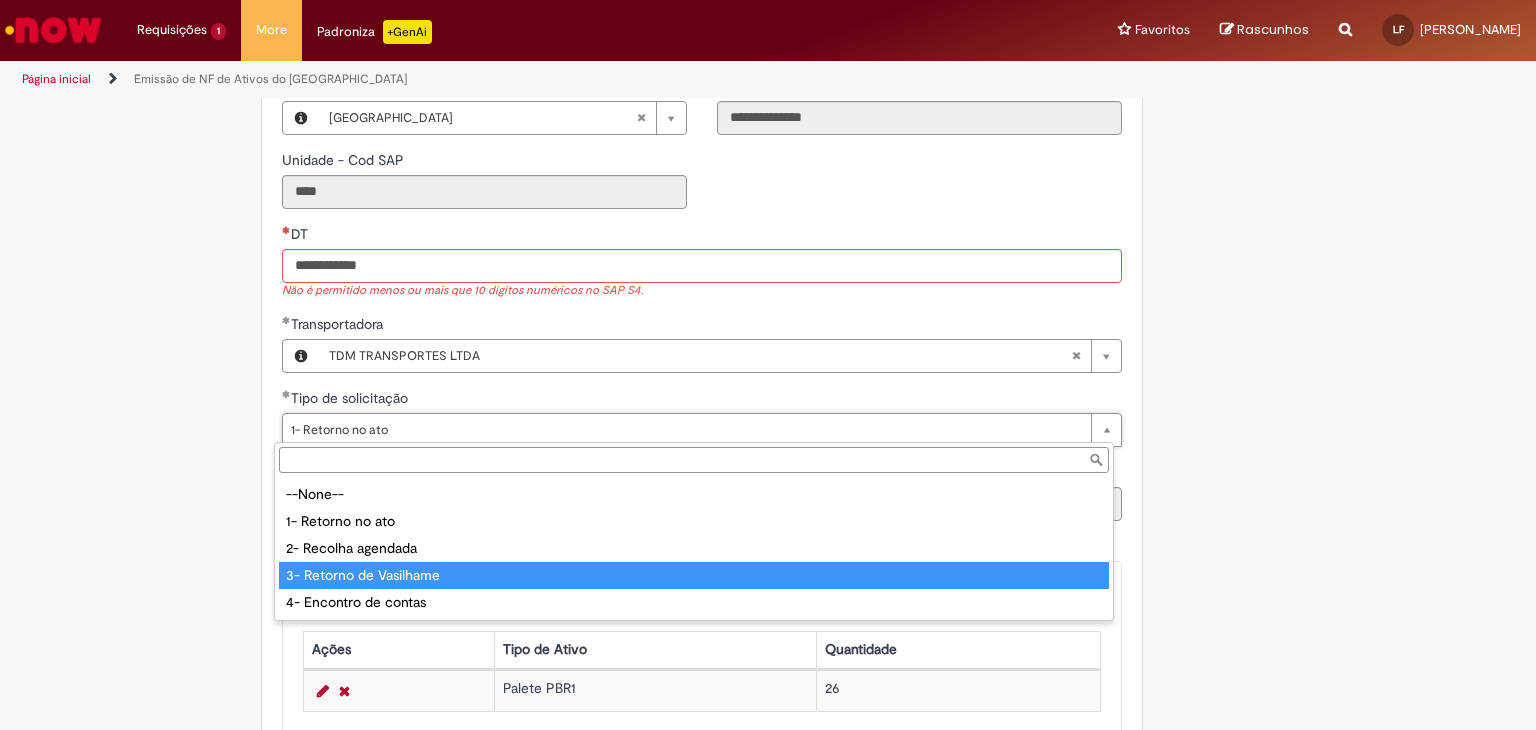 type on "**********" 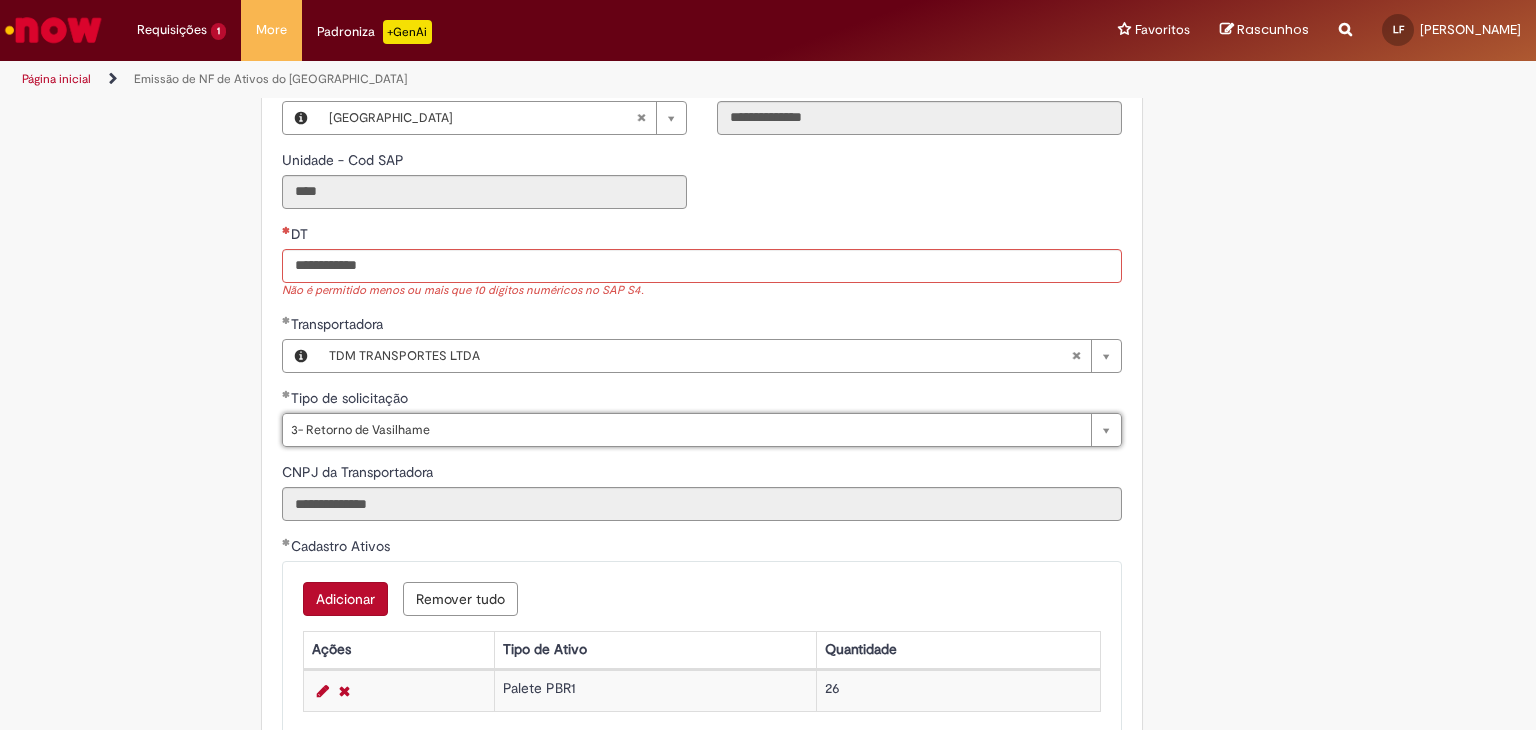 scroll, scrollTop: 0, scrollLeft: 105, axis: horizontal 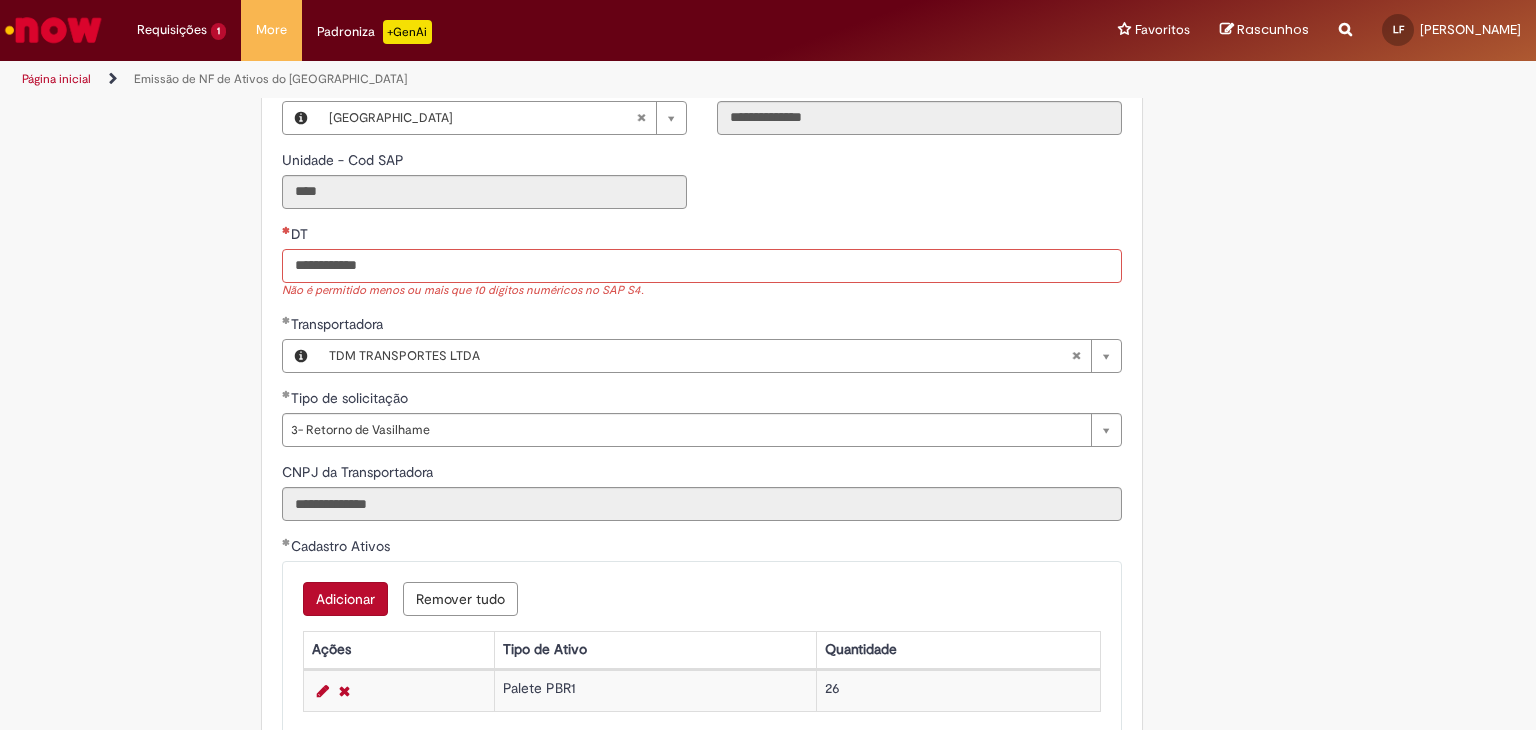 click on "DT" at bounding box center [702, 266] 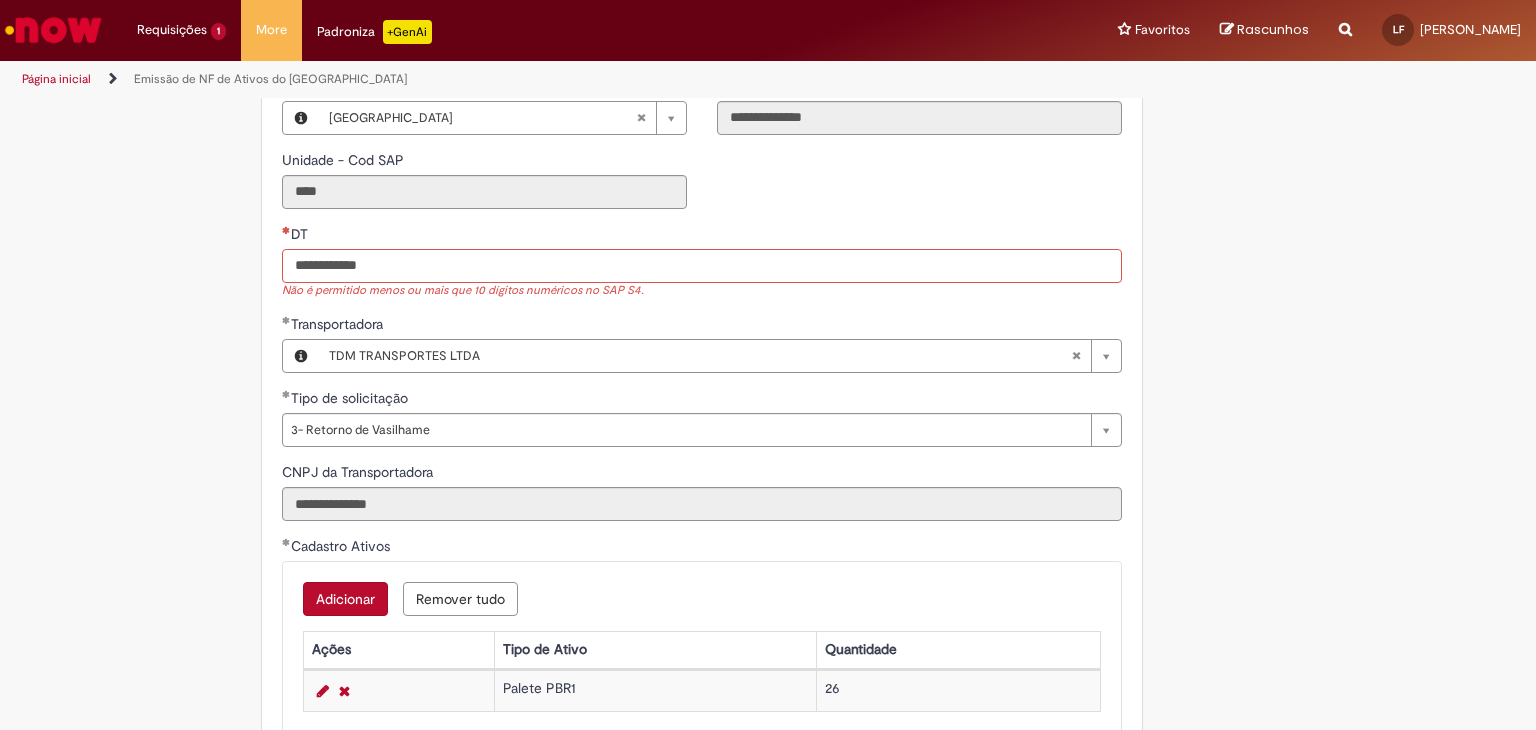 click on "DT" at bounding box center [702, 266] 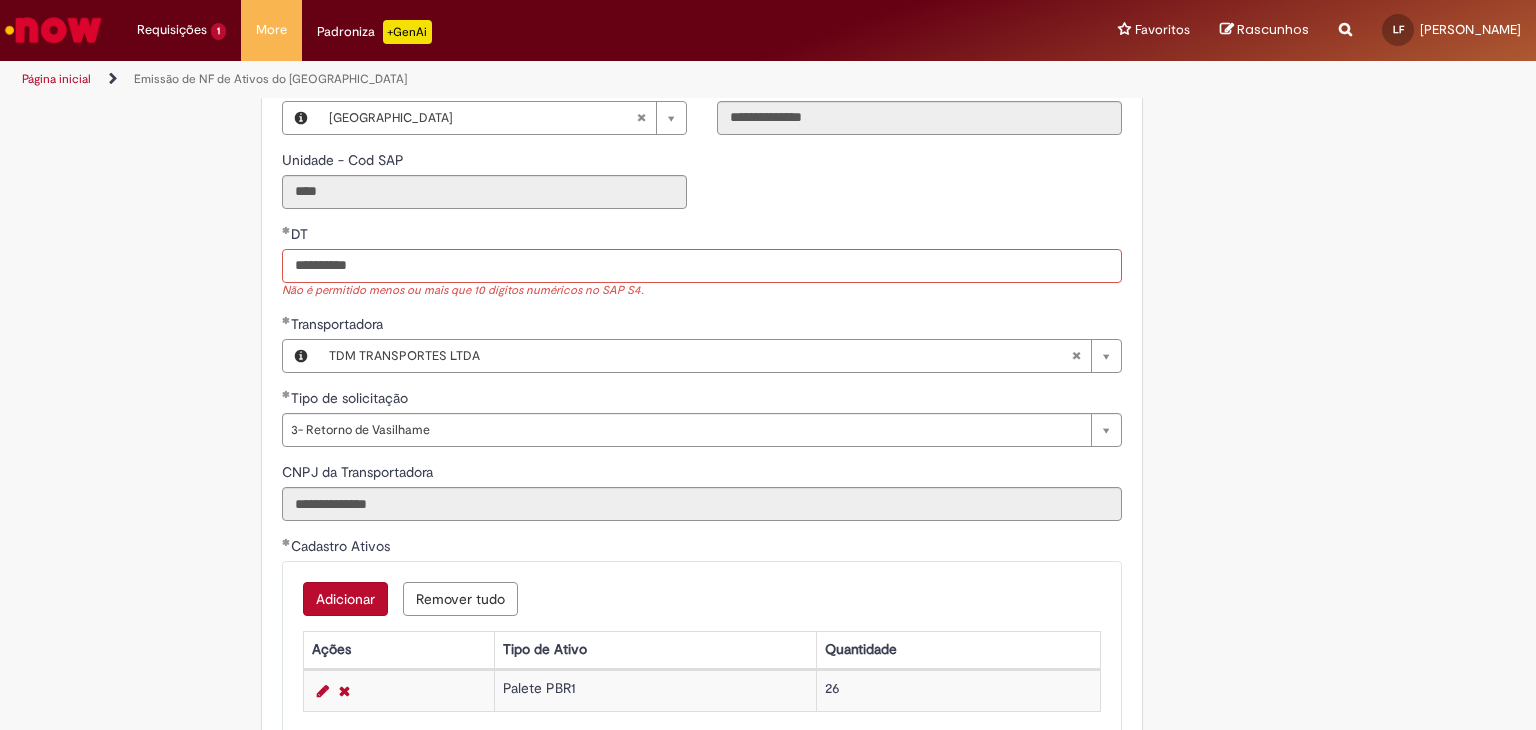 type on "**********" 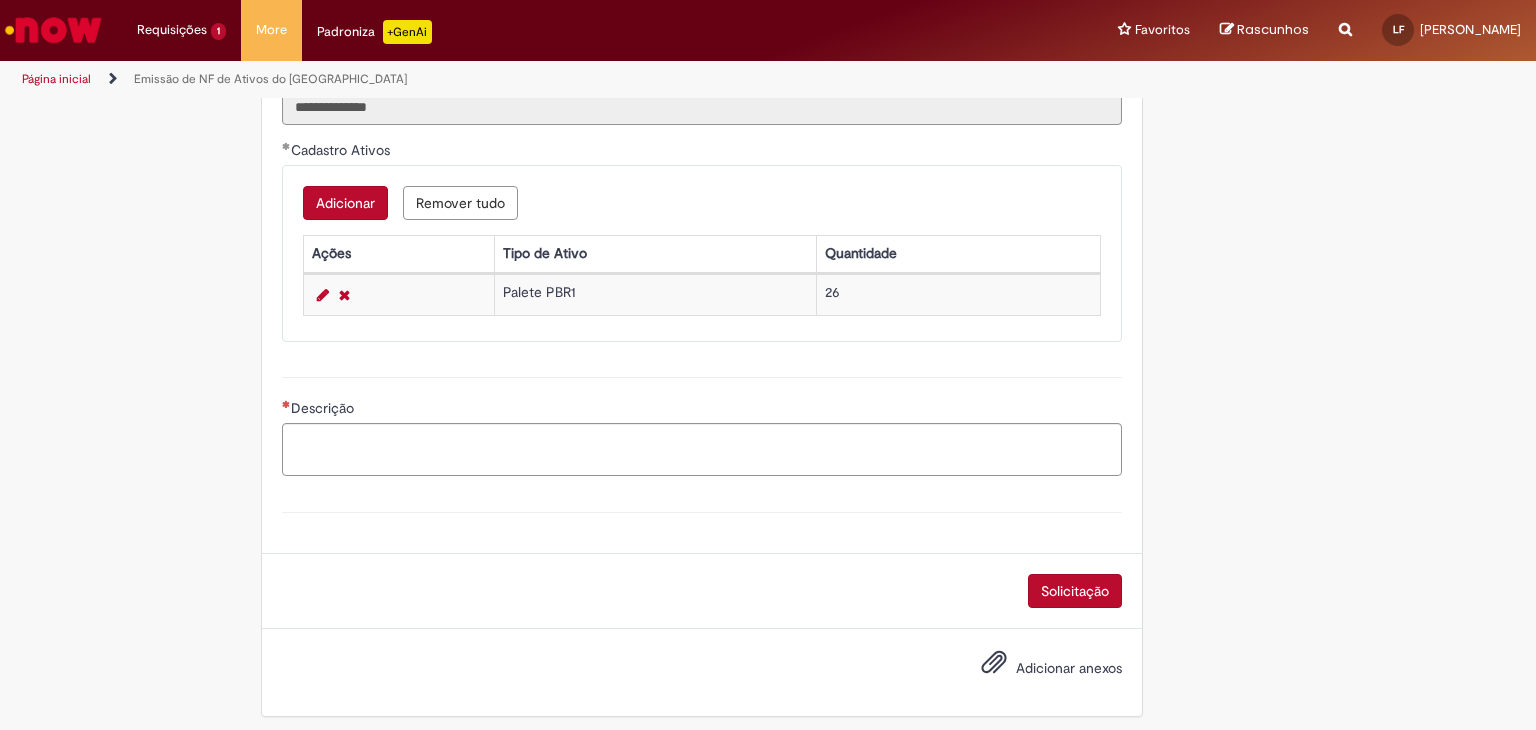 scroll, scrollTop: 984, scrollLeft: 0, axis: vertical 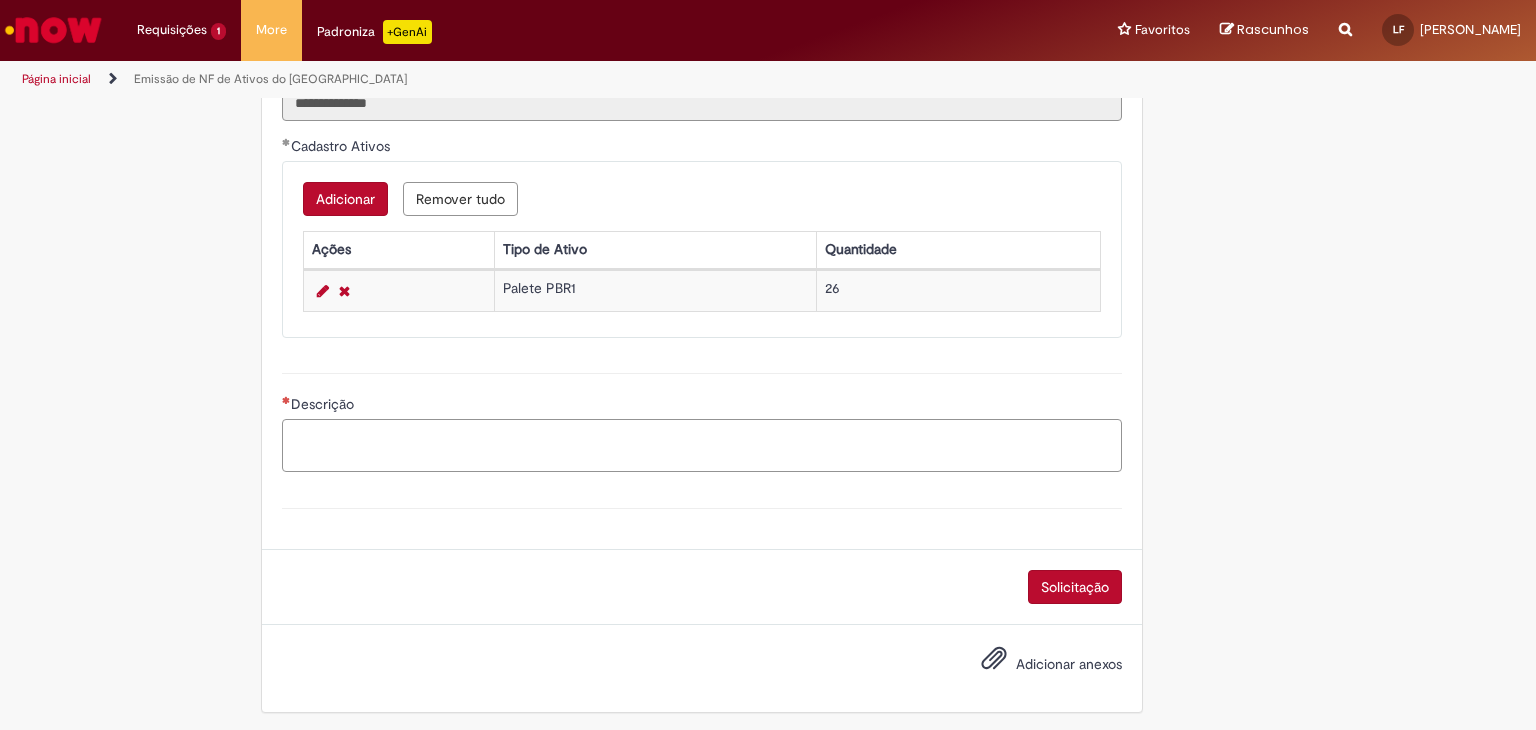 click on "Descrição" at bounding box center (702, 446) 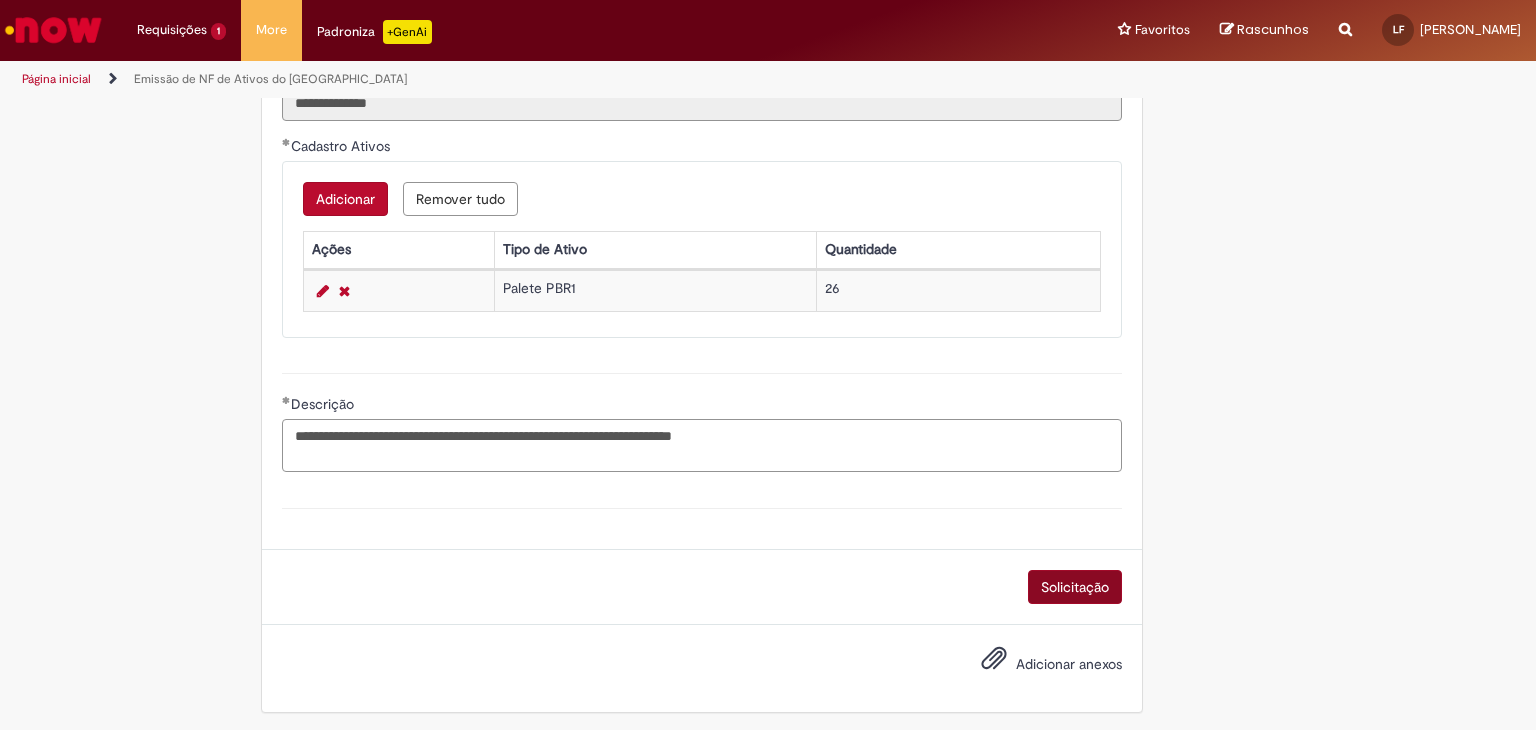 type on "**********" 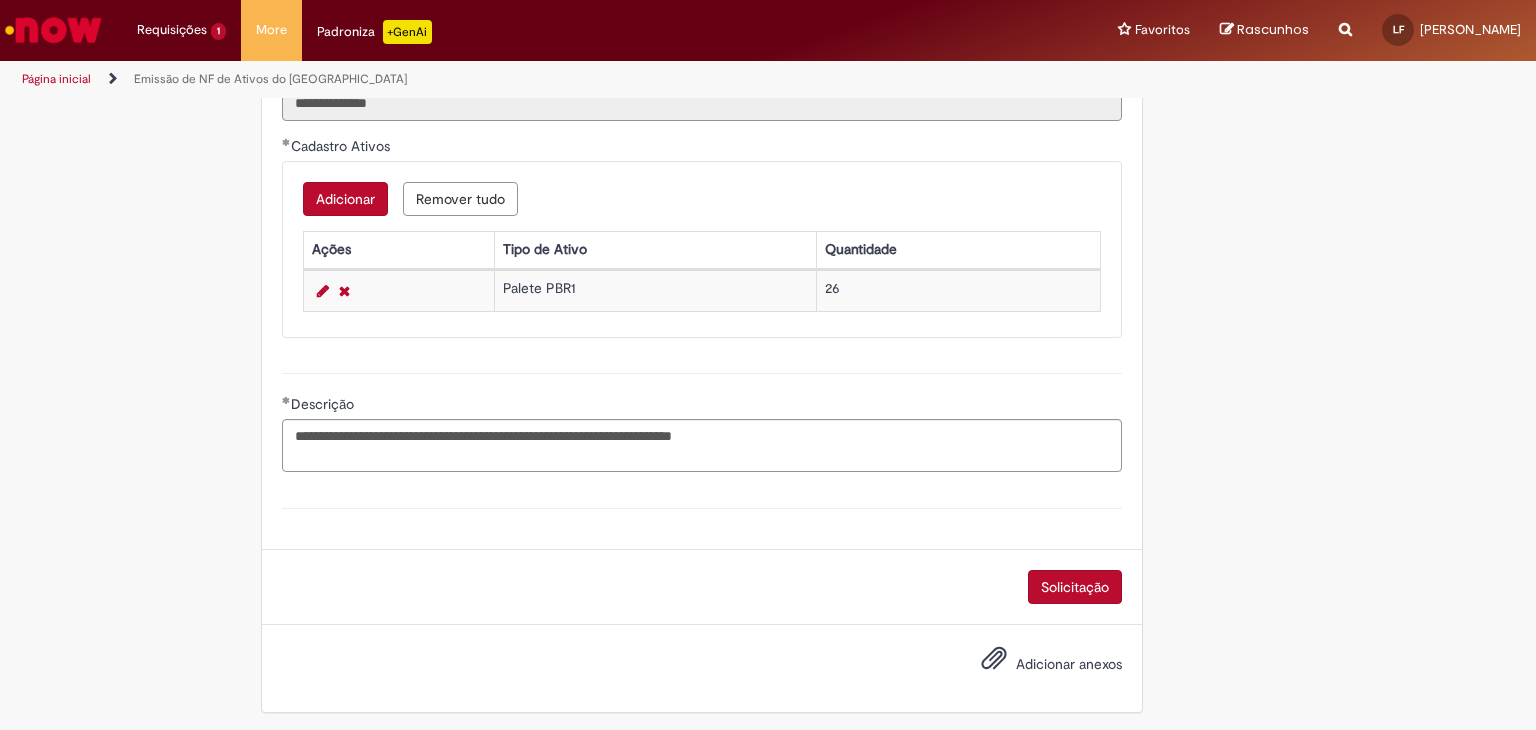 click on "Solicitação" at bounding box center [1075, 587] 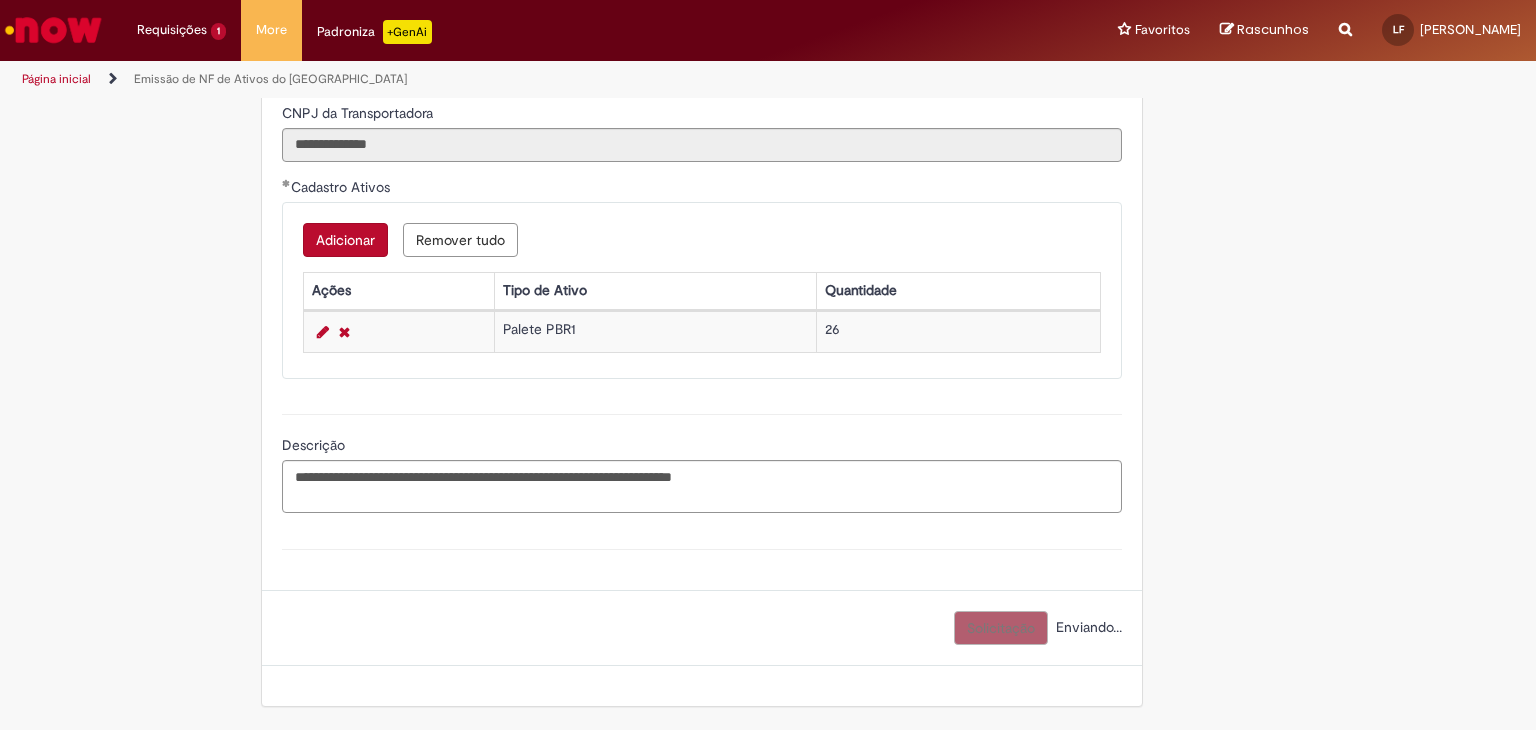 scroll, scrollTop: 939, scrollLeft: 0, axis: vertical 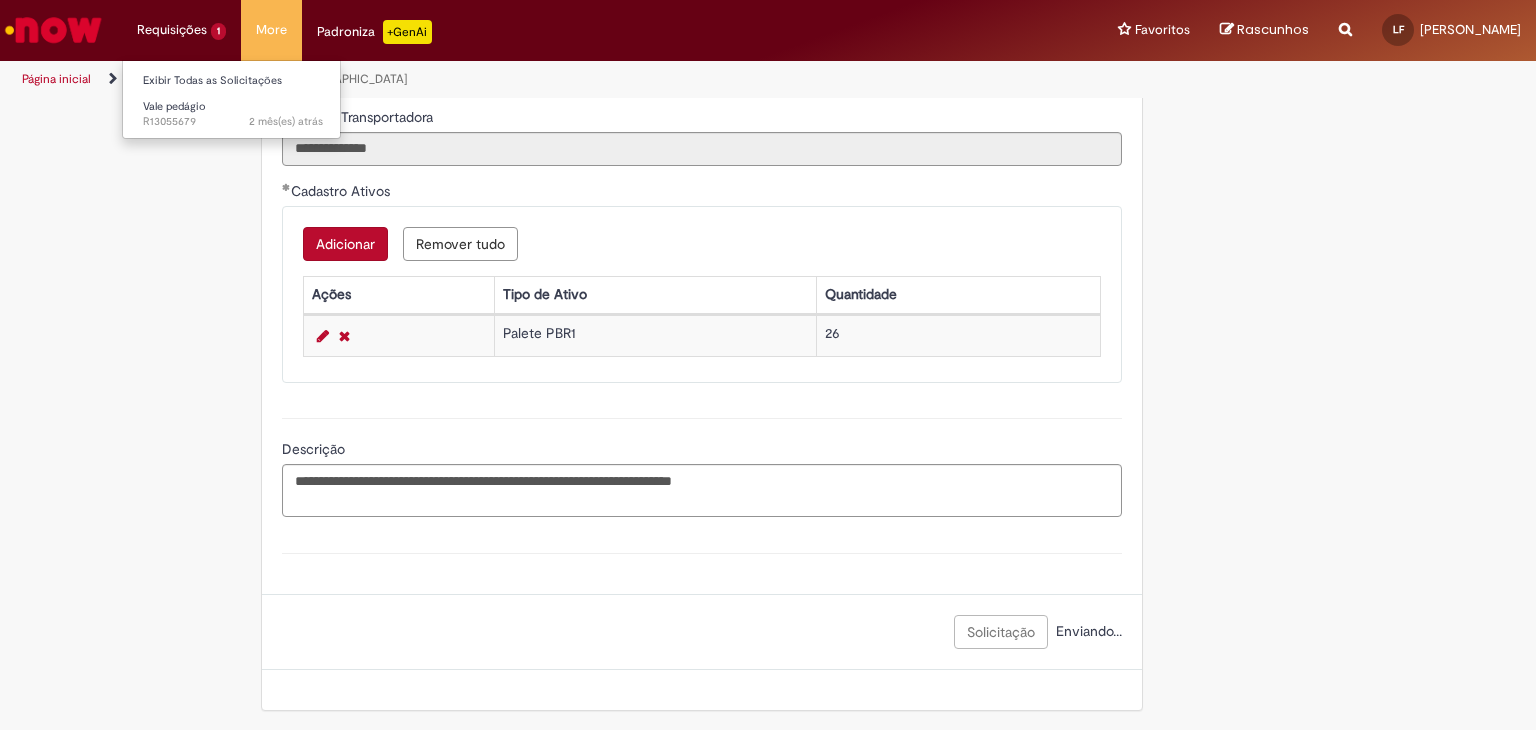 click on "Requisições   1
Exibir Todas as Solicitações
Vale pedágio
2 mês(es) atrás 2 meses atrás  R13055679" at bounding box center (181, 30) 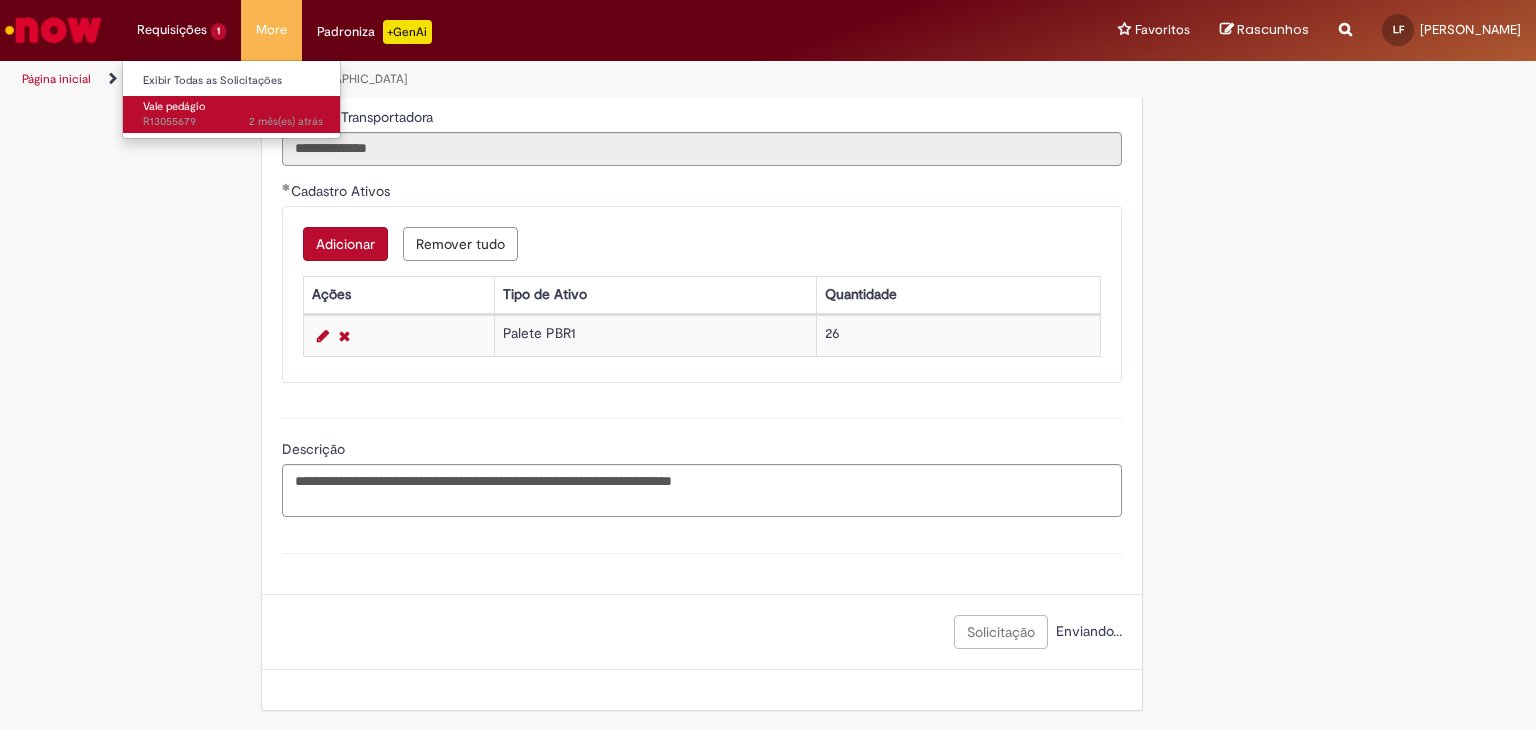 click on "2 mês(es) atrás 2 meses atrás  R13055679" at bounding box center (233, 122) 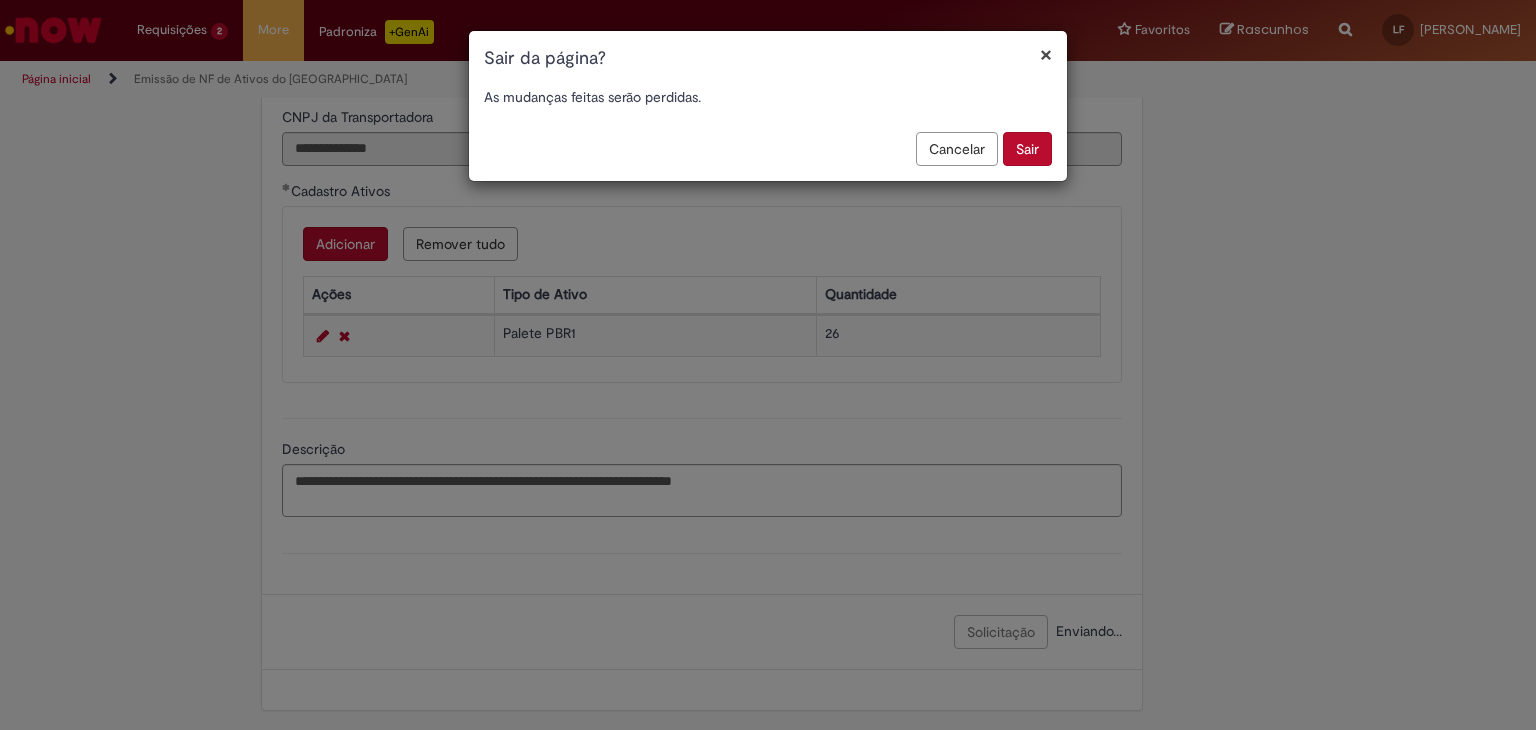 click on "As mudanças feitas serão perdidas." at bounding box center (768, 102) 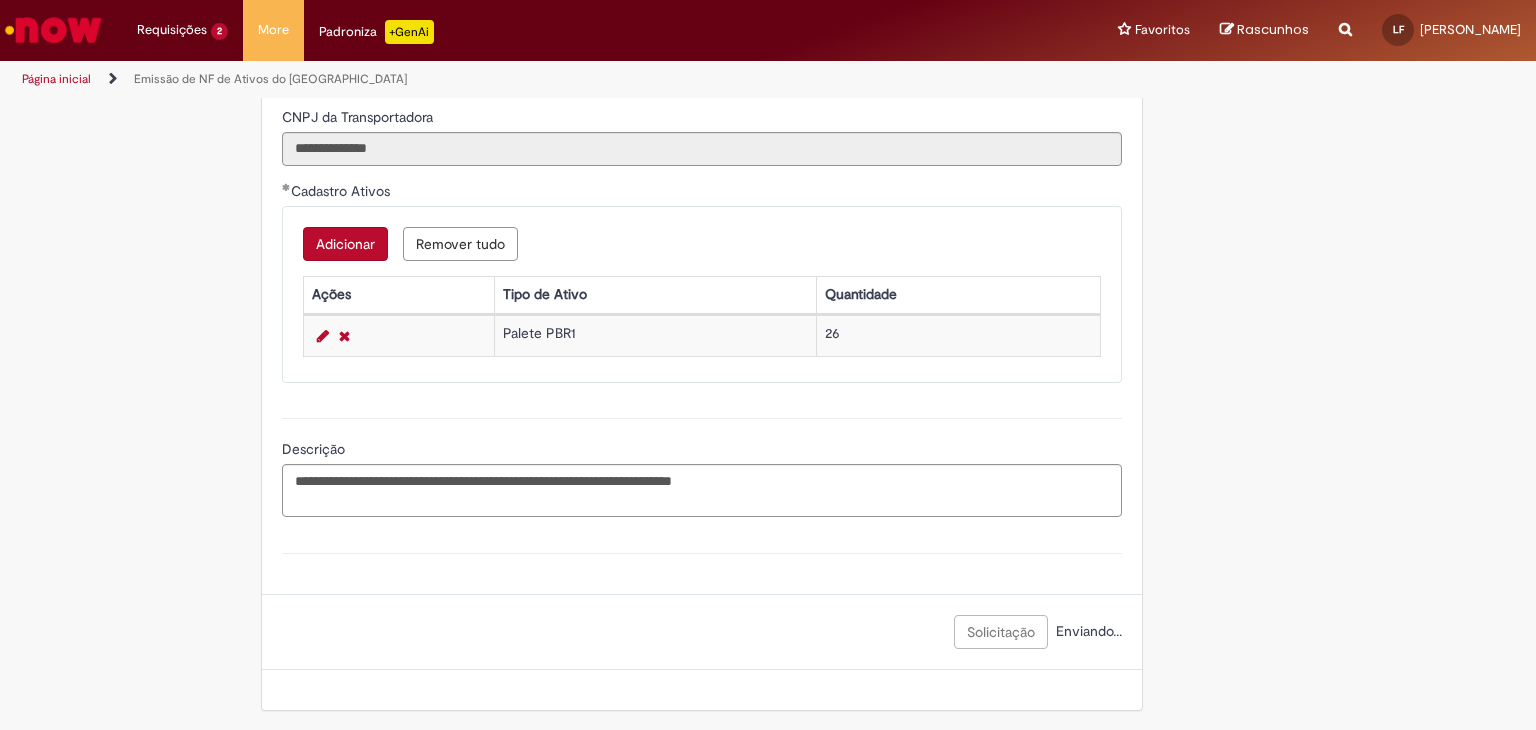 click on "× Sair da página? As mudanças feitas serão perdidas. Cancelar Sair" at bounding box center (768, 365) 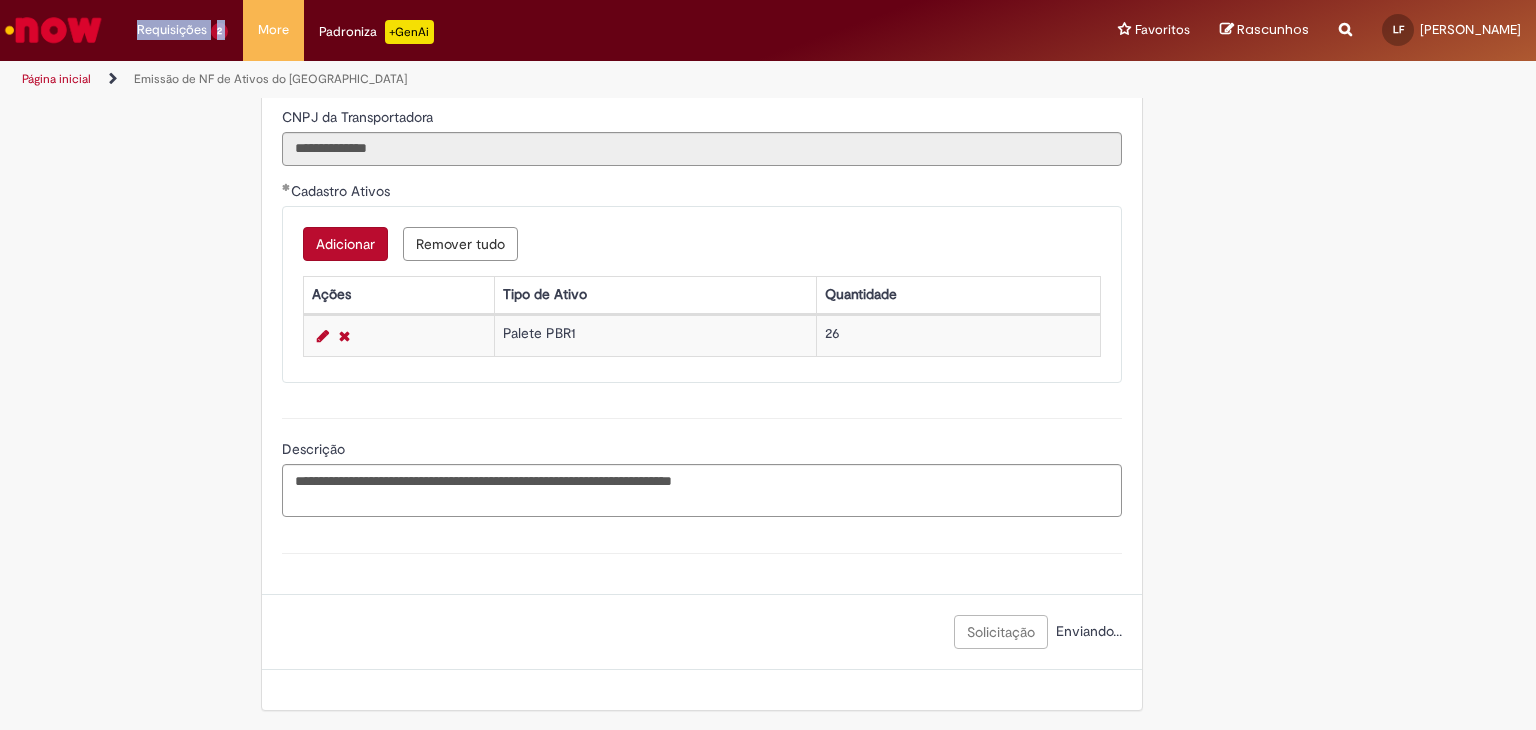click on "Requisições   2
Exibir Todas as Solicitações
Emissão de NF de Ativos do ASVD
Agora mesmo Agora mesmo  R13289726
Vale pedágio
2 mês(es) atrás 2 meses atrás  R13055679" at bounding box center (182, 30) 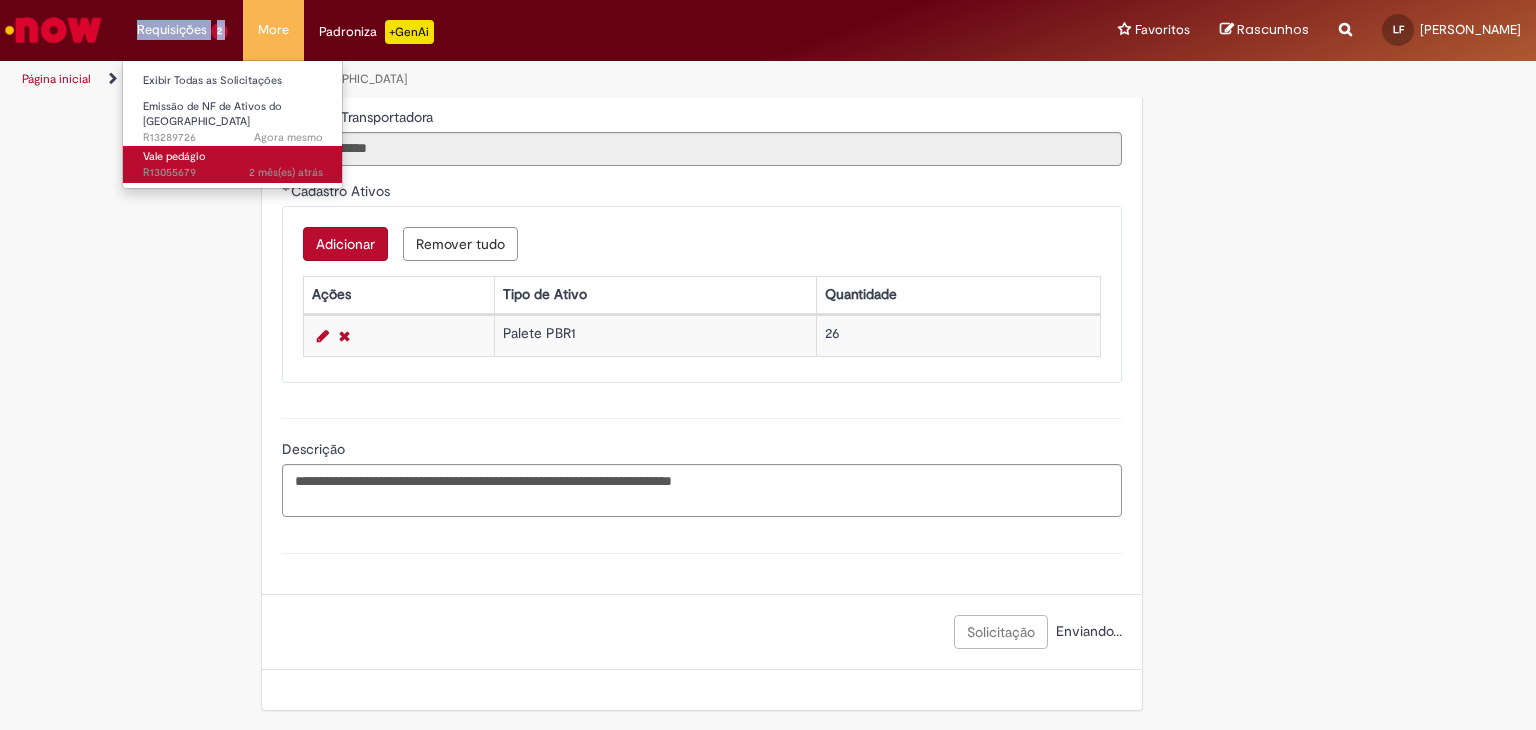 click on "Vale pedágio" at bounding box center (174, 156) 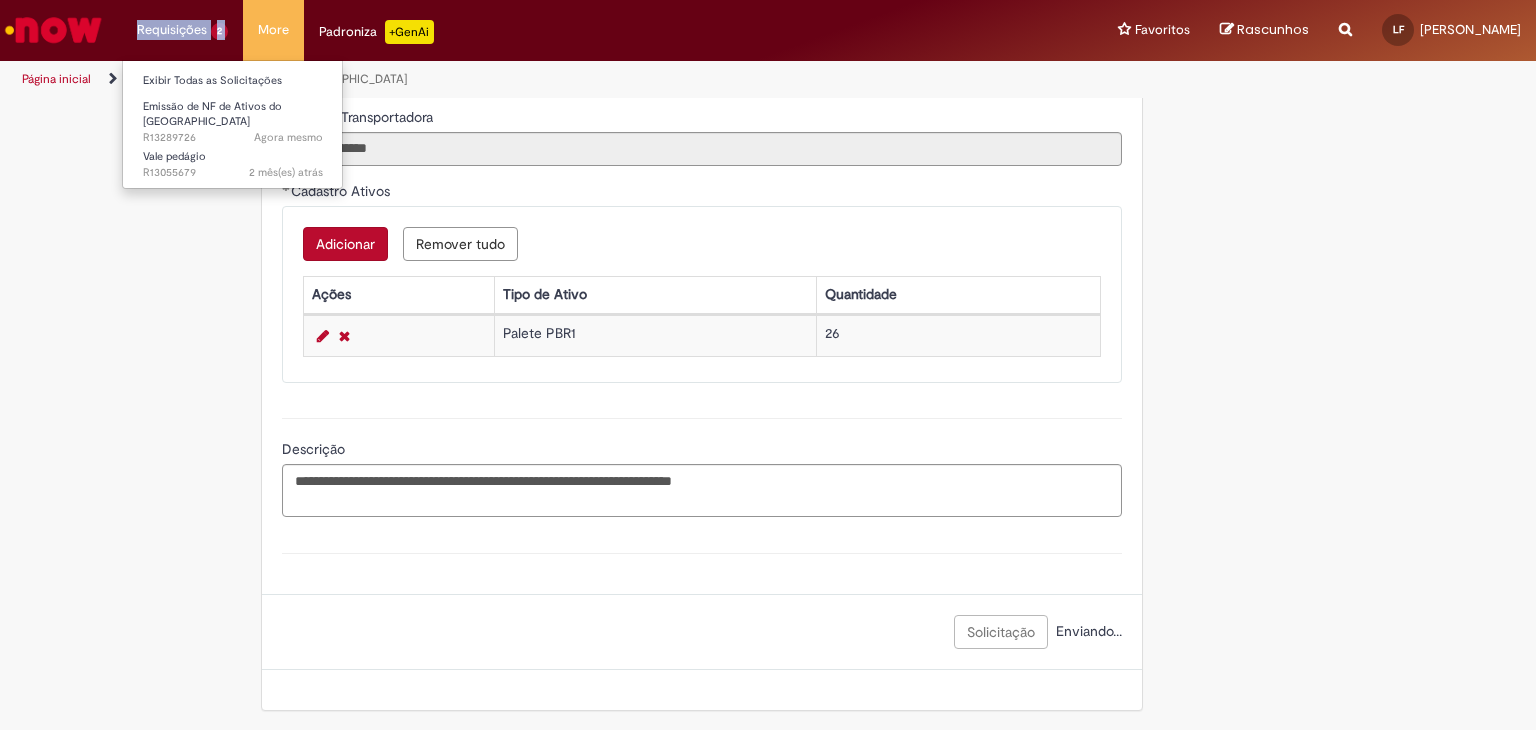 click on "Requisições   2
Exibir Todas as Solicitações
Emissão de NF de Ativos do ASVD
Agora mesmo Agora mesmo  R13289726
Vale pedágio
2 mês(es) atrás 2 meses atrás  R13055679" at bounding box center (182, 30) 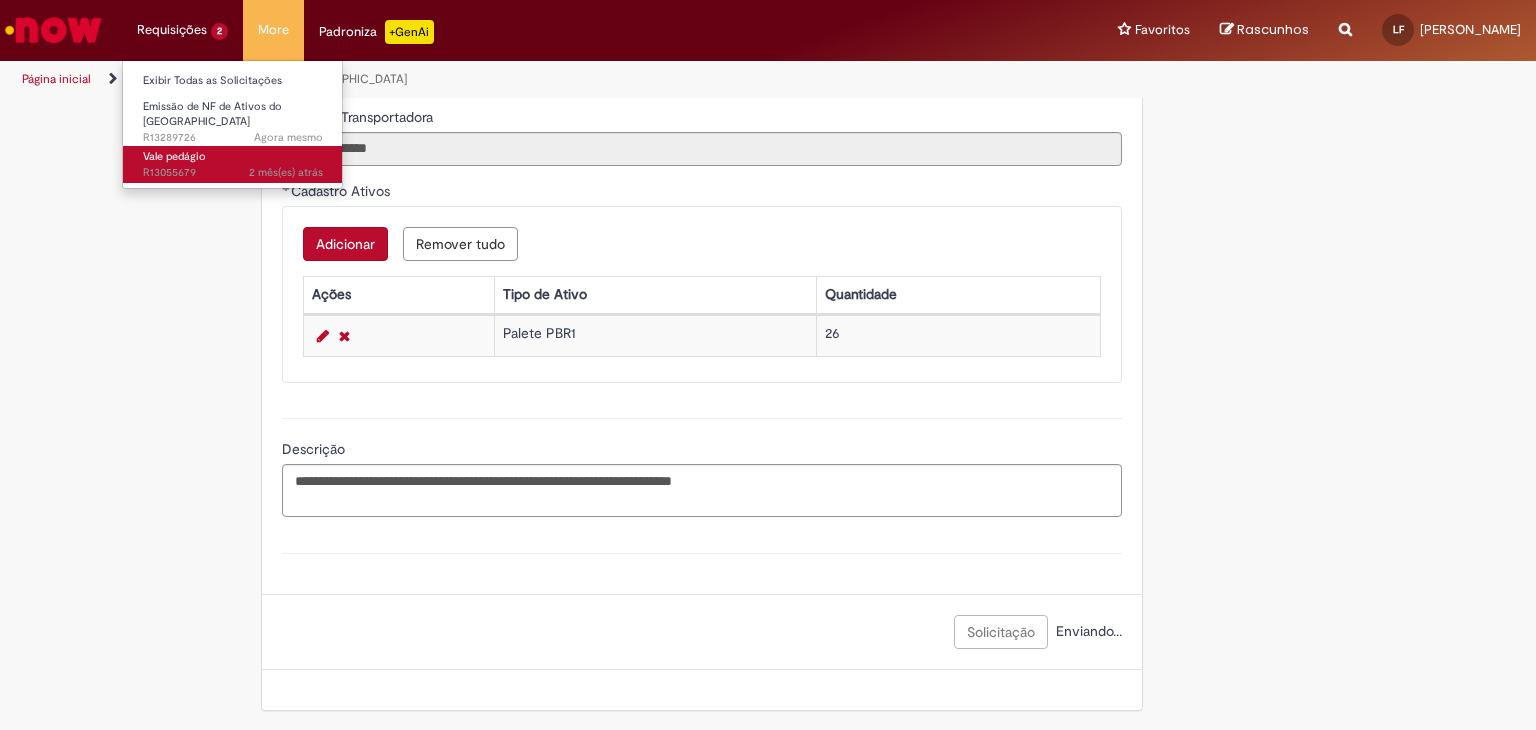 click on "Vale pedágio" at bounding box center [174, 156] 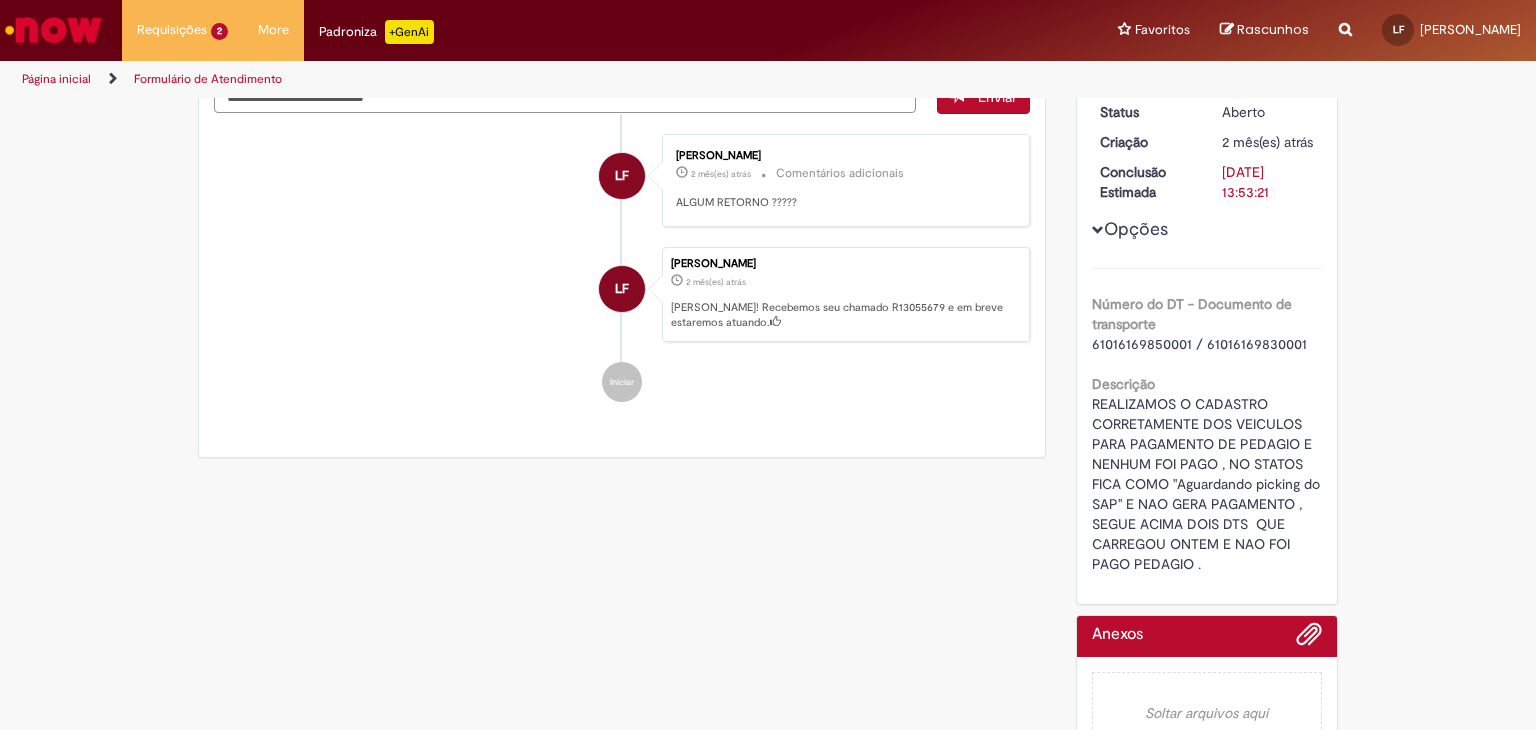 scroll, scrollTop: 0, scrollLeft: 0, axis: both 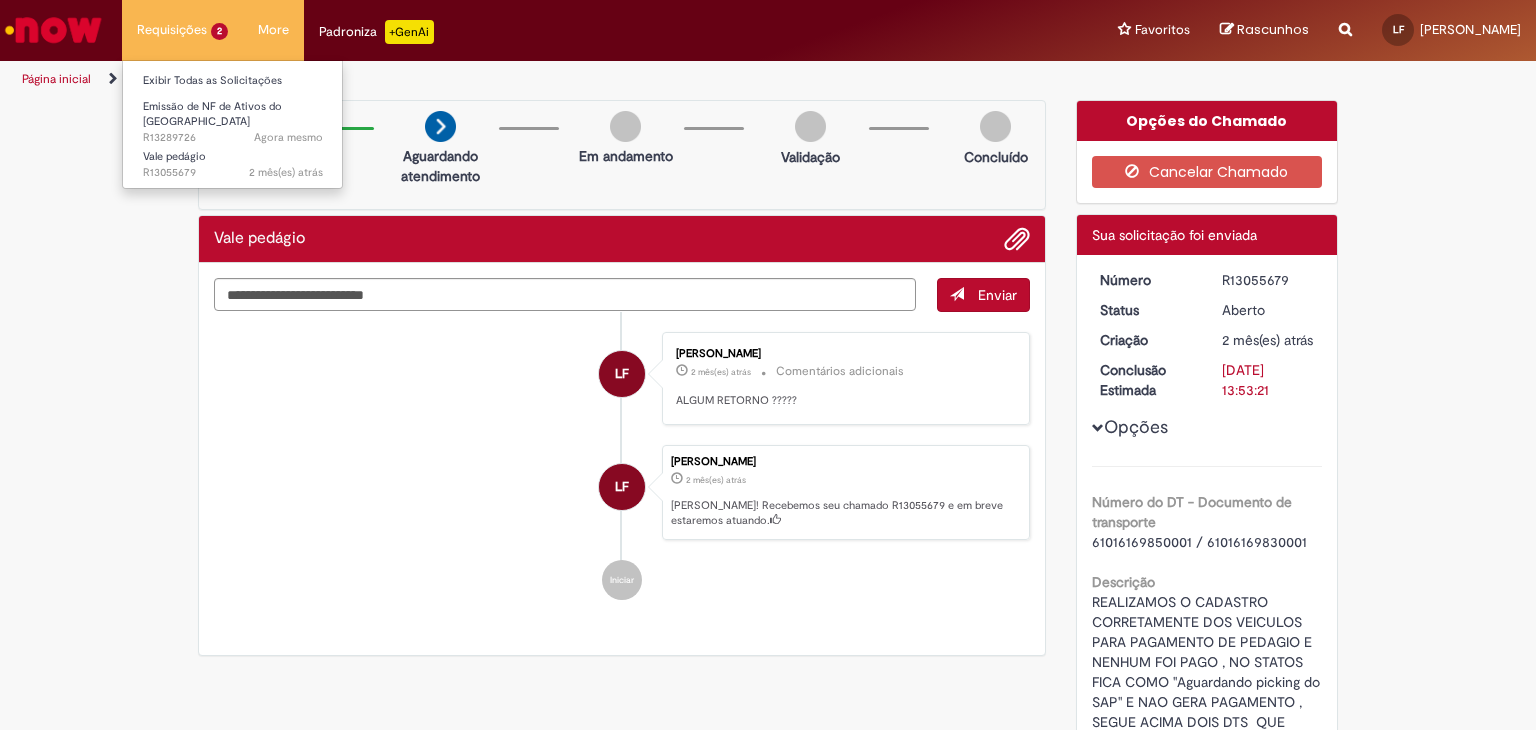 click on "Requisições   2
Exibir Todas as Solicitações
Emissão de NF de Ativos do ASVD
Agora mesmo Agora mesmo  R13289726
Vale pedágio
2 mês(es) atrás 2 meses atrás  R13055679" at bounding box center [182, 30] 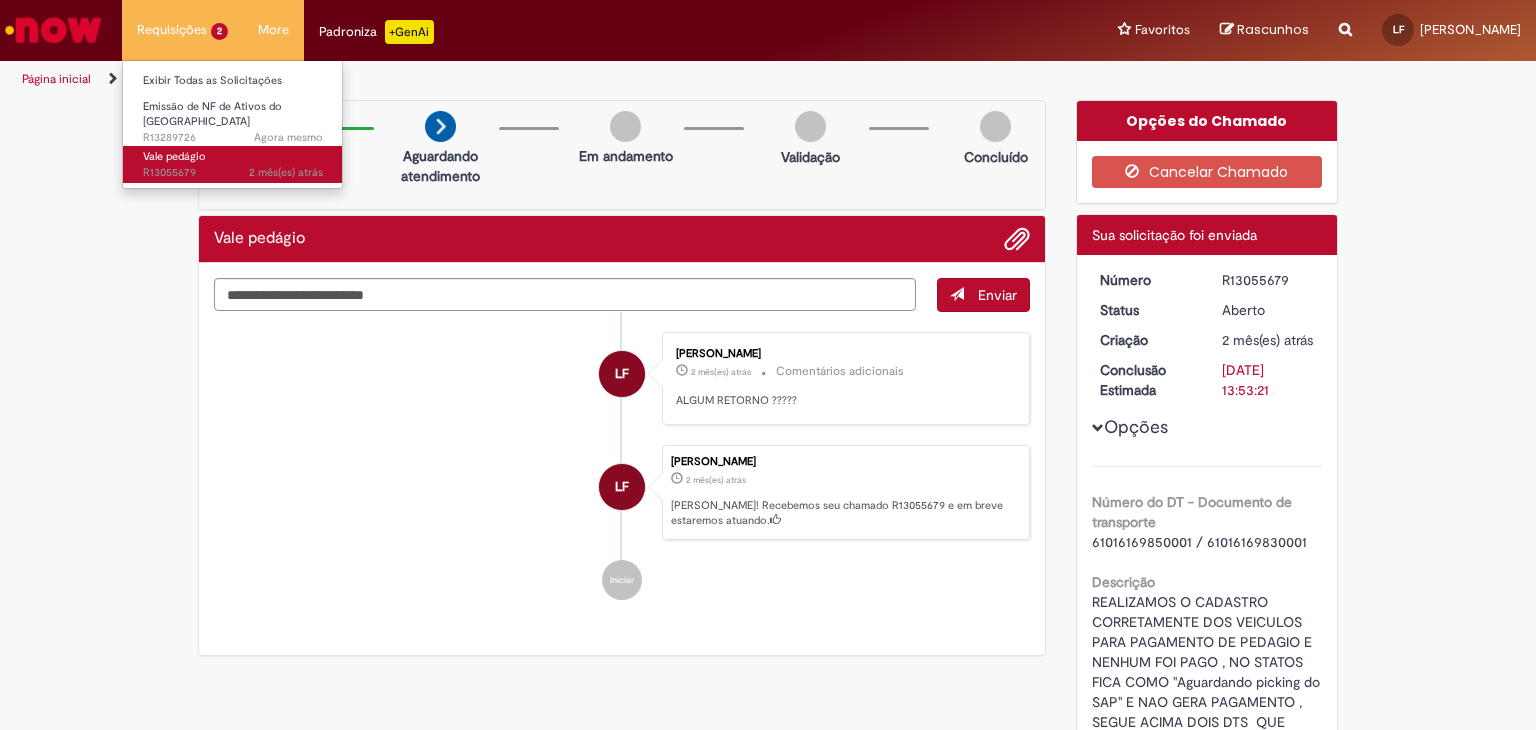 click on "Vale pedágio" at bounding box center [174, 156] 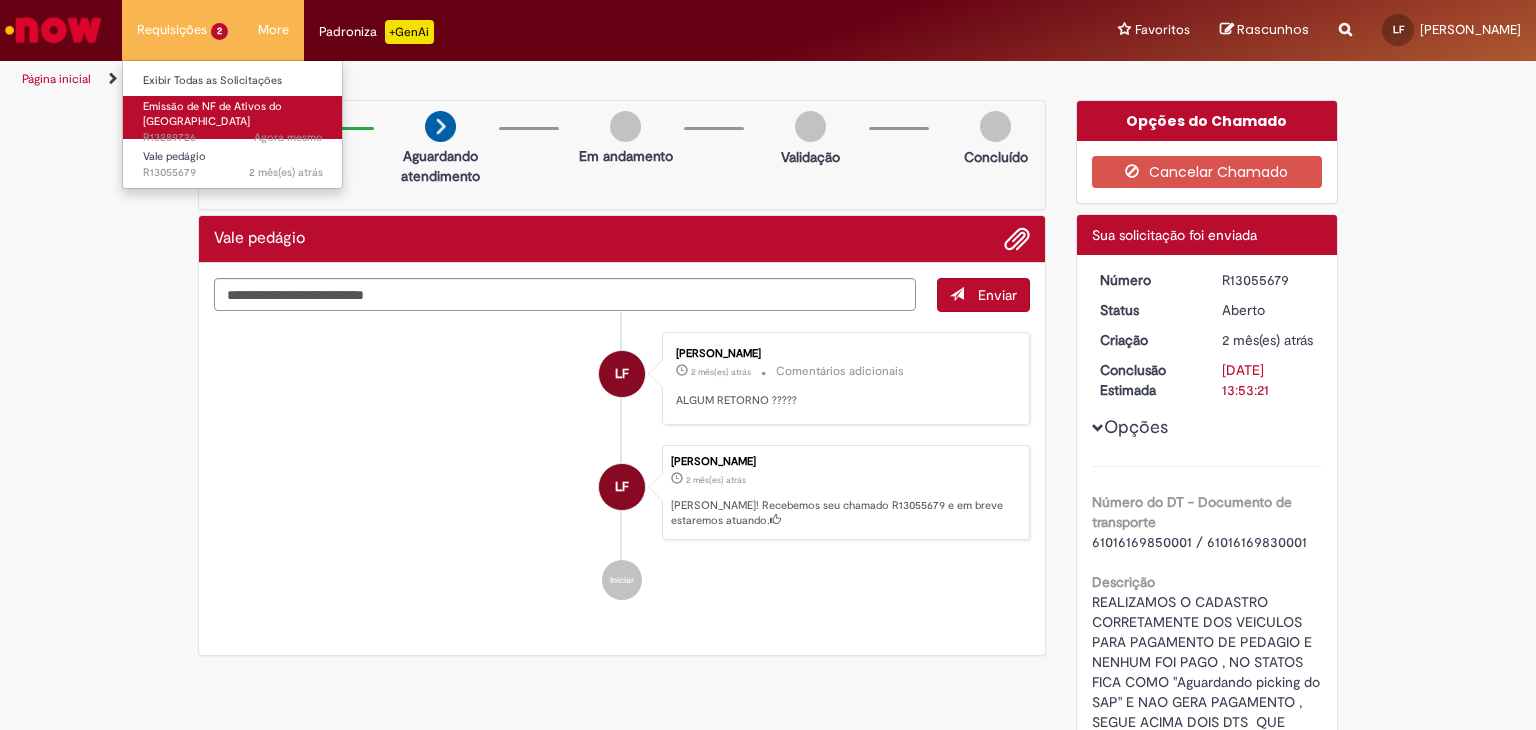 click on "Agora mesmo Agora mesmo  R13289726" at bounding box center [233, 138] 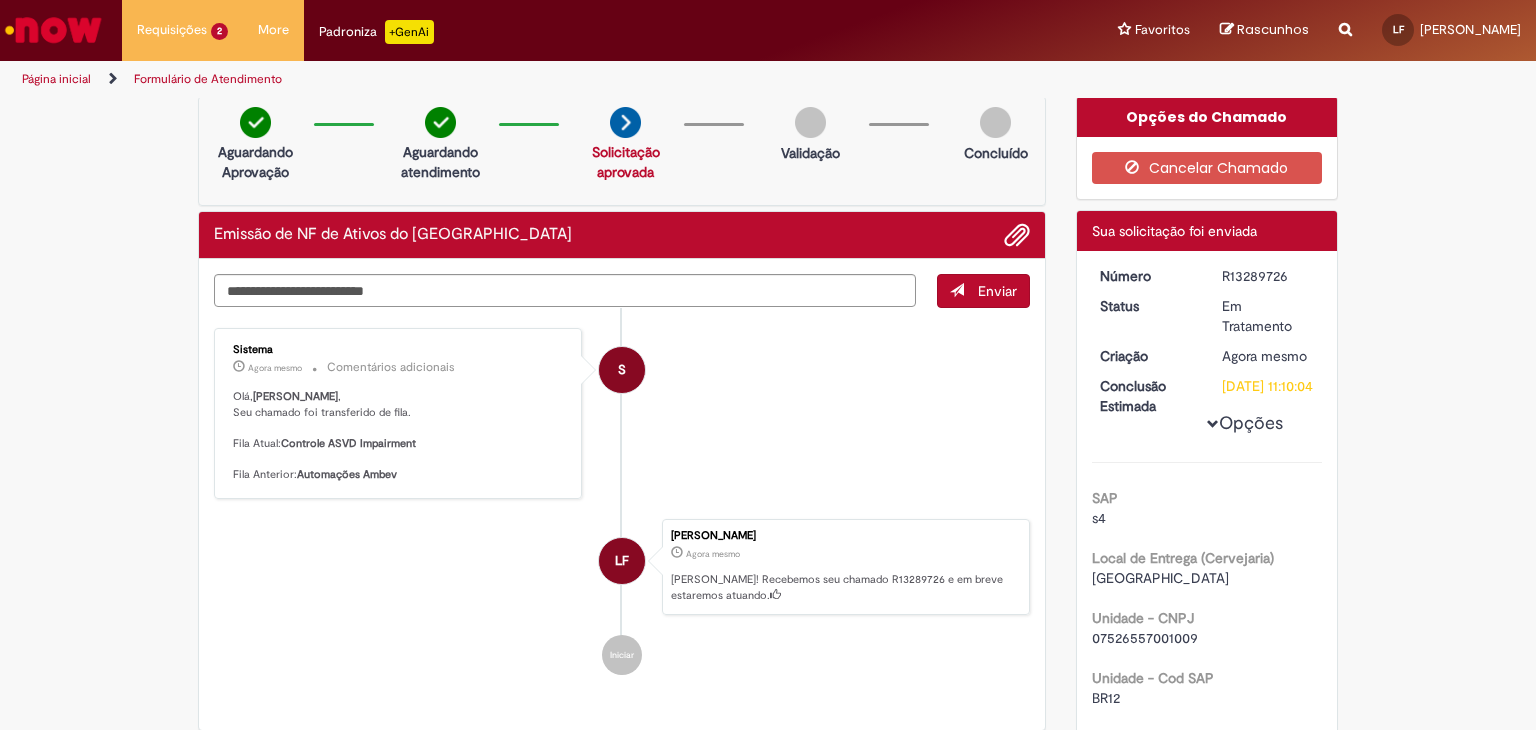 scroll, scrollTop: 0, scrollLeft: 0, axis: both 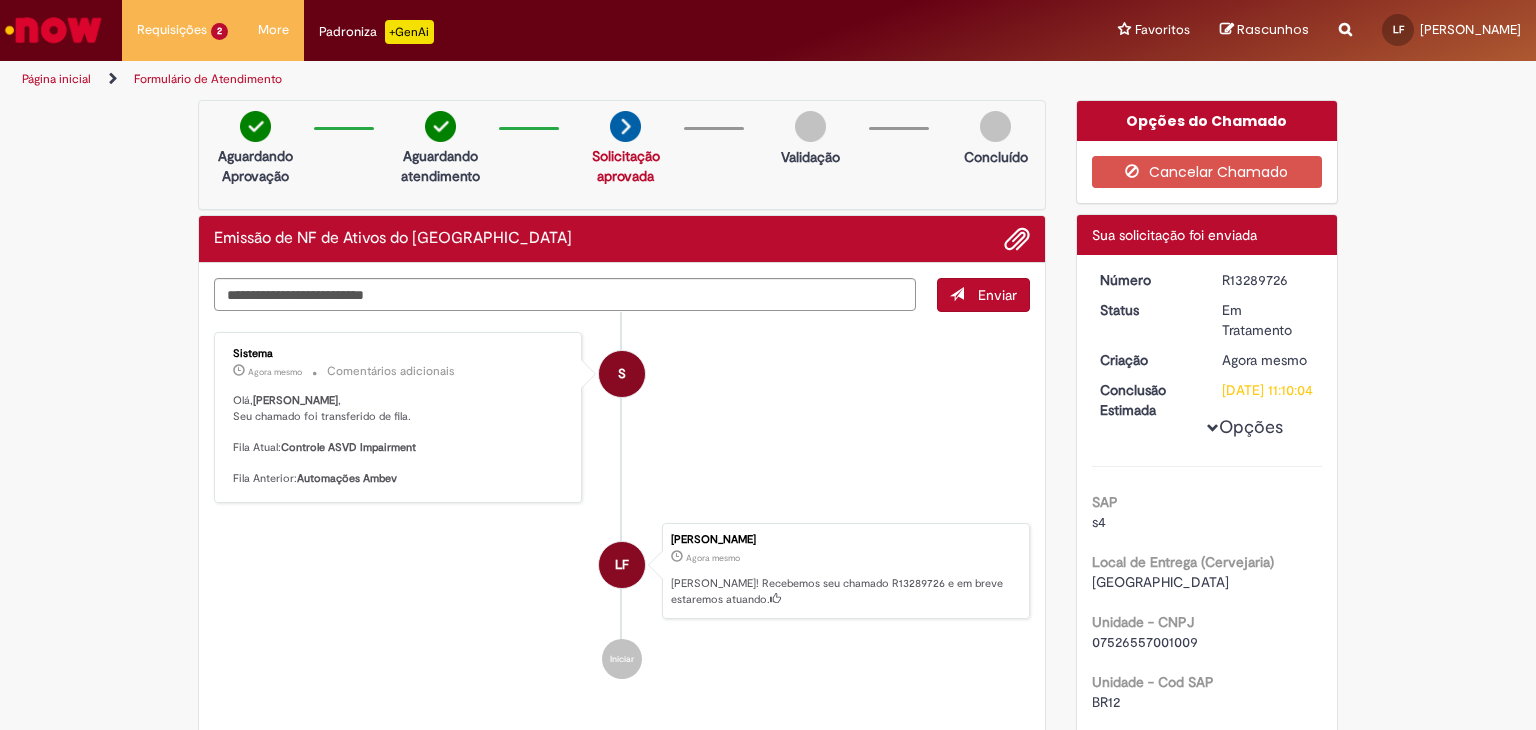 click on "Verificar Código de Barras
Aguardando Aprovação
Aguardando atendimento
Solicitação aprovada
Solicitação aprovada
Validação
Concluído
Emissão de NF de Ativos do ASVD
Enviar
S
Sistema
Agora mesmo Agora mesmo     Comentários adicionais
[PERSON_NAME] ,  Seu chamado foi transferido de fila. Fila Atual:  Controle ASVD Impairment Fila Anterior:  Automações Ambev" at bounding box center [768, 739] 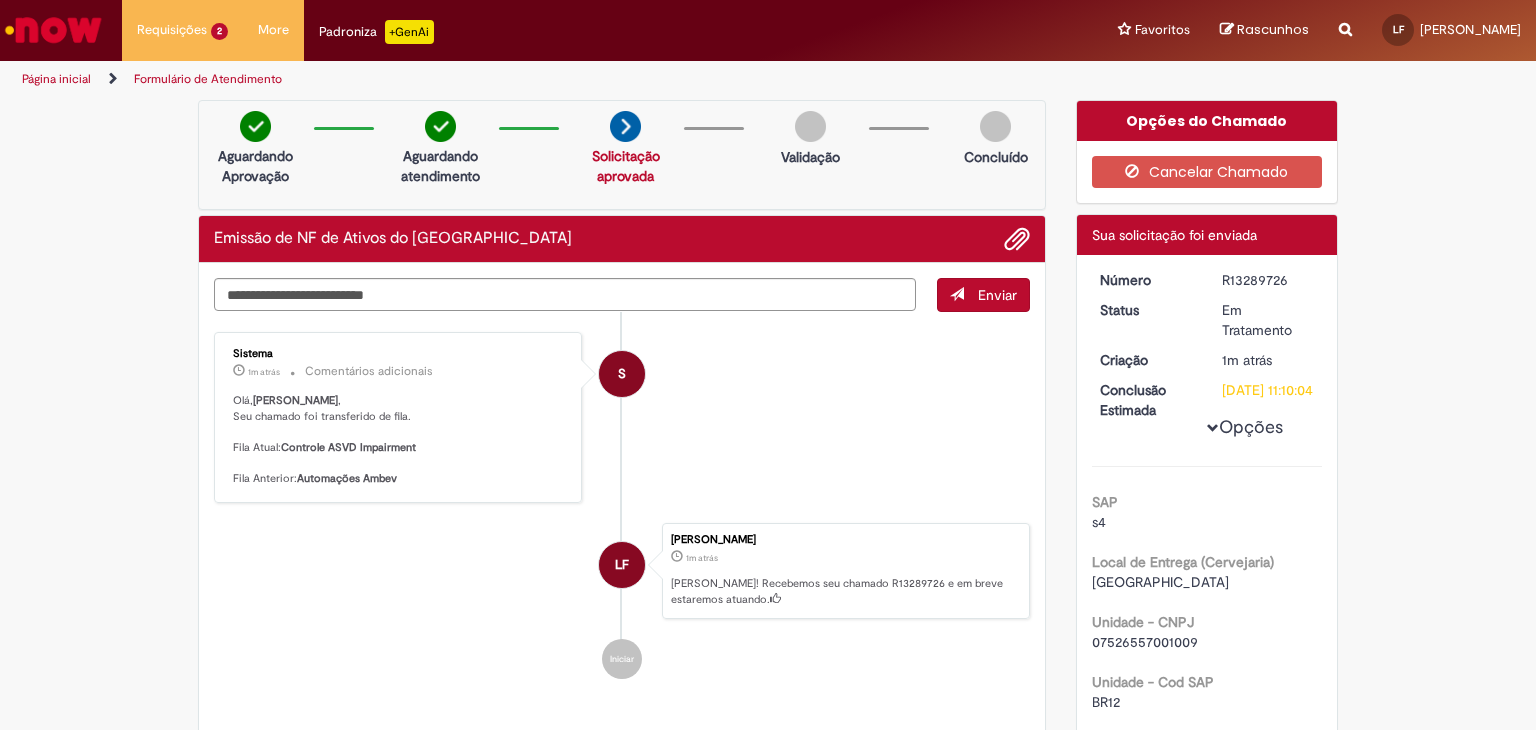 click on "Verificar Código de Barras
Aguardando Aprovação
Aguardando atendimento
Solicitação aprovada
Solicitação aprovada
Validação
Concluído
Emissão de NF de Ativos do ASVD
Enviar
S
Sistema
1m atrás 1m atrás     Comentários adicionais
[PERSON_NAME] ,  Seu chamado foi transferido de fila. Fila Atual:  Controle ASVD Impairment Fila Anterior:  Automações Ambev" at bounding box center [768, 739] 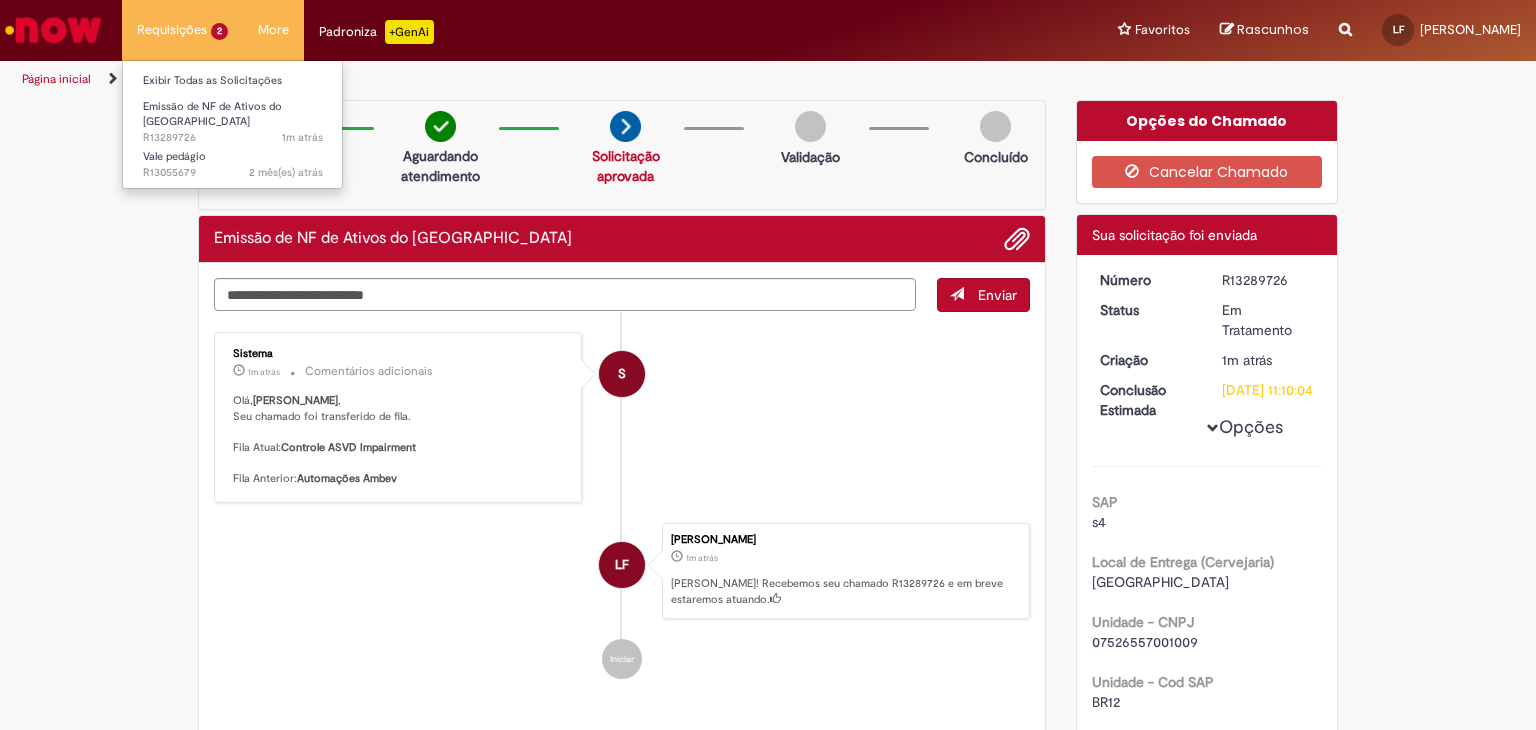 click on "Requisições   2
Exibir Todas as Solicitações
Emissão de NF de Ativos do ASVD
1m atrás 1m atrás  R13289726
Vale pedágio
2 mês(es) atrás 2 meses atrás  R13055679" at bounding box center [182, 30] 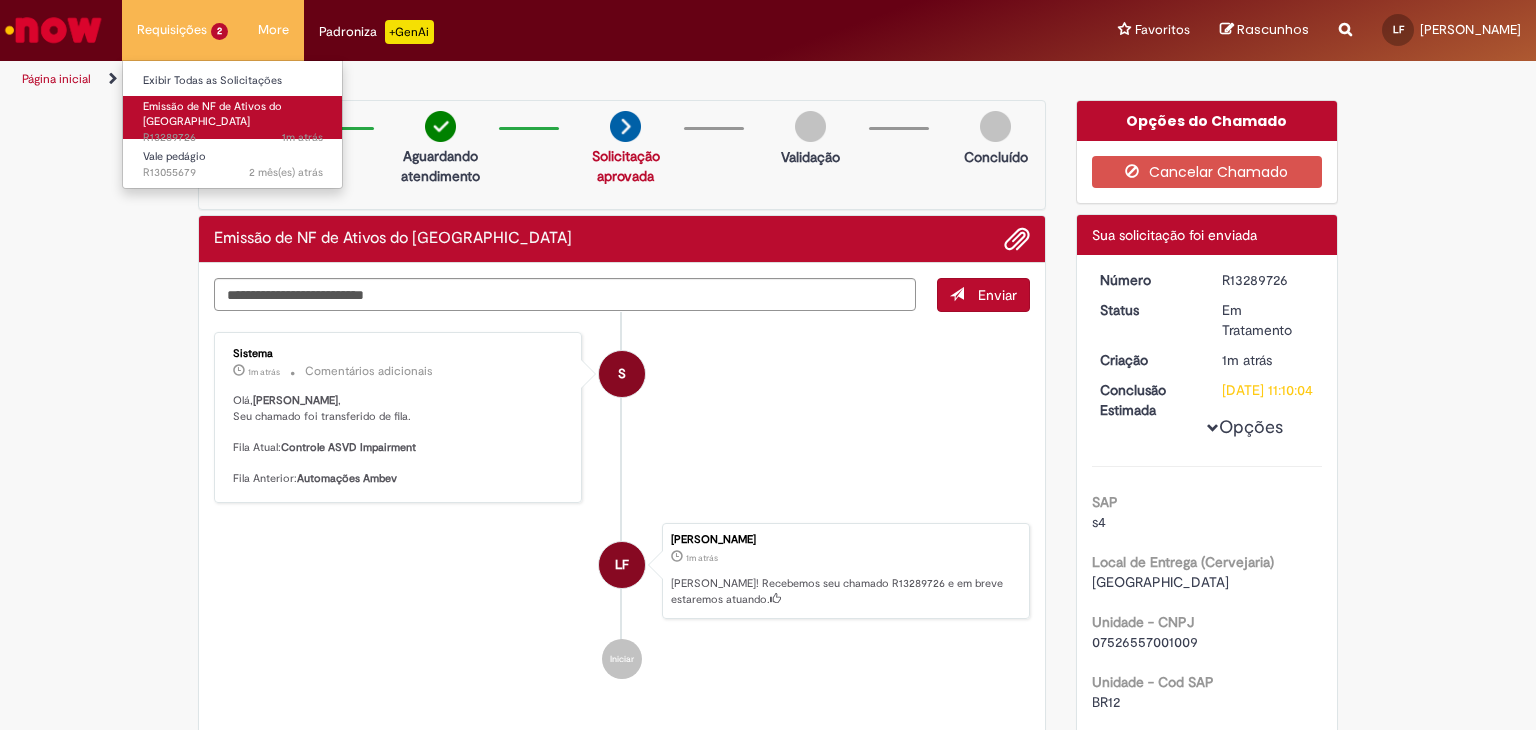 click on "1m atrás 1m atrás  R13289726" at bounding box center [233, 138] 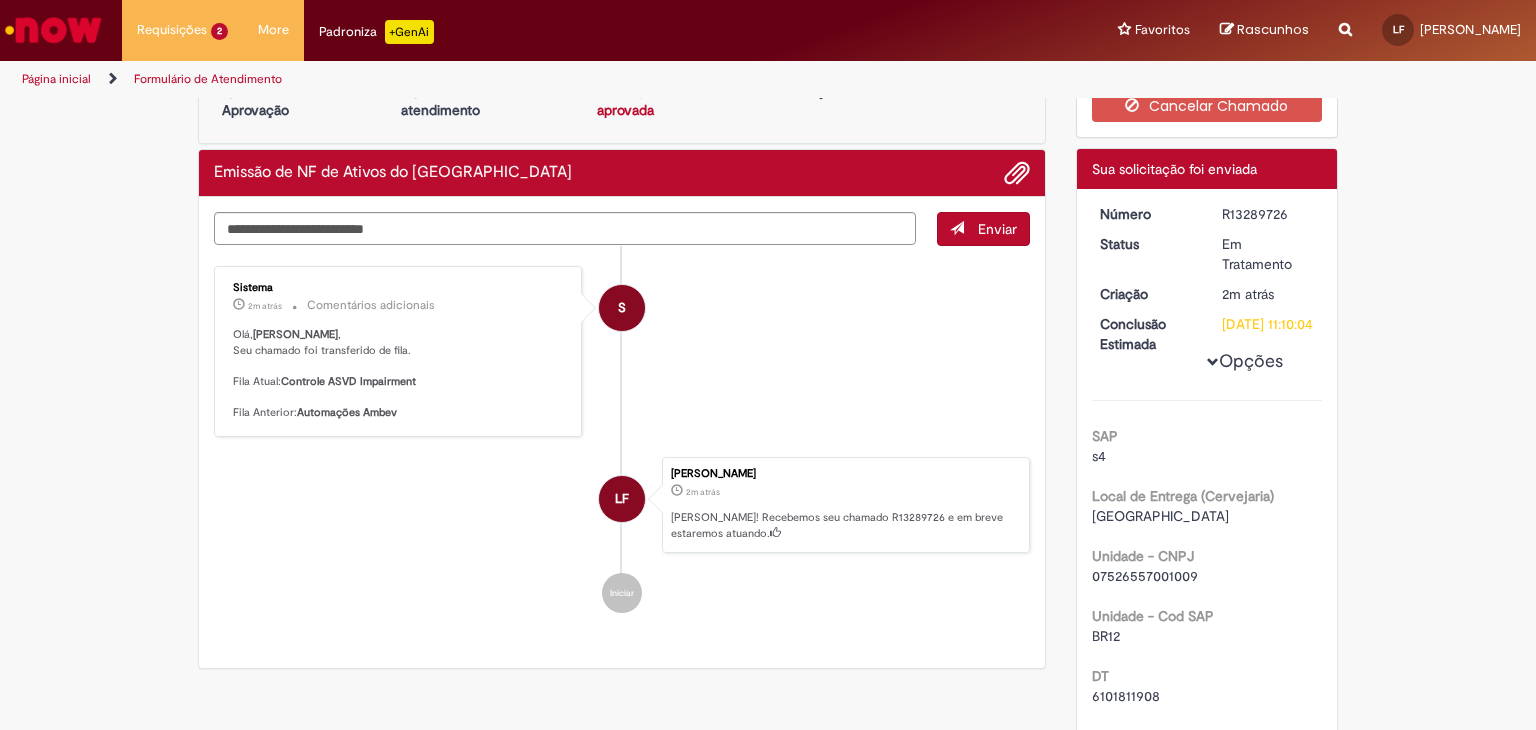 scroll, scrollTop: 0, scrollLeft: 0, axis: both 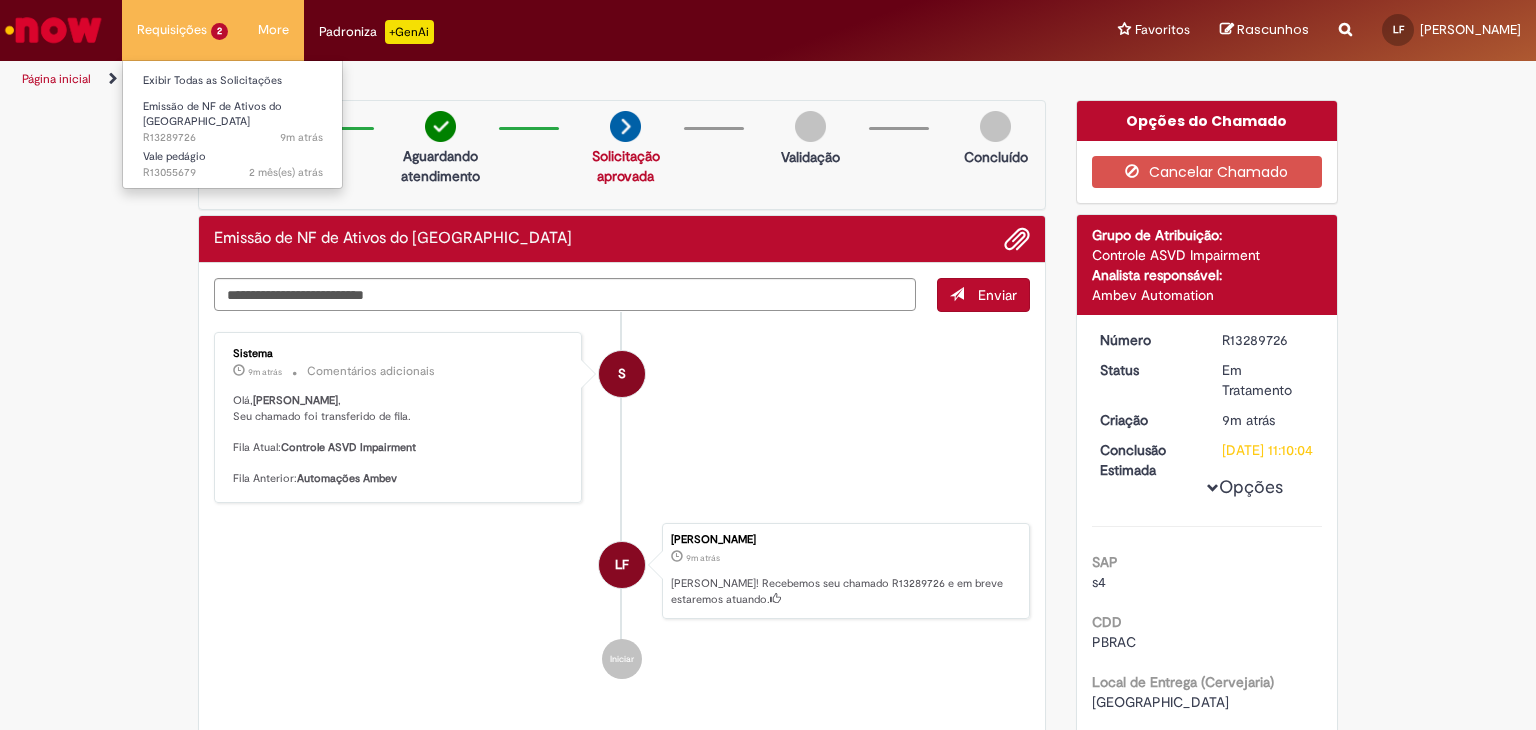 click on "Requisições   2
Exibir Todas as Solicitações
Emissão de NF de Ativos do ASVD
9m atrás 9 minutos atrás  R13289726
Vale pedágio
2 mês(es) atrás 2 meses atrás  R13055679" at bounding box center [182, 30] 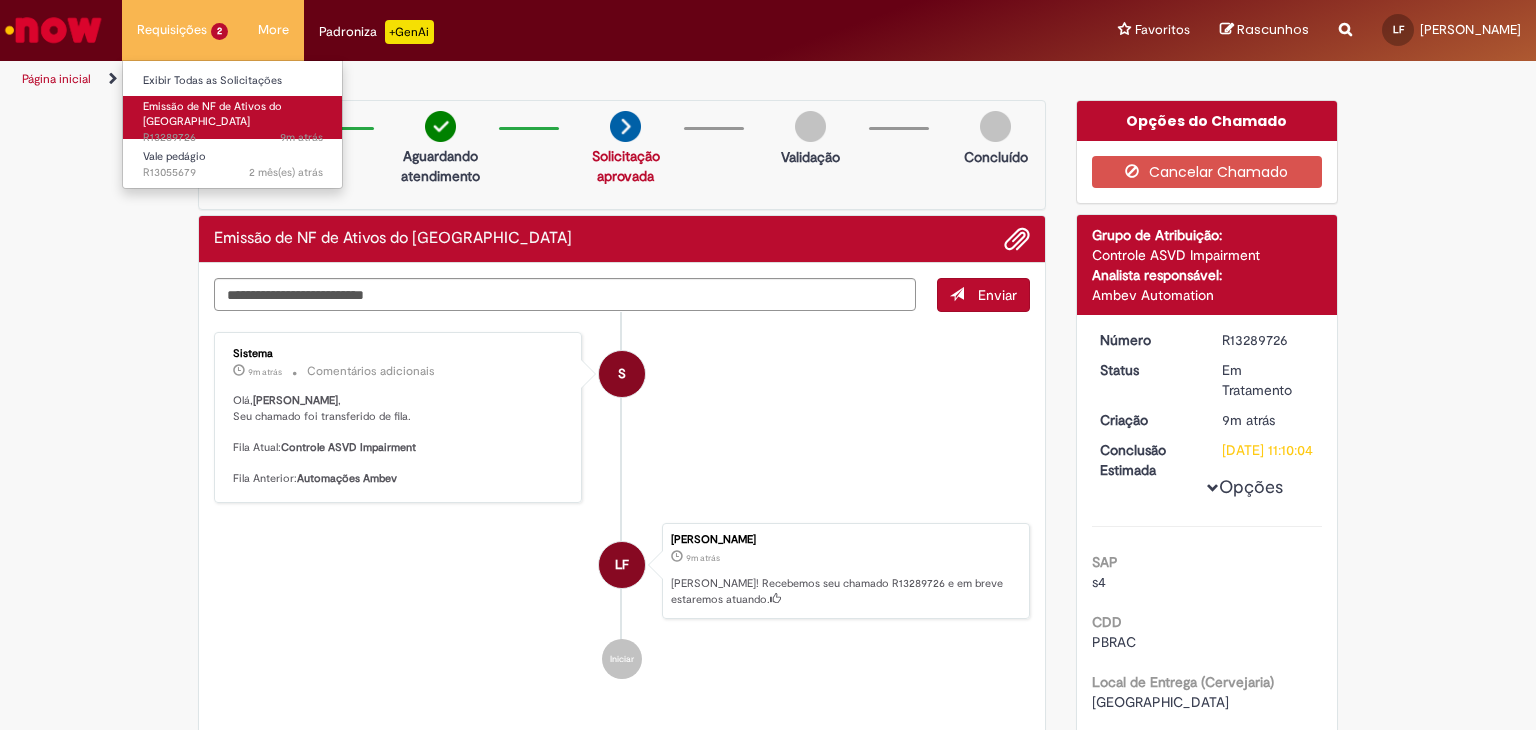 click on "Emissão de NF de Ativos do [GEOGRAPHIC_DATA]" at bounding box center (212, 114) 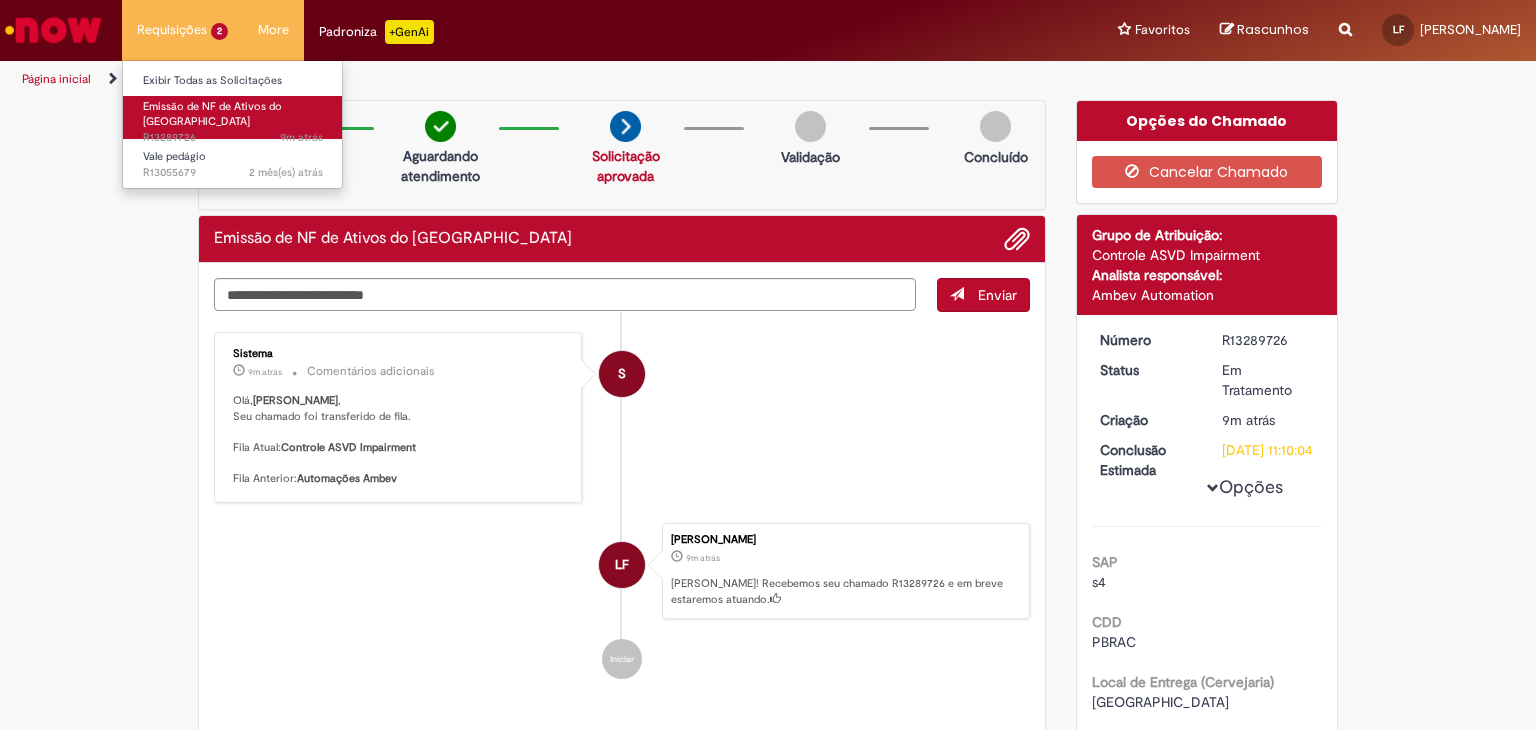 click on "Emissão de NF de Ativos do [GEOGRAPHIC_DATA]" at bounding box center (212, 114) 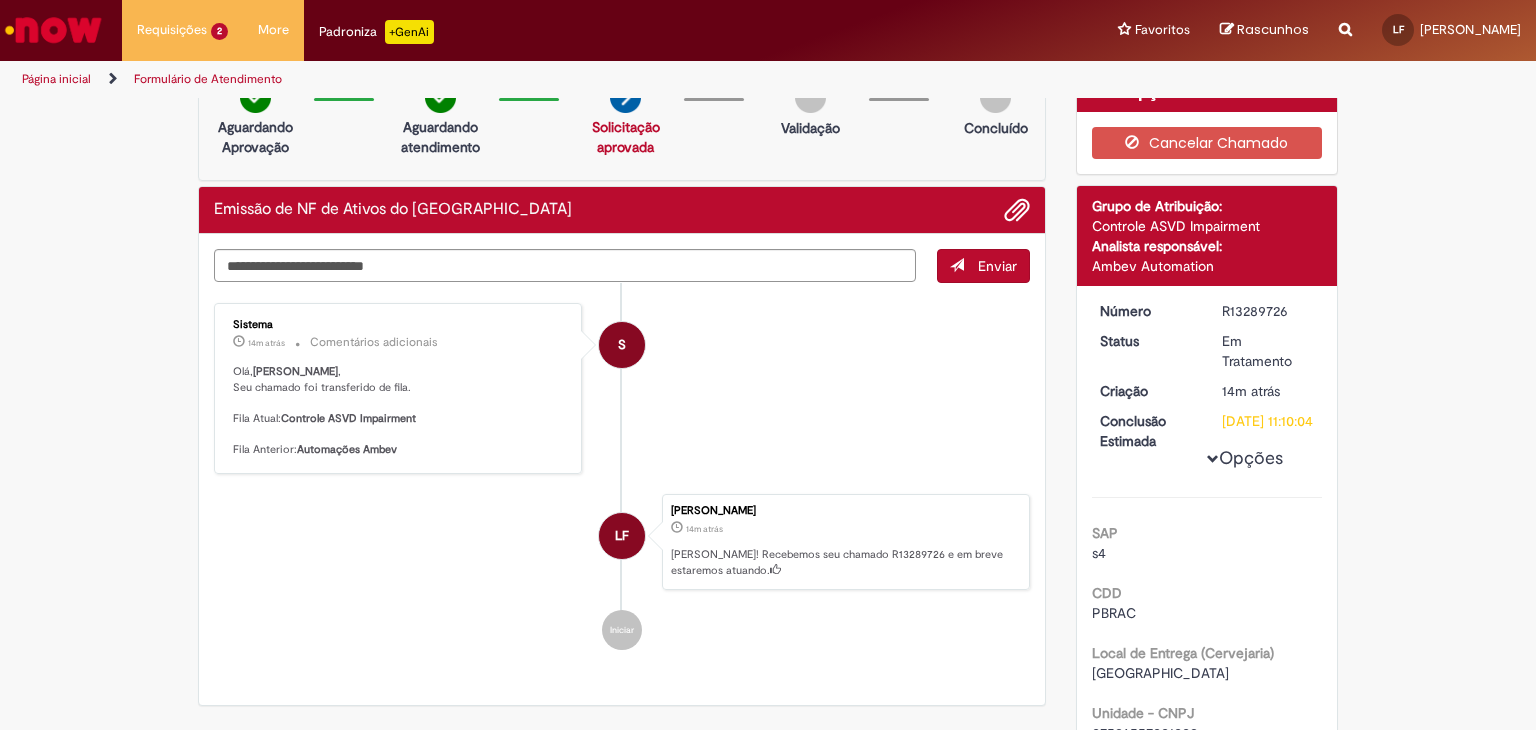 scroll, scrollTop: 0, scrollLeft: 0, axis: both 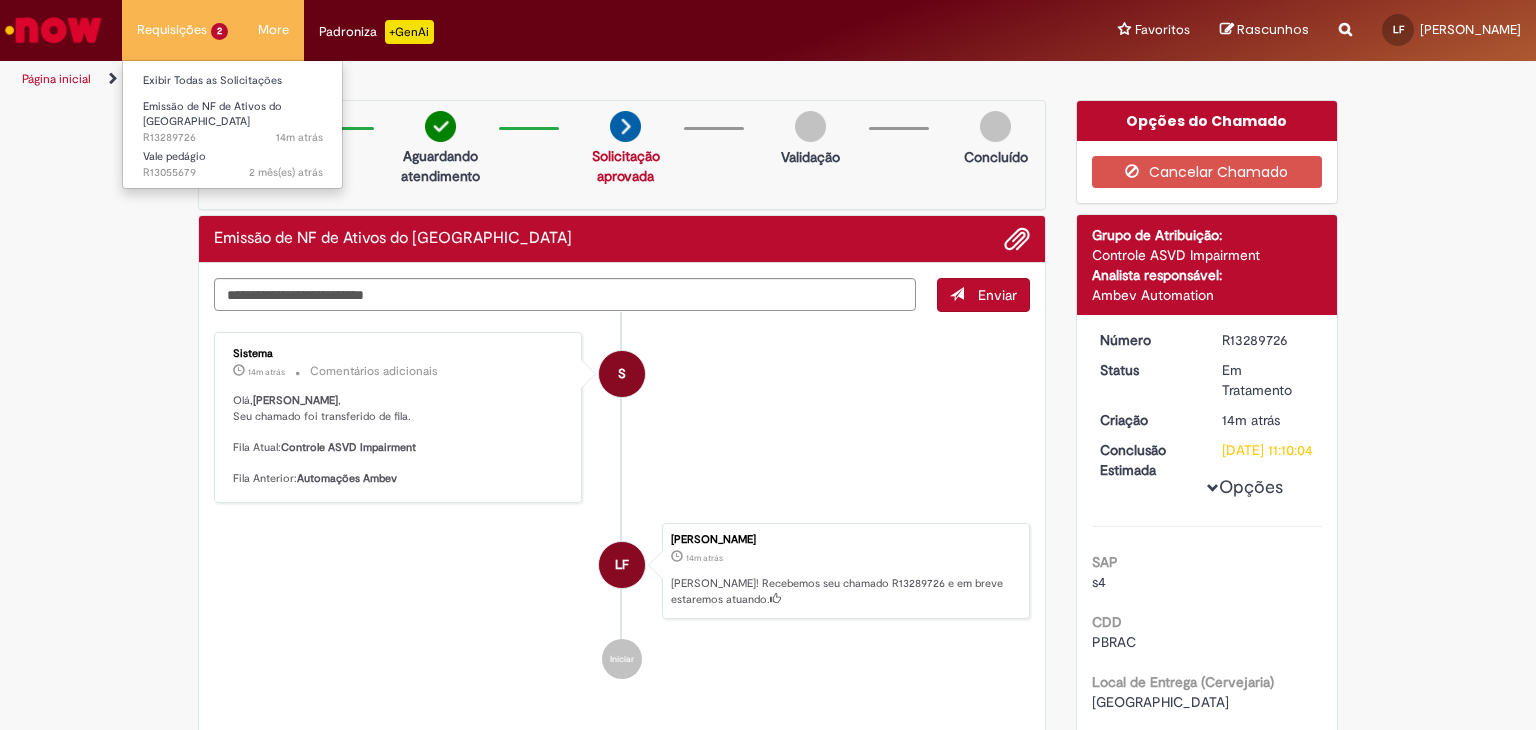 click on "Requisições   2
Exibir Todas as Solicitações
Emissão de NF de Ativos do ASVD
14m atrás 14 minutos atrás  R13289726
Vale pedágio
2 mês(es) atrás 2 meses atrás  R13055679" at bounding box center [182, 30] 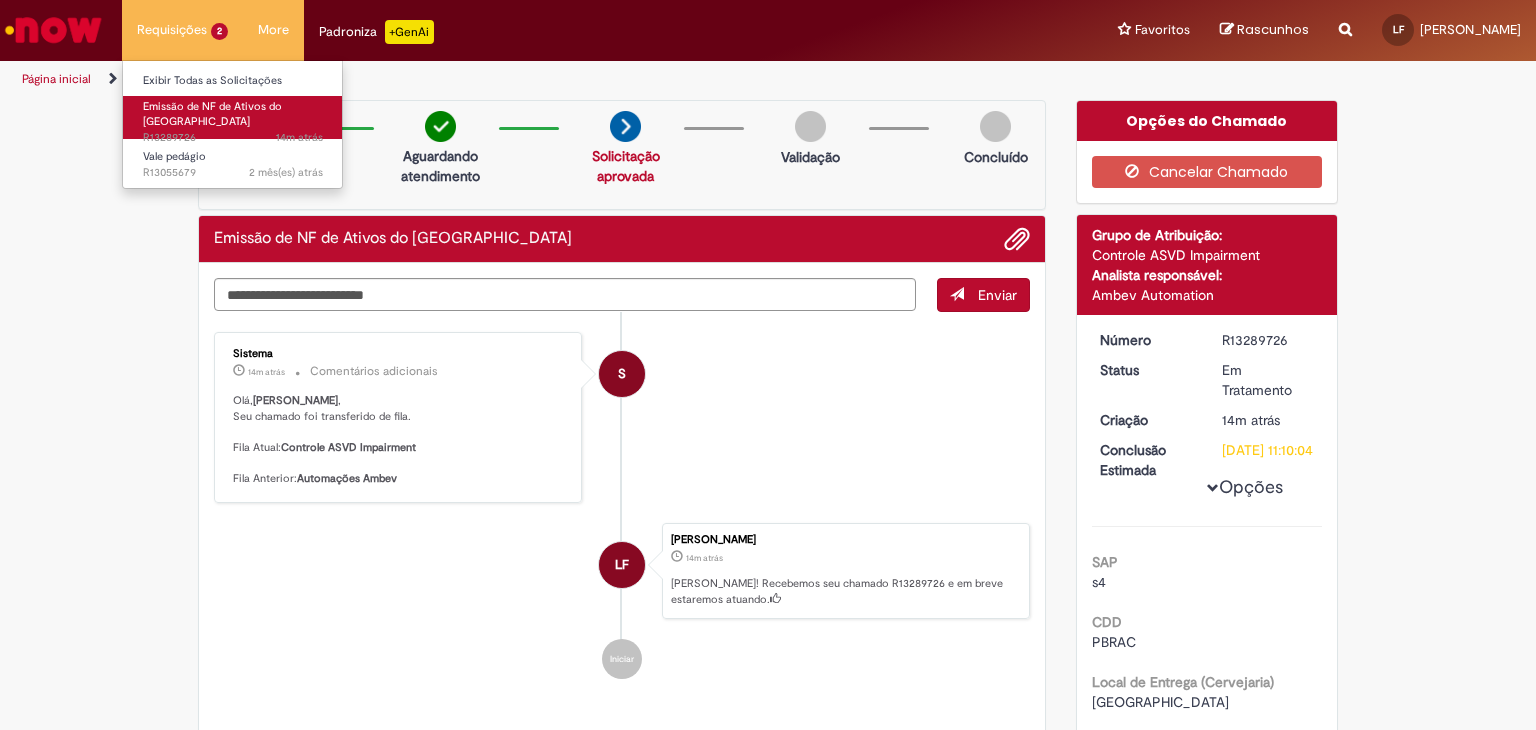click on "Emissão de NF de Ativos do [GEOGRAPHIC_DATA]" at bounding box center [212, 114] 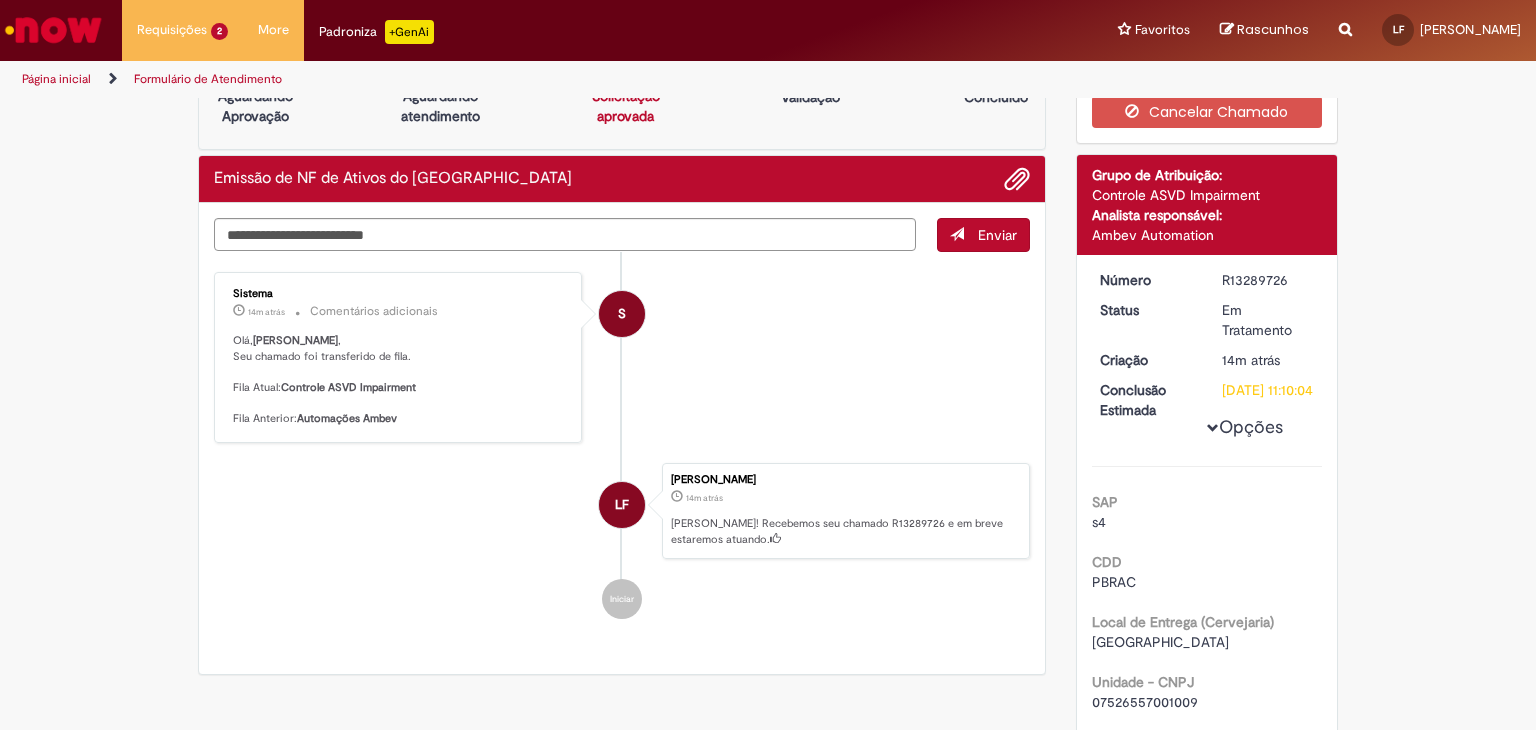 scroll, scrollTop: 0, scrollLeft: 0, axis: both 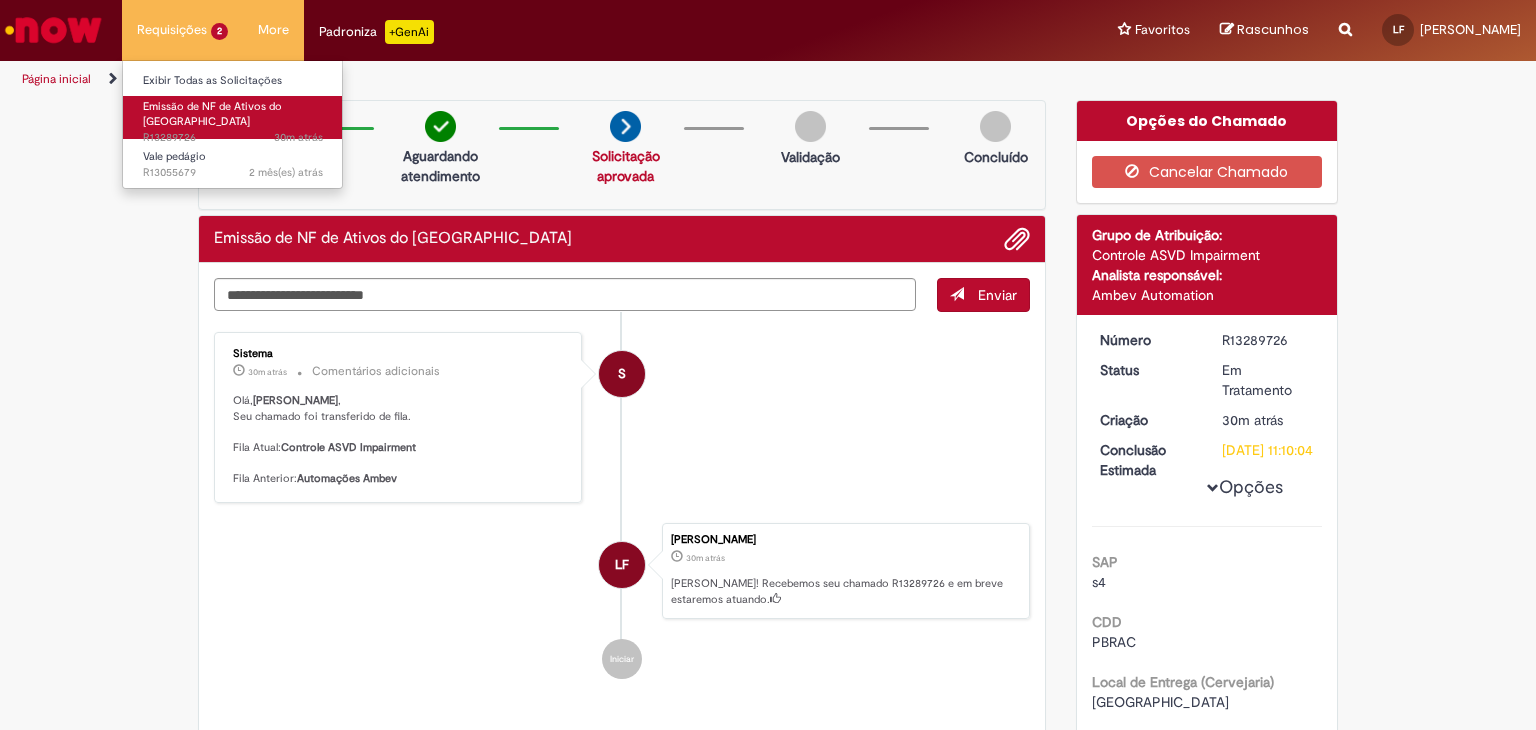 click on "30m atrás 30 minutos atrás  R13289726" at bounding box center (233, 138) 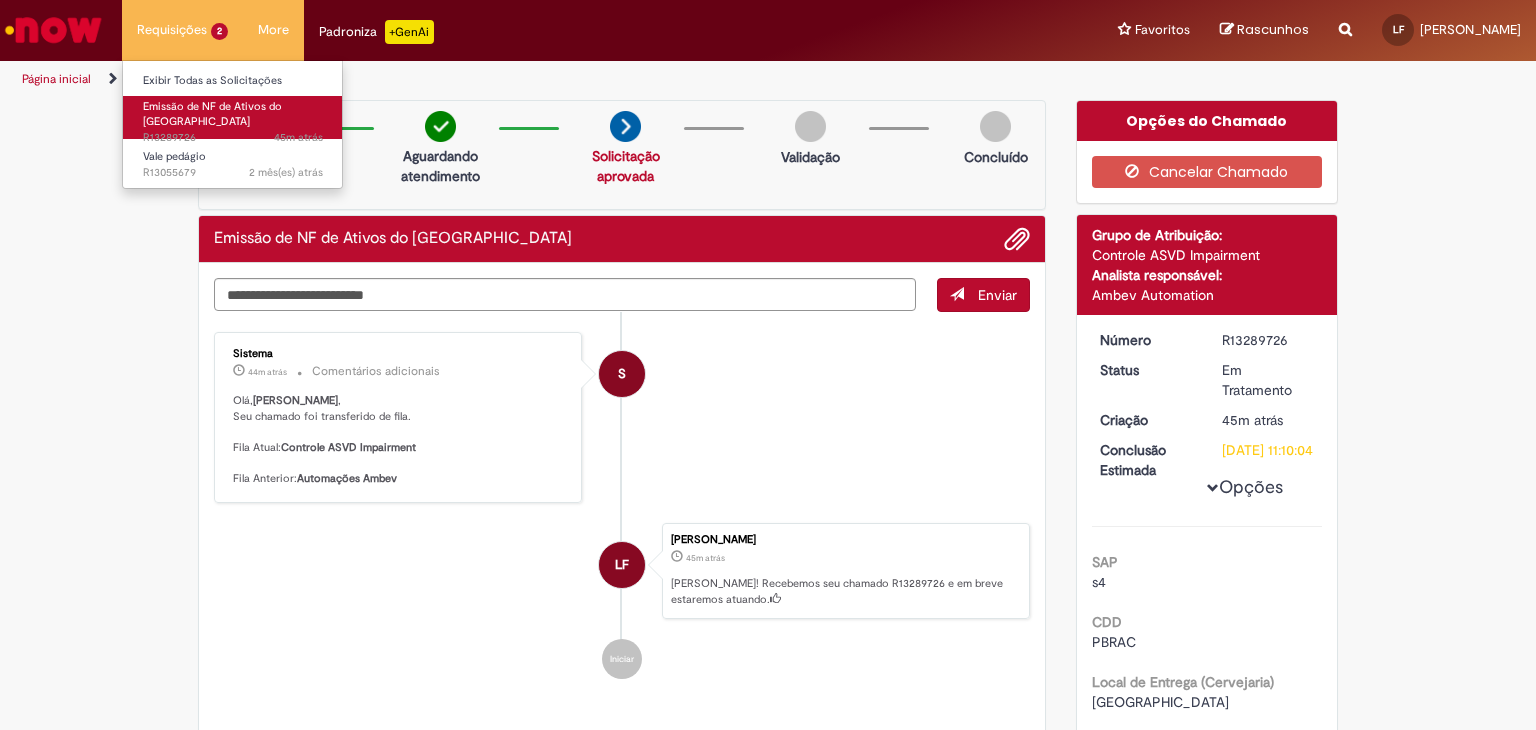 click on "Emissão de NF de Ativos do [GEOGRAPHIC_DATA]" at bounding box center [212, 114] 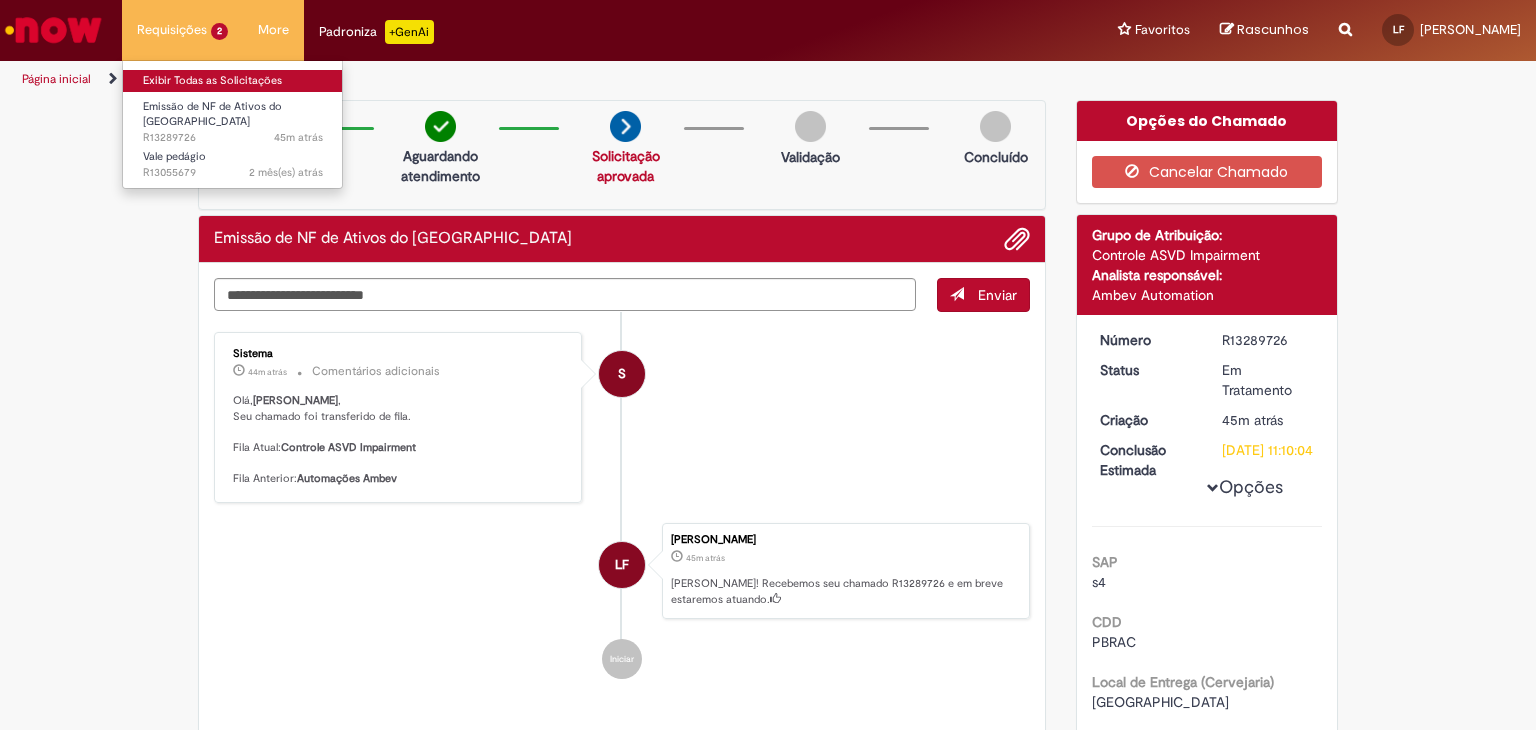 click on "Exibir Todas as Solicitações" at bounding box center (233, 81) 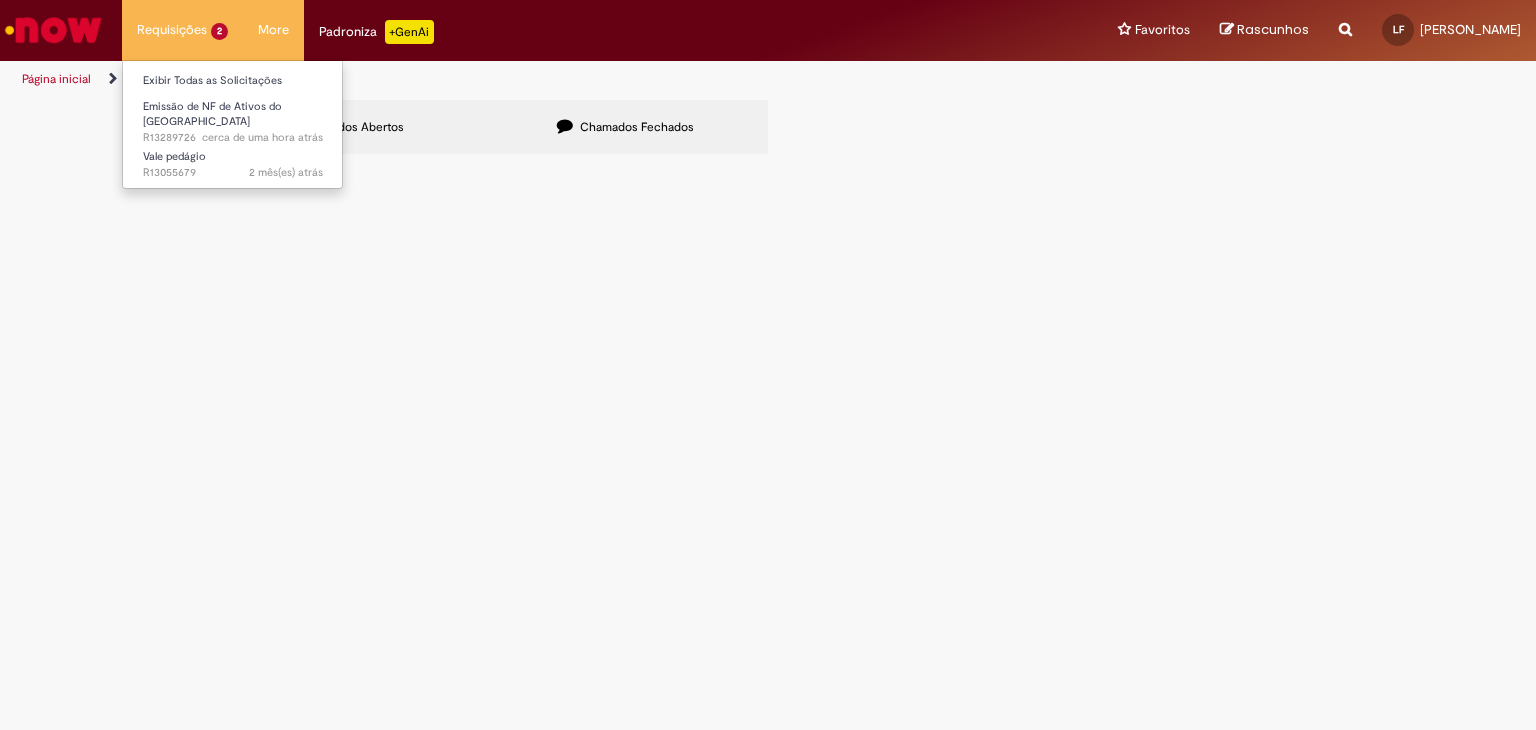 click on "Requisições   2
Exibir Todas as Solicitações
Emissão de NF de Ativos do ASVD
cerca de uma hora atrás cerca de uma hora atrás  R13289726
Vale pedágio
2 mês(es) atrás 2 meses atrás  R13055679" at bounding box center [182, 30] 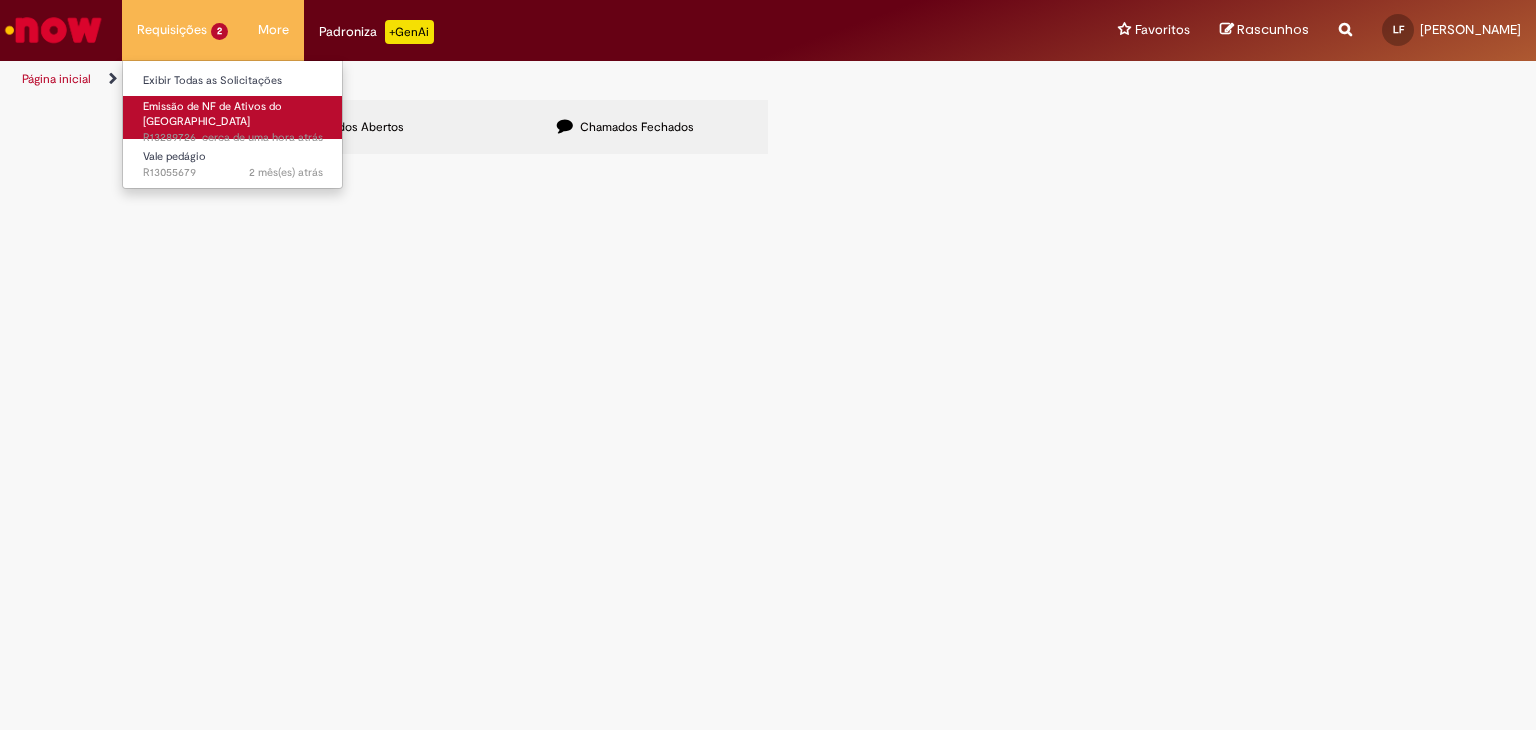 click on "Emissão de NF de Ativos do [GEOGRAPHIC_DATA]" at bounding box center (212, 114) 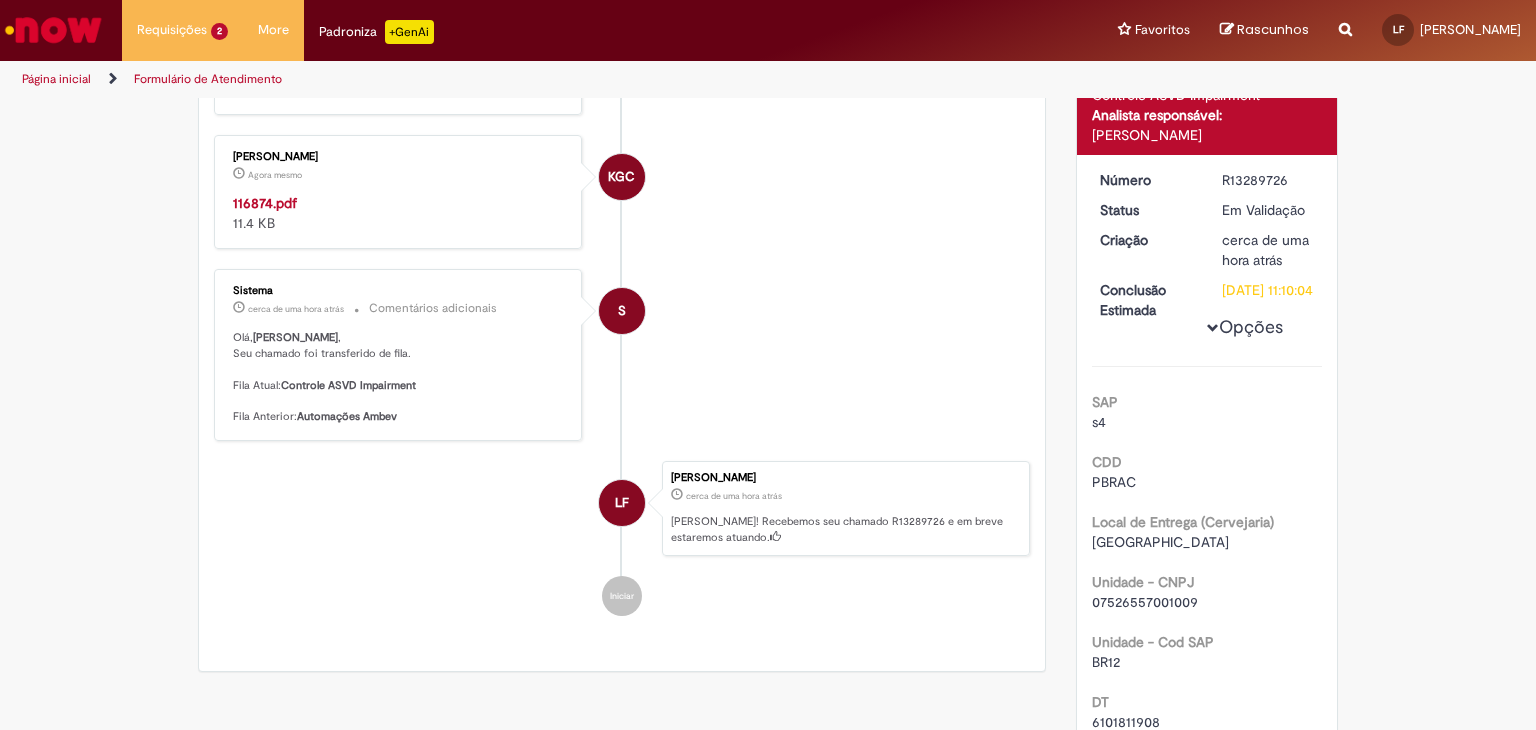 scroll, scrollTop: 315, scrollLeft: 0, axis: vertical 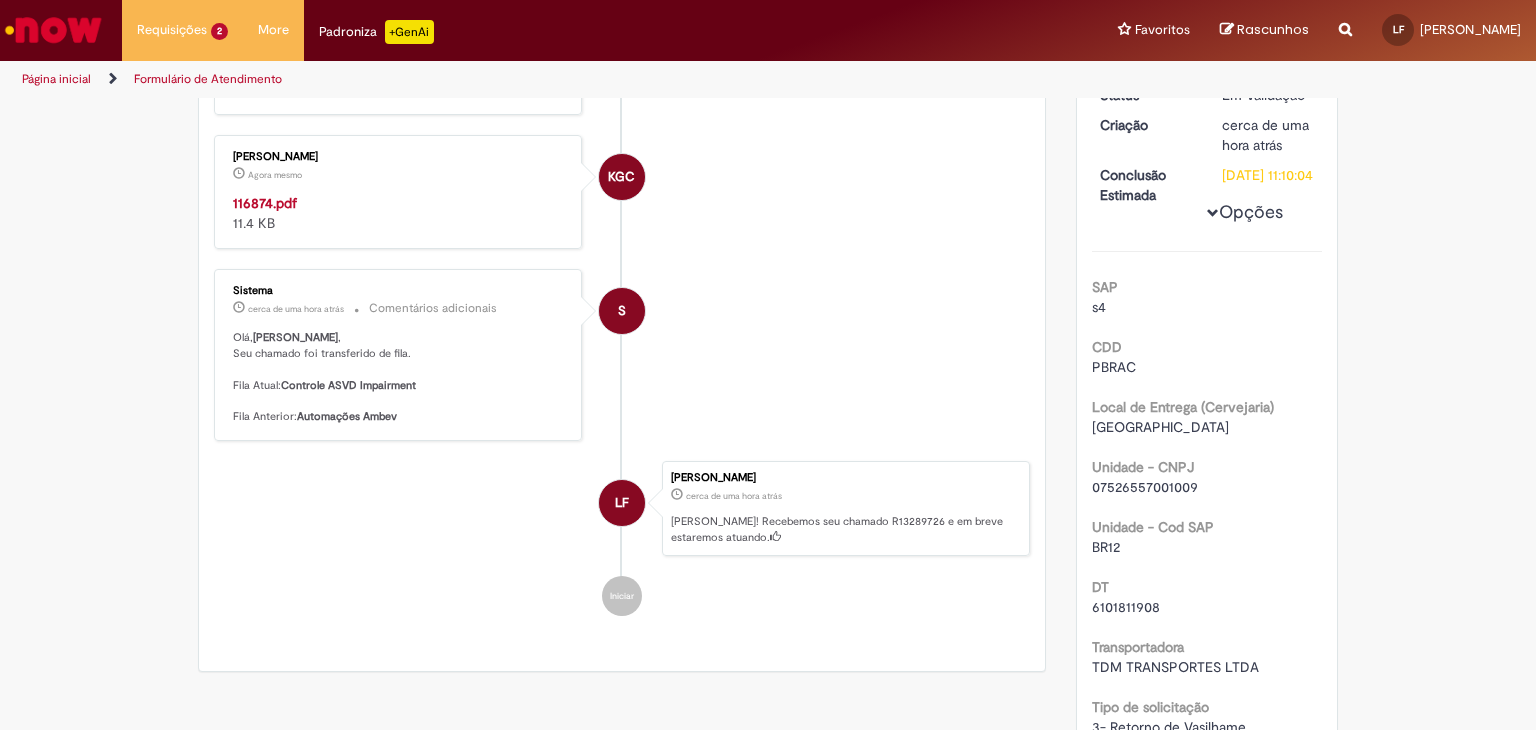 click on "116874.pdf" at bounding box center (265, 203) 